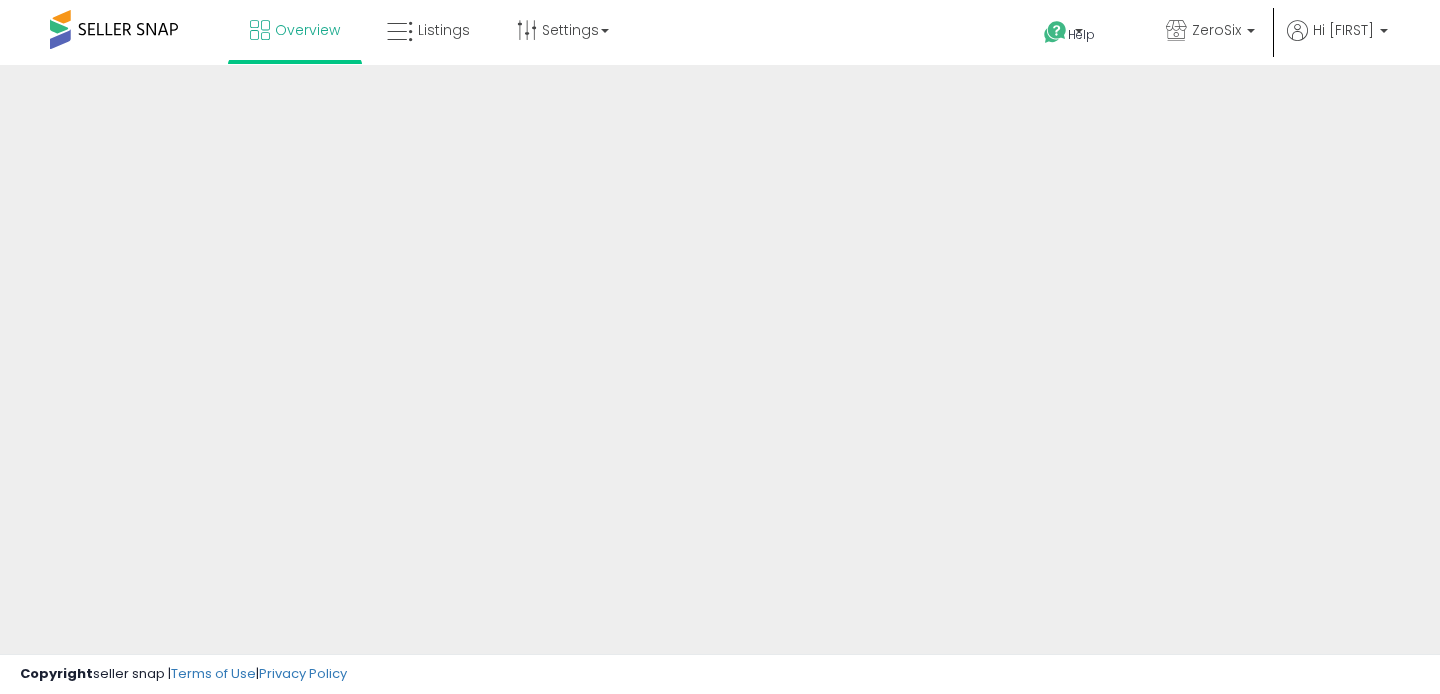 scroll, scrollTop: 0, scrollLeft: 0, axis: both 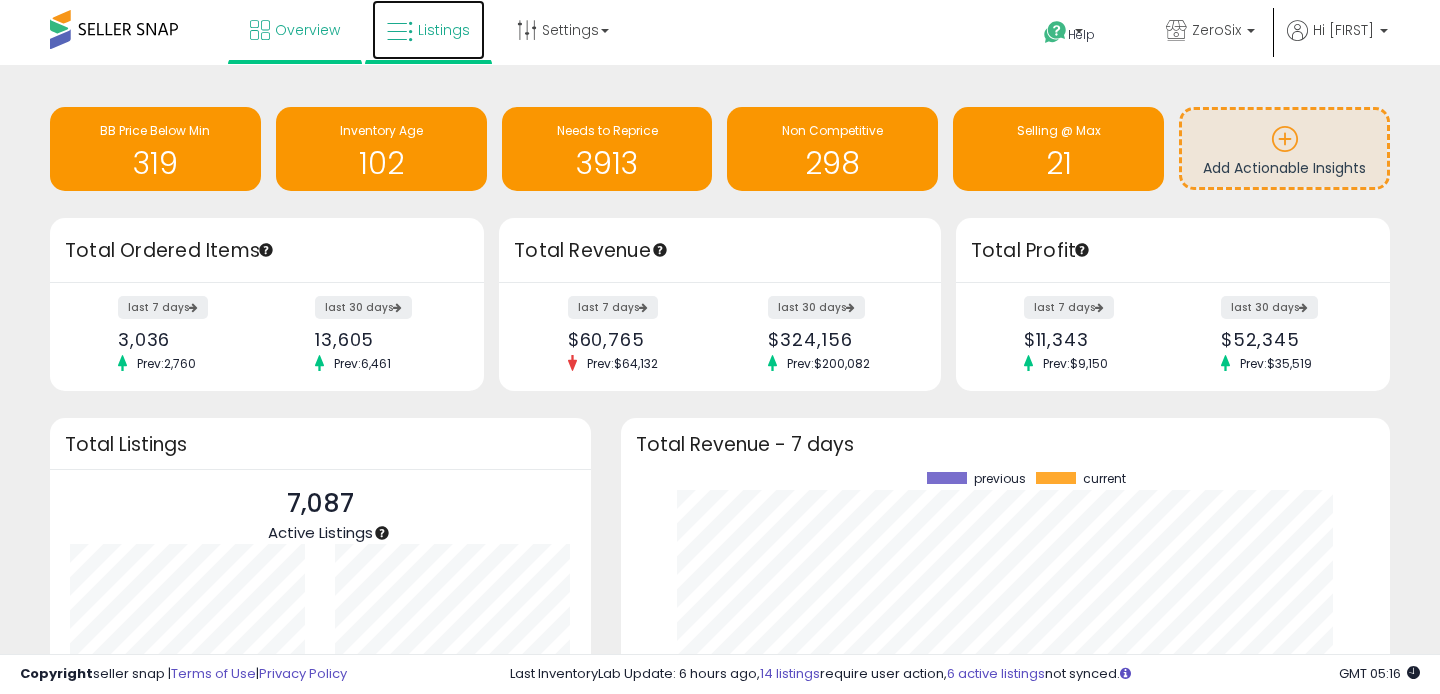 click on "Listings" at bounding box center [444, 30] 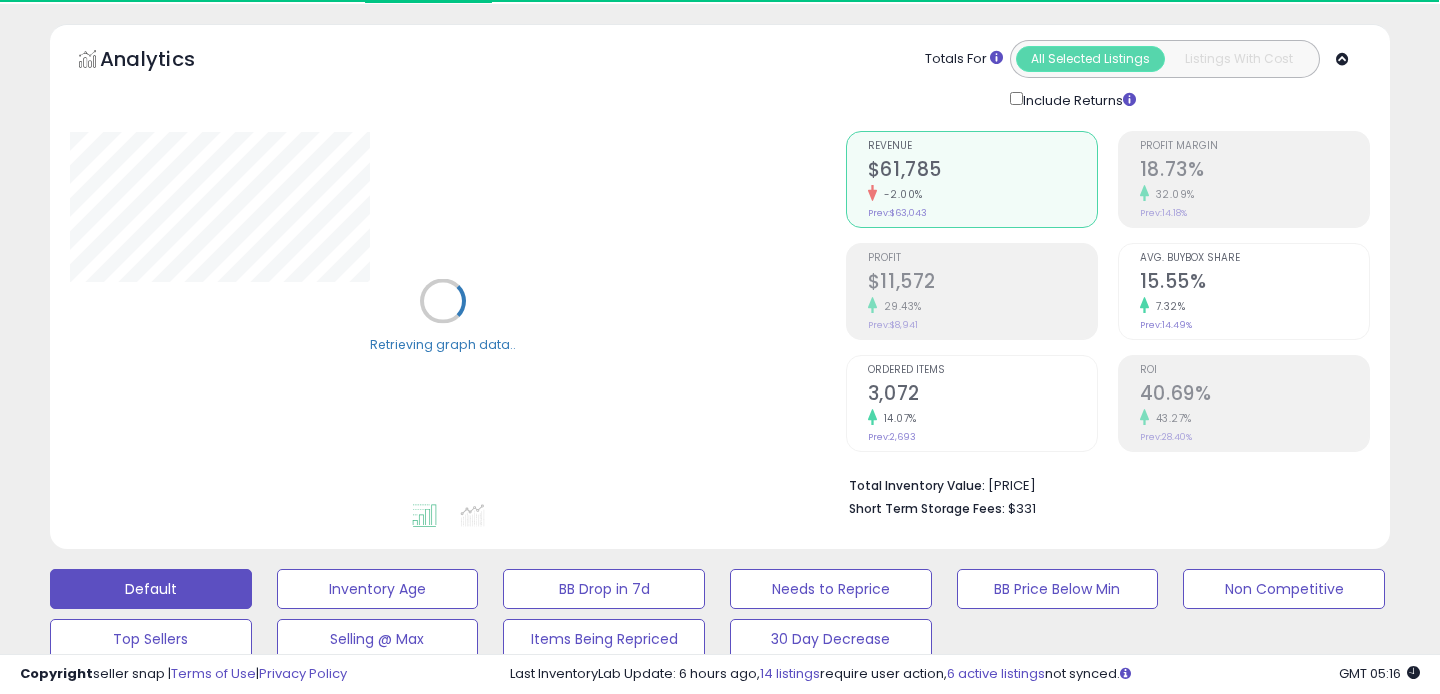 scroll, scrollTop: 132, scrollLeft: 0, axis: vertical 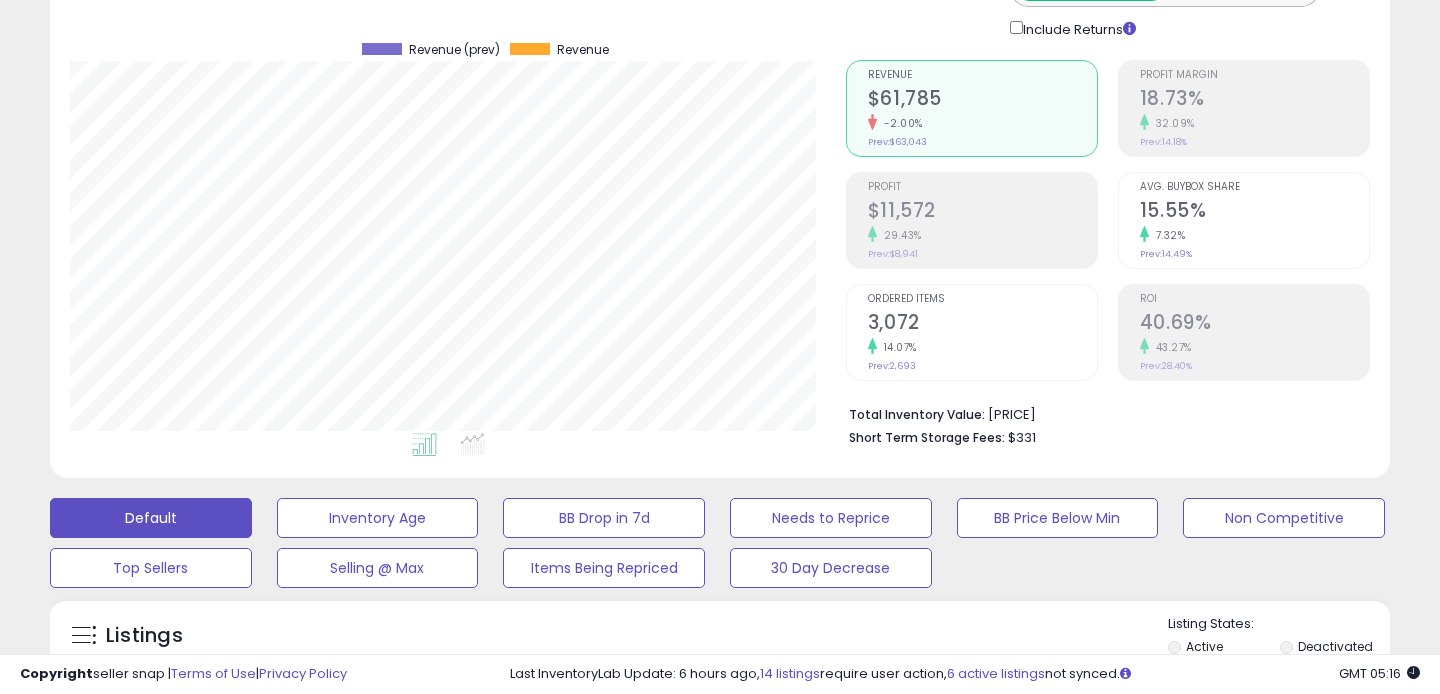 click on "Default
Inventory Age
BB Drop in 7d
Needs to Reprice
BB Price Below Min
Non Competitive
Top Sellers
Selling @ Max
Items Being Repriced
30 Day Decrease" at bounding box center (720, 538) 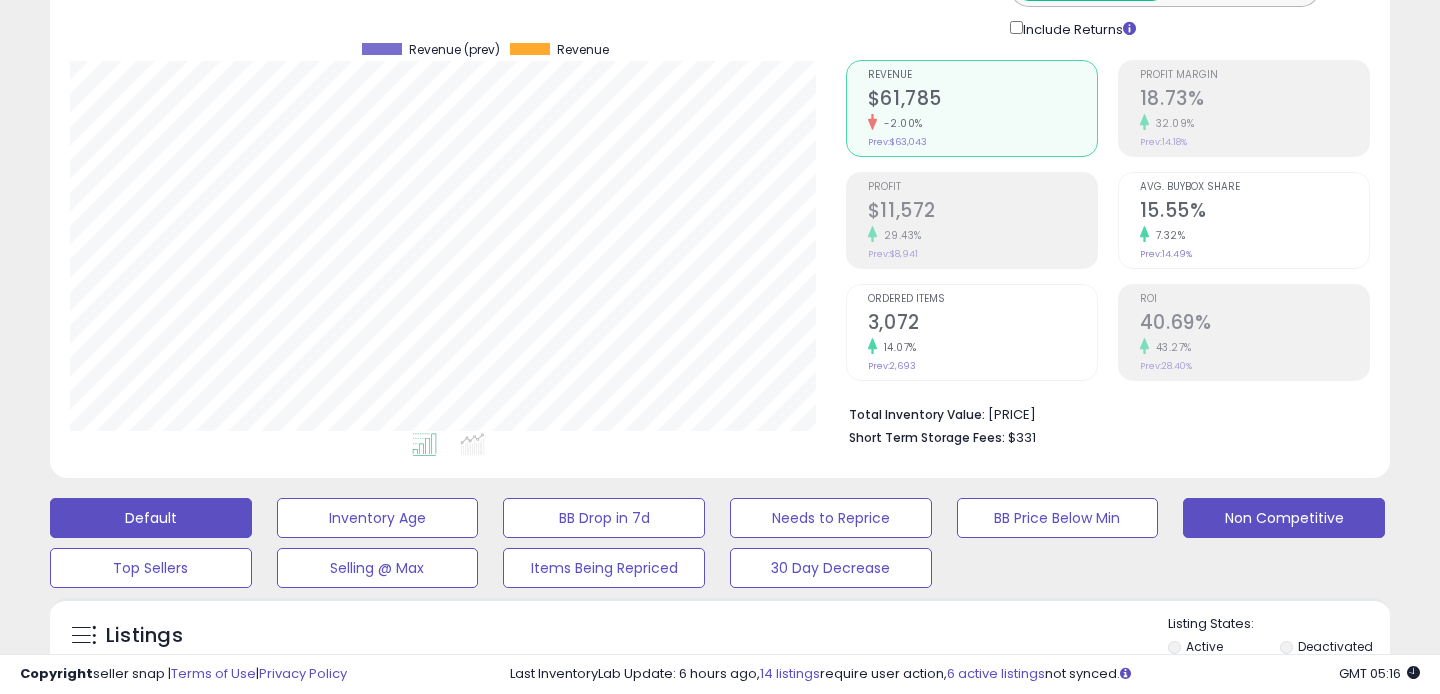 click on "Non Competitive" at bounding box center (378, 518) 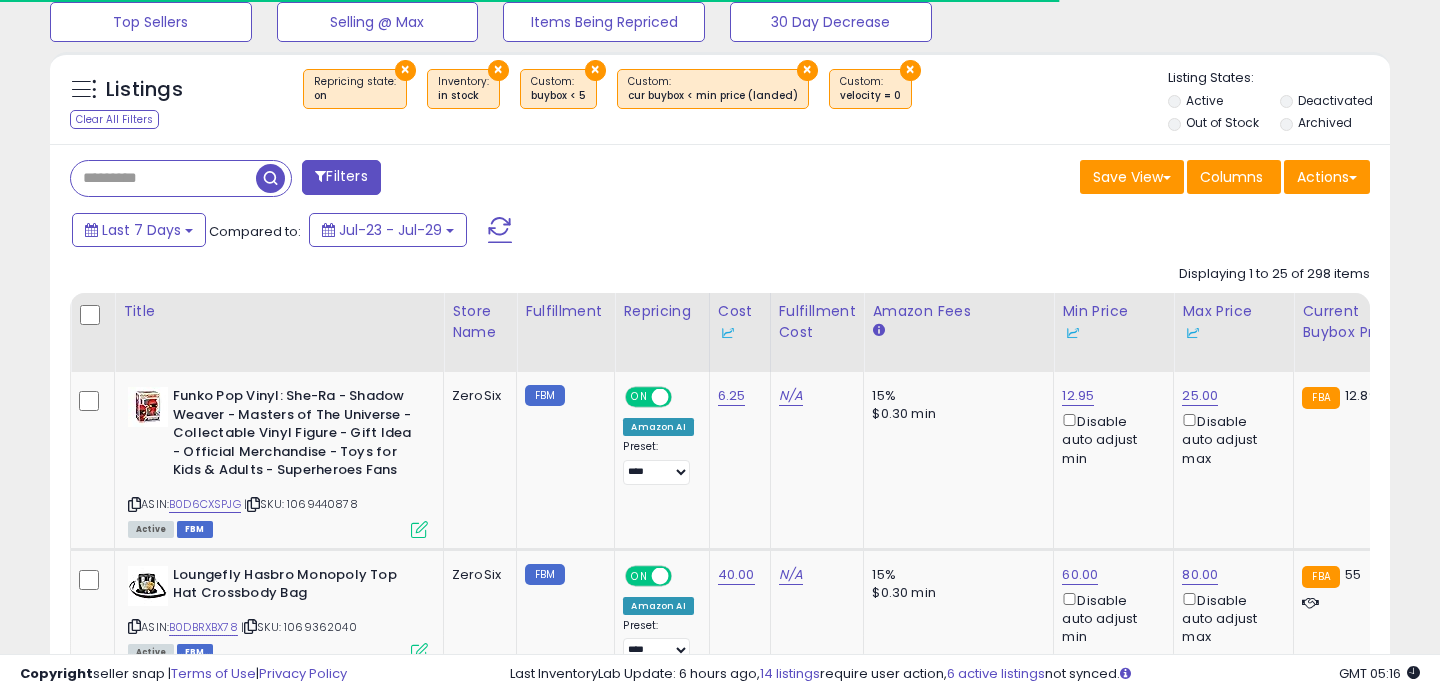 scroll, scrollTop: 680, scrollLeft: 0, axis: vertical 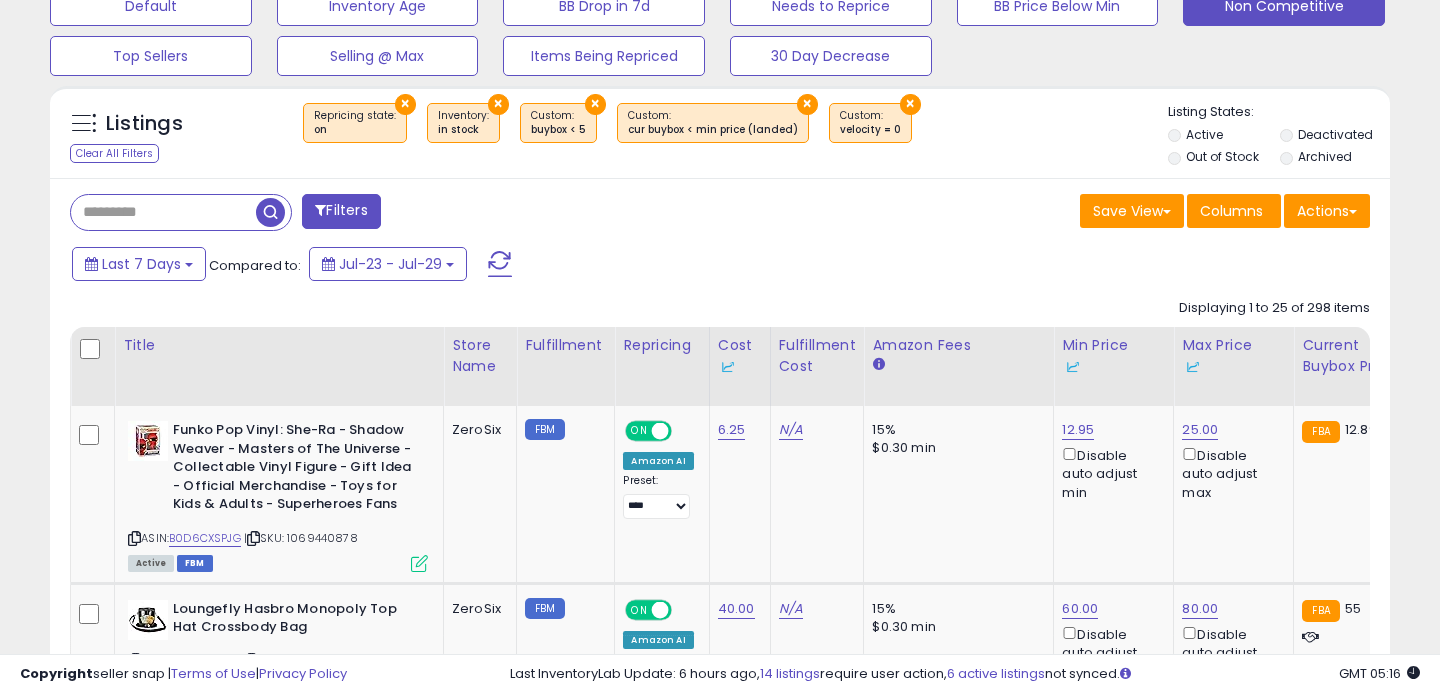 click on "Filters" at bounding box center (341, 211) 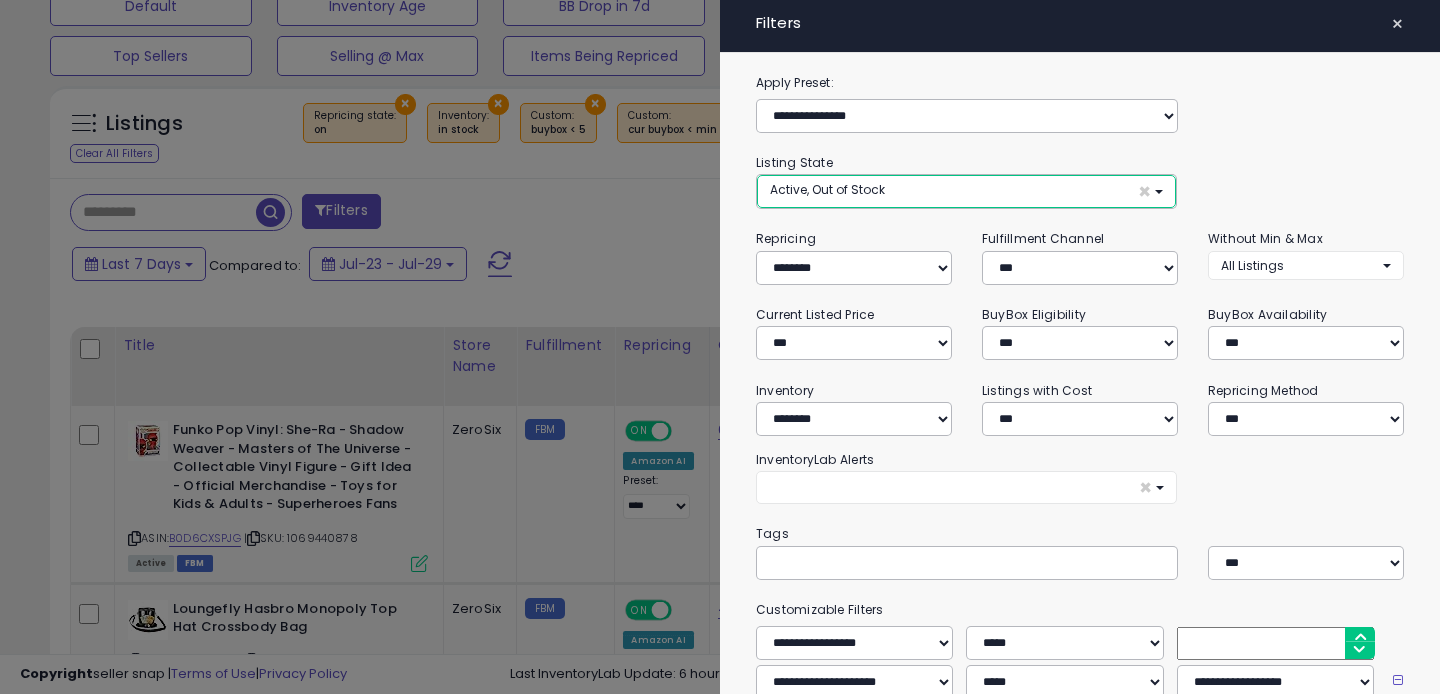 click on "Active, Out of Stock
×" at bounding box center [966, 191] 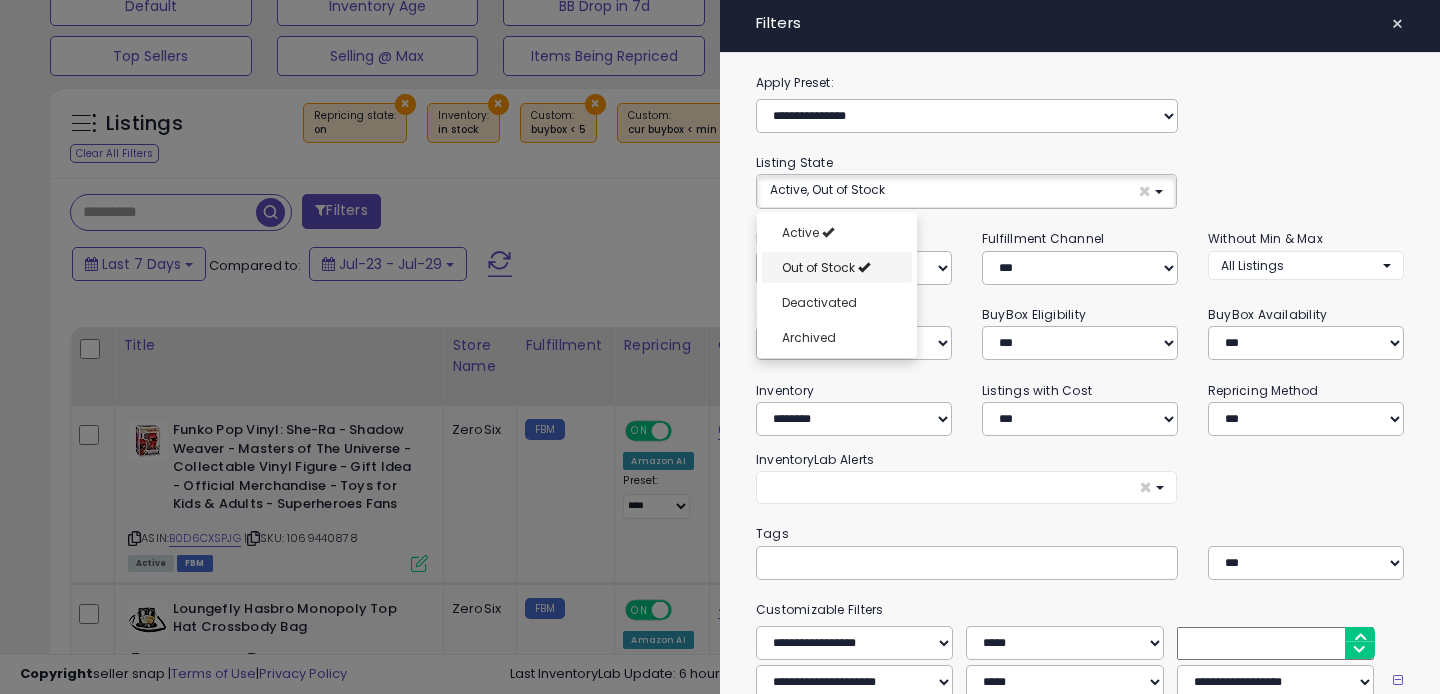 select on "**********" 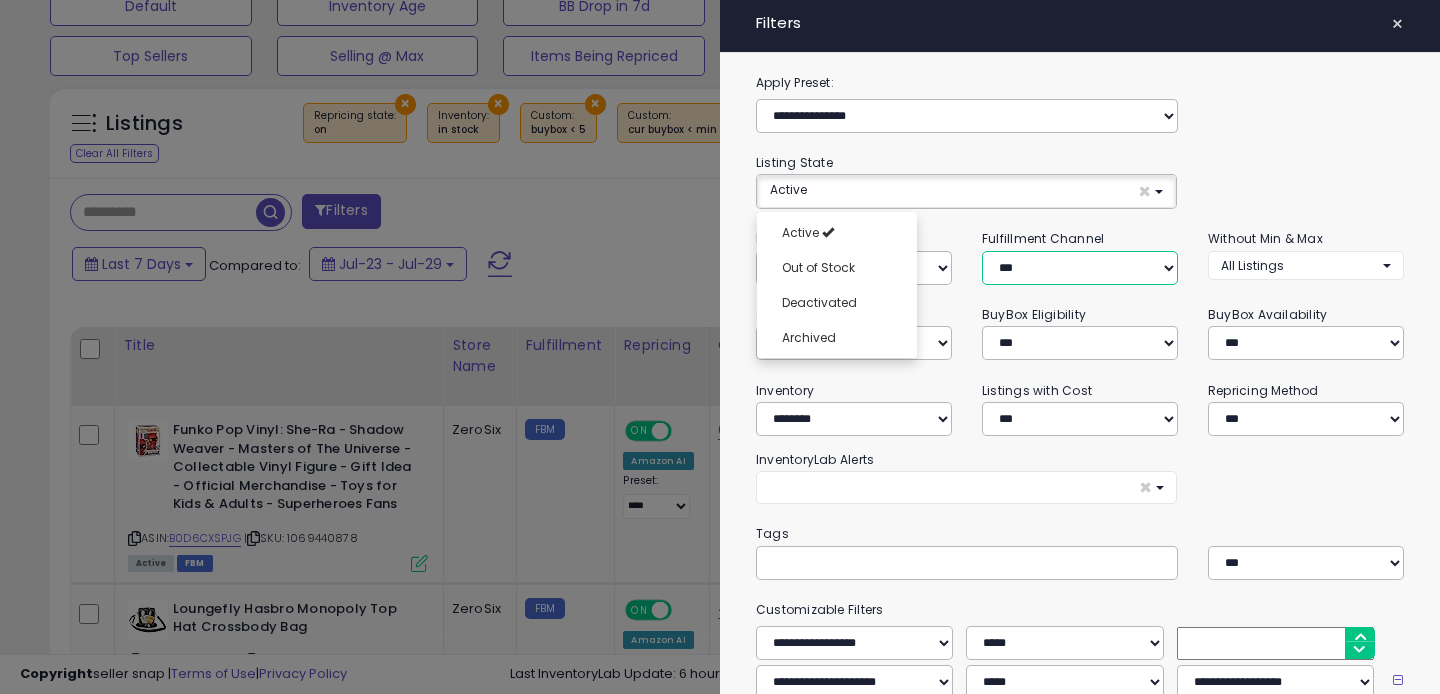 click on "***
***
***
***" at bounding box center (1080, 268) 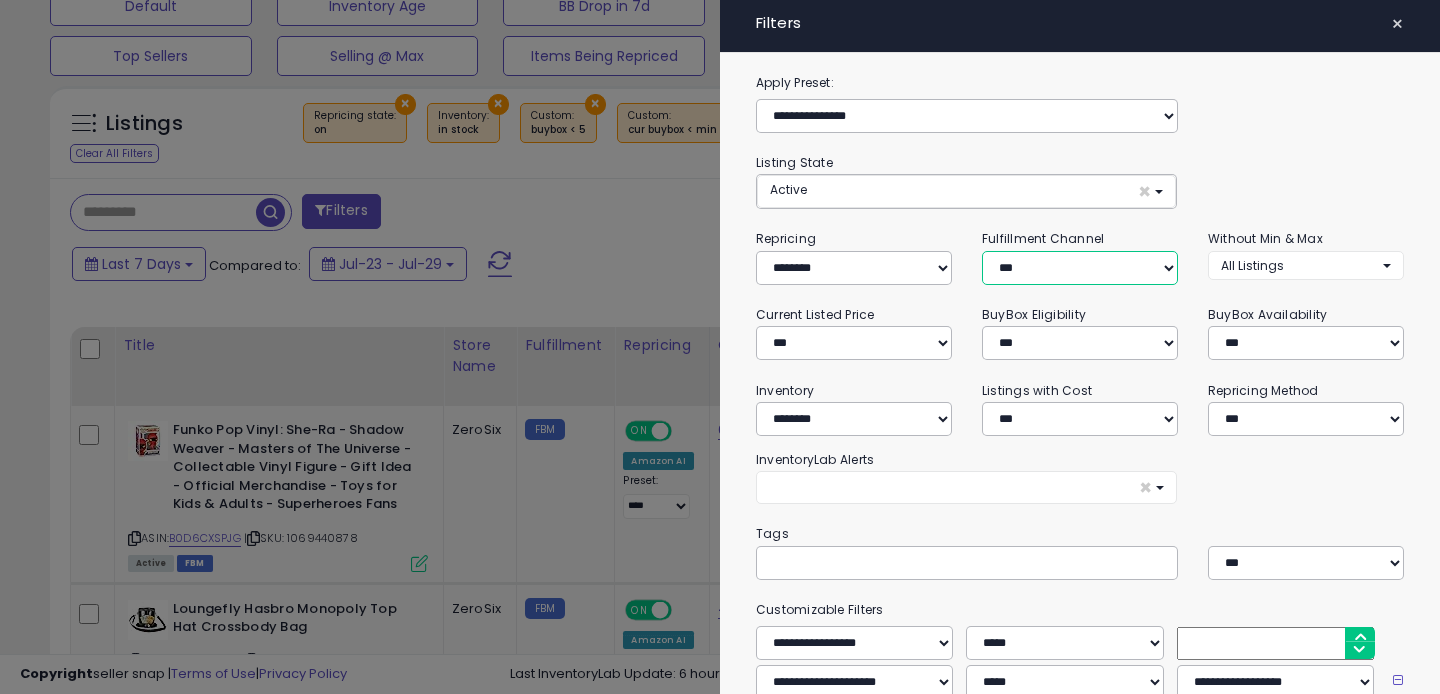select on "***" 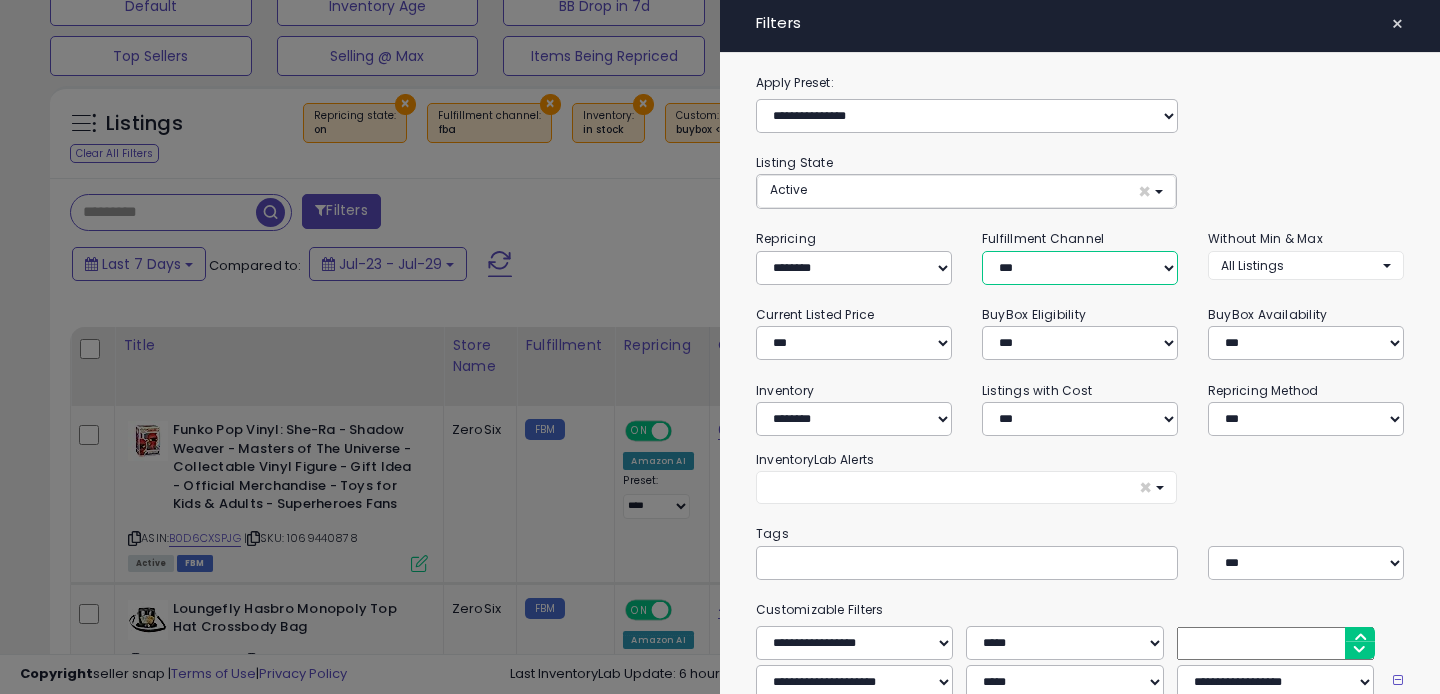 scroll, scrollTop: 257, scrollLeft: 0, axis: vertical 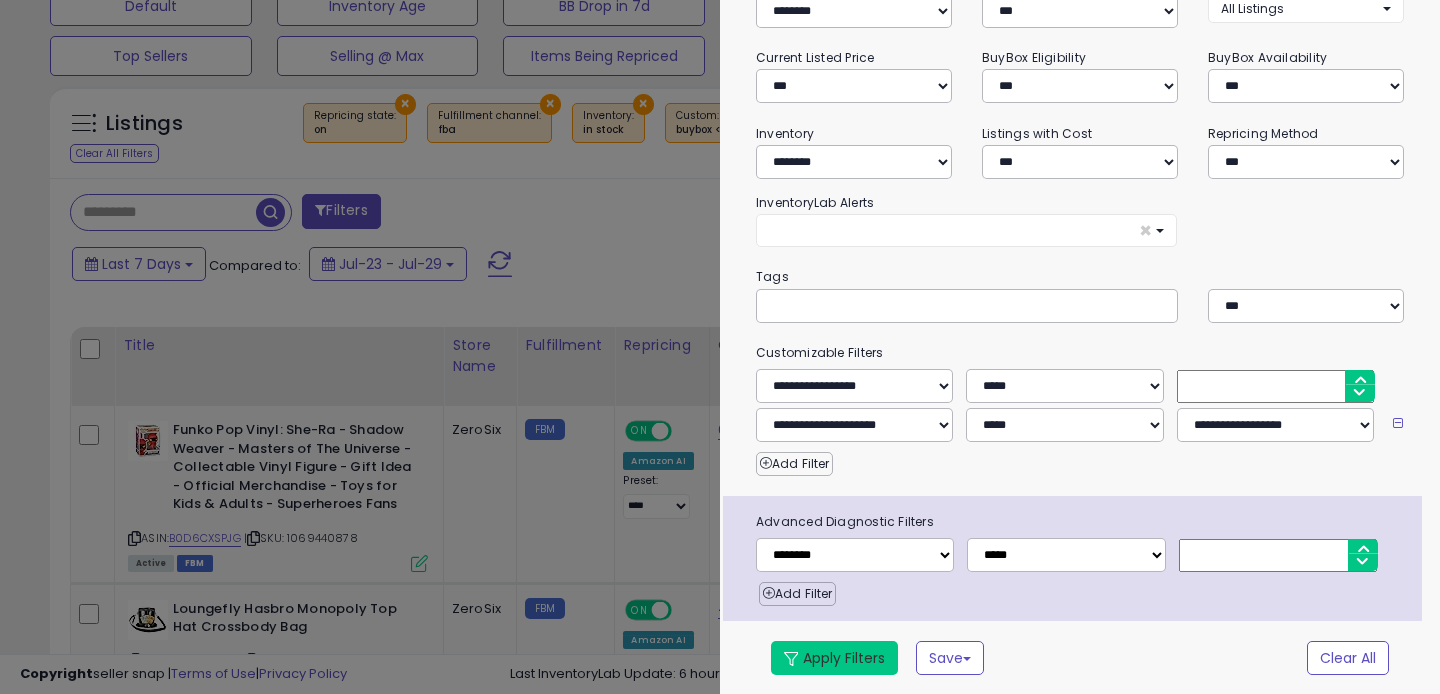 click on "Apply Filters" at bounding box center [834, 658] 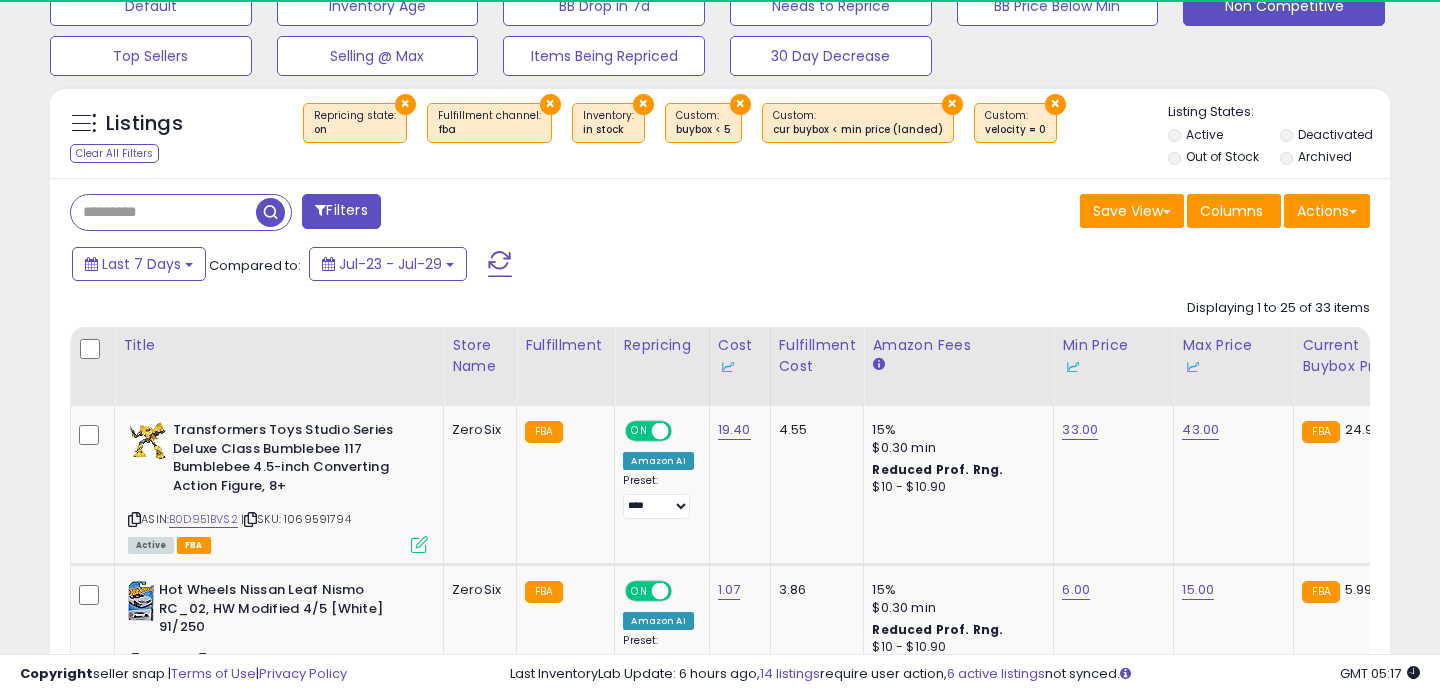 scroll, scrollTop: 999590, scrollLeft: 999224, axis: both 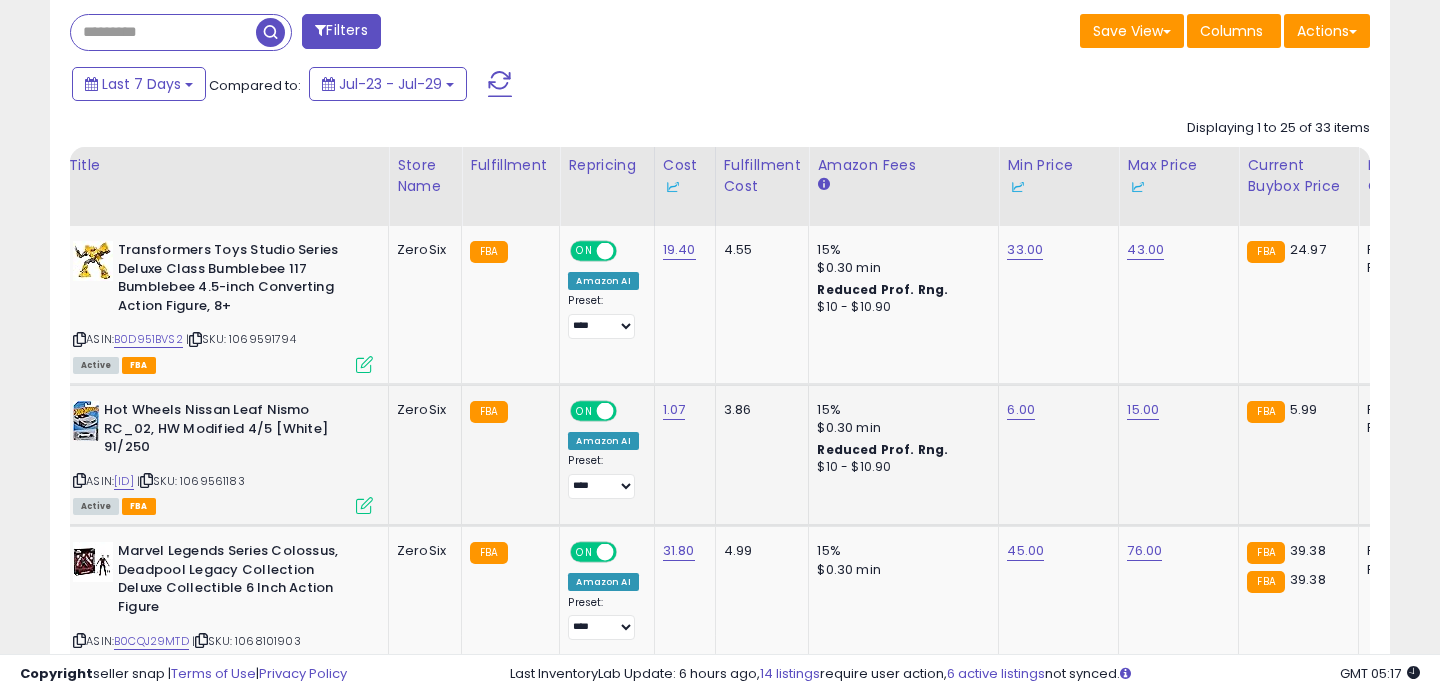 click on "6.00" 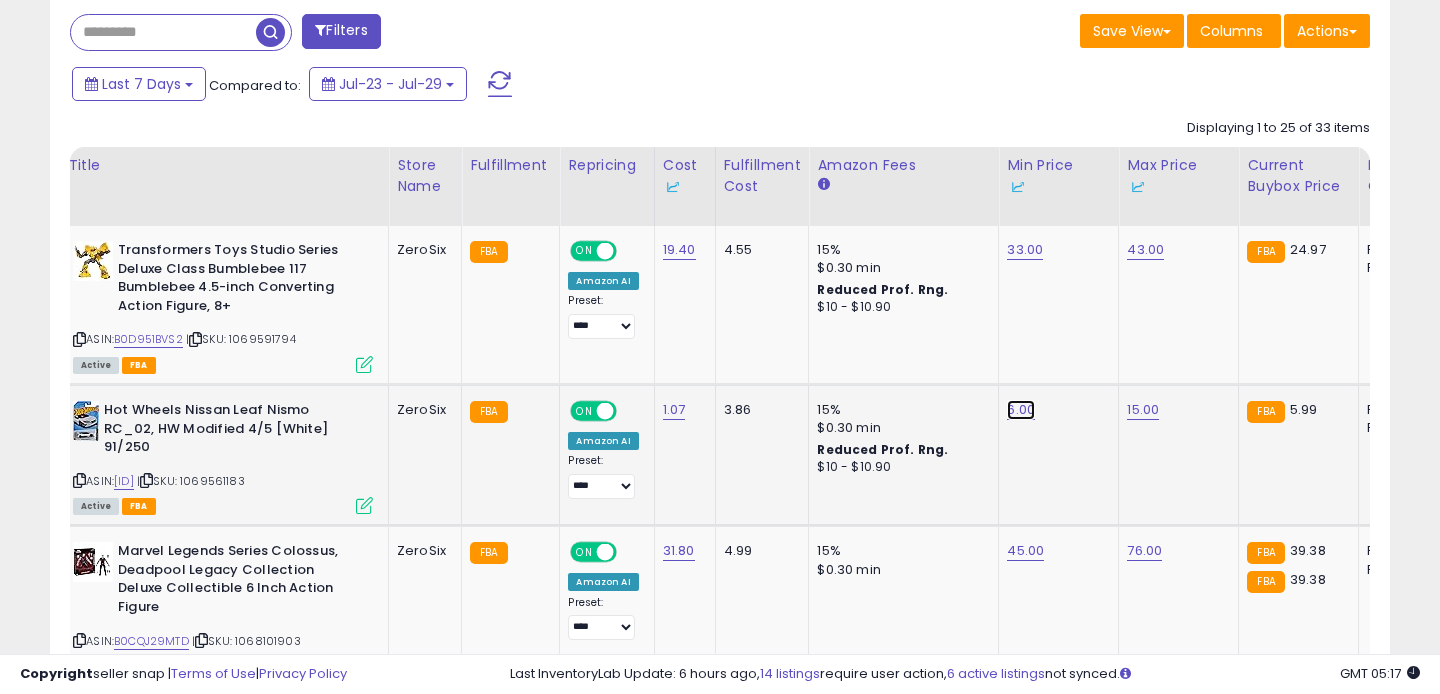 click on "6.00" at bounding box center (1025, 250) 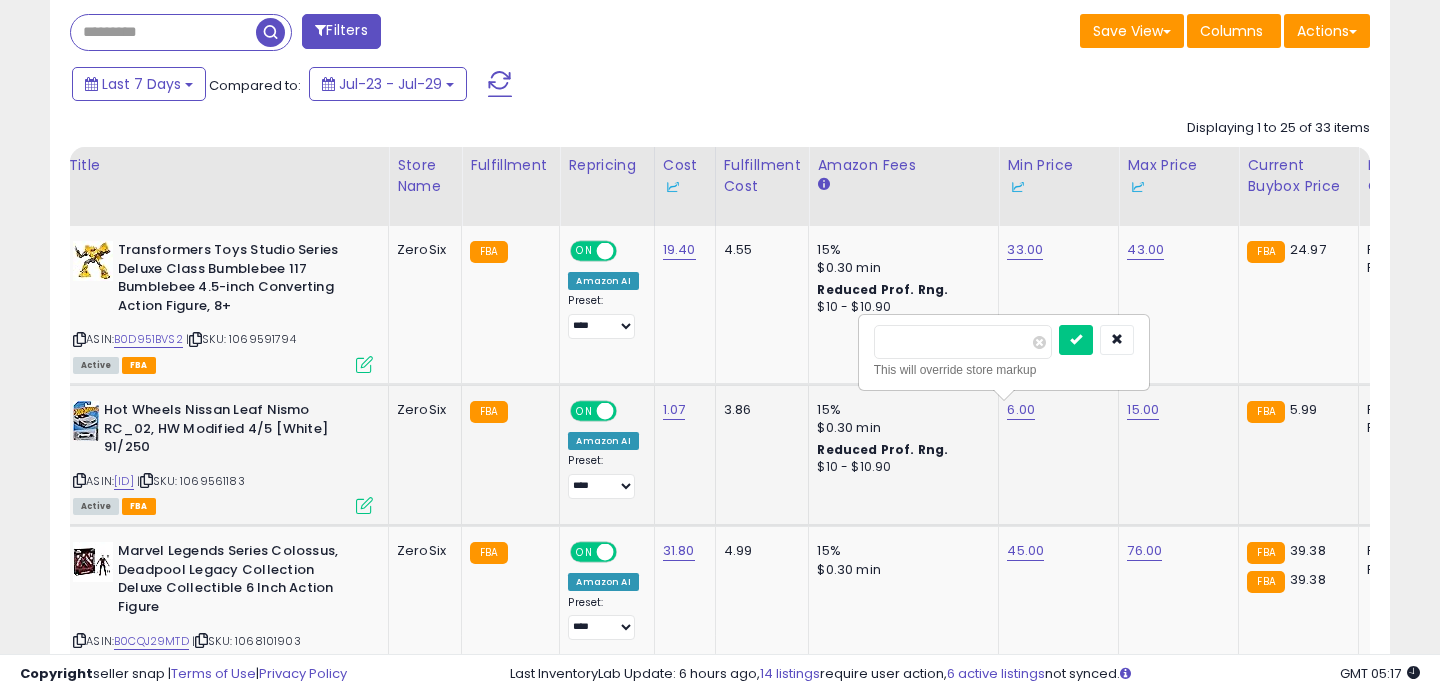 type on "*" 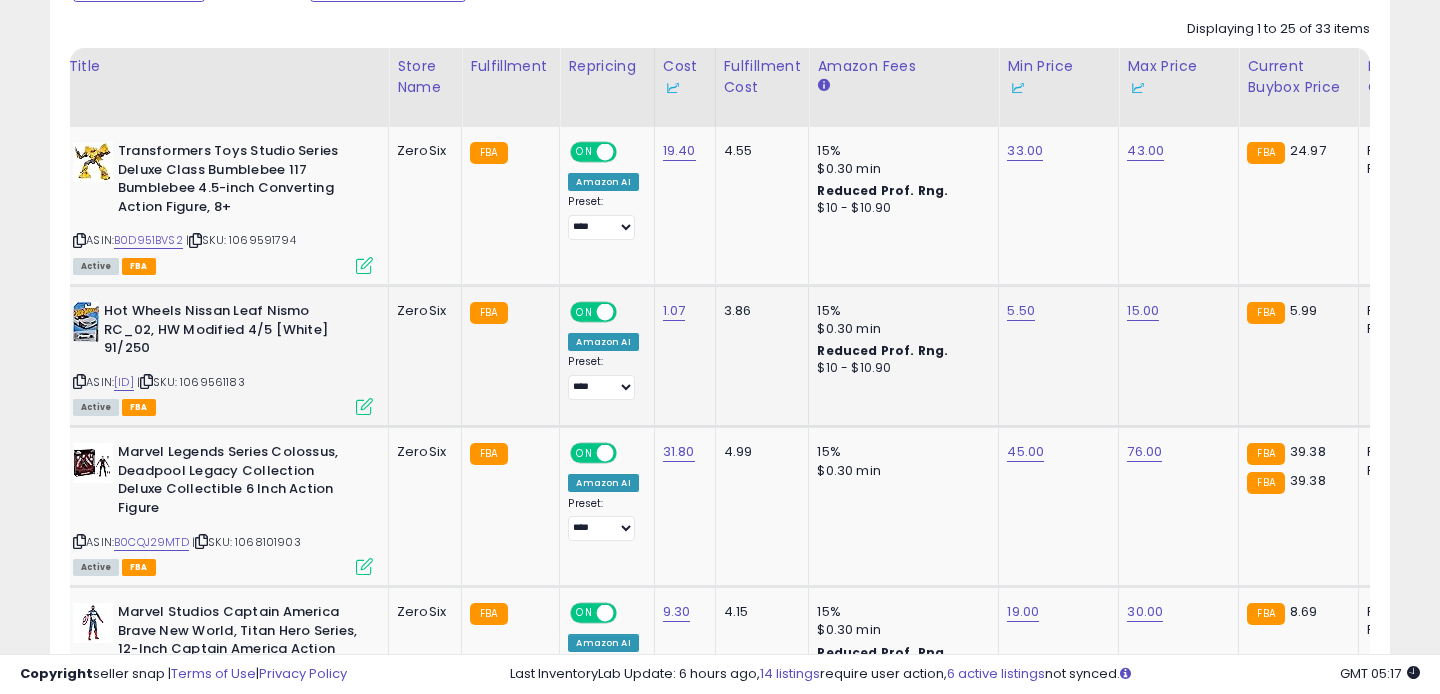 scroll, scrollTop: 931, scrollLeft: 0, axis: vertical 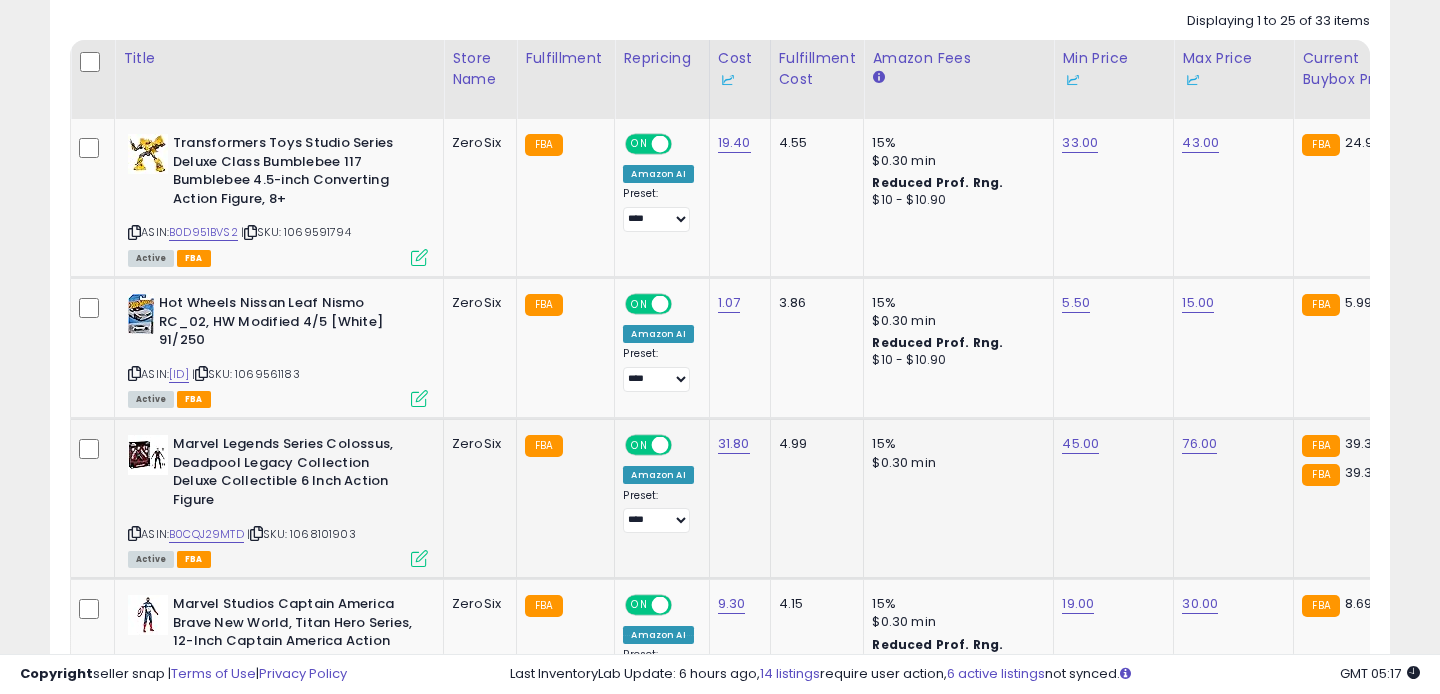 click at bounding box center (134, 533) 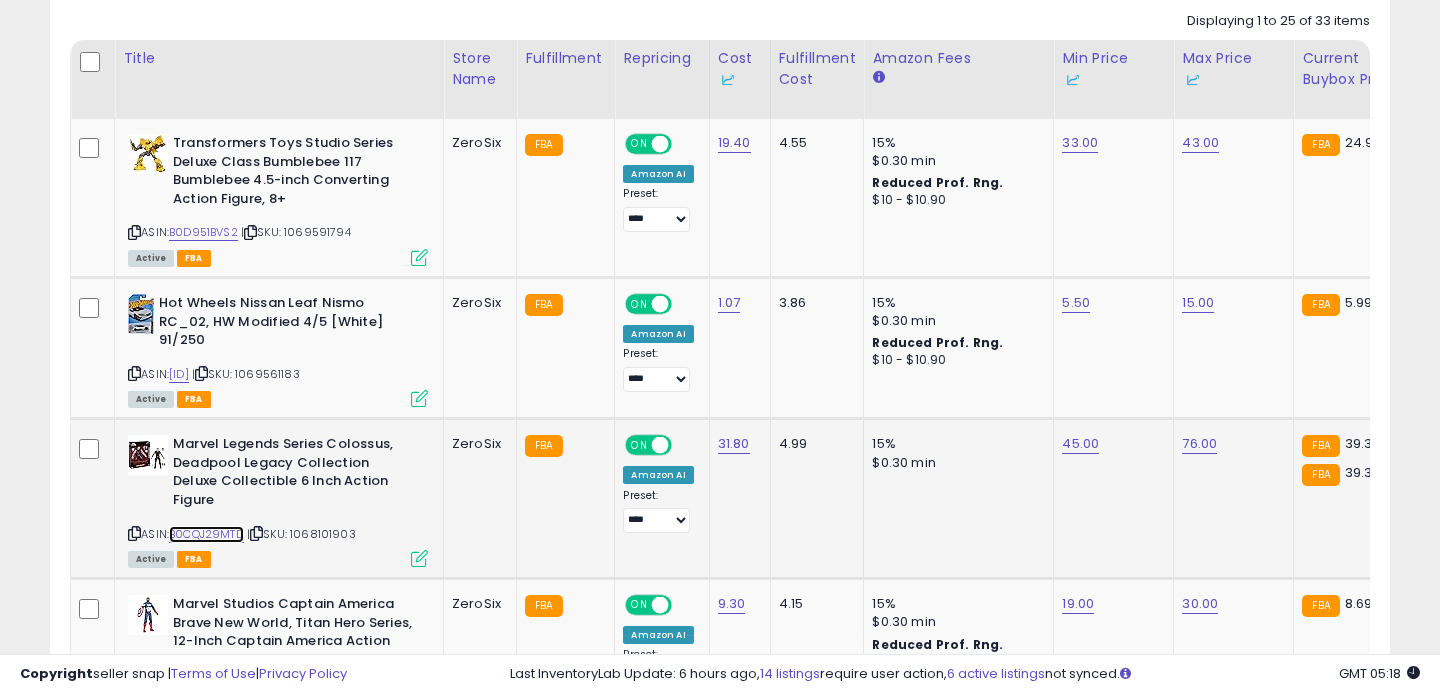 click on "B0CQJ29MTD" at bounding box center (206, 534) 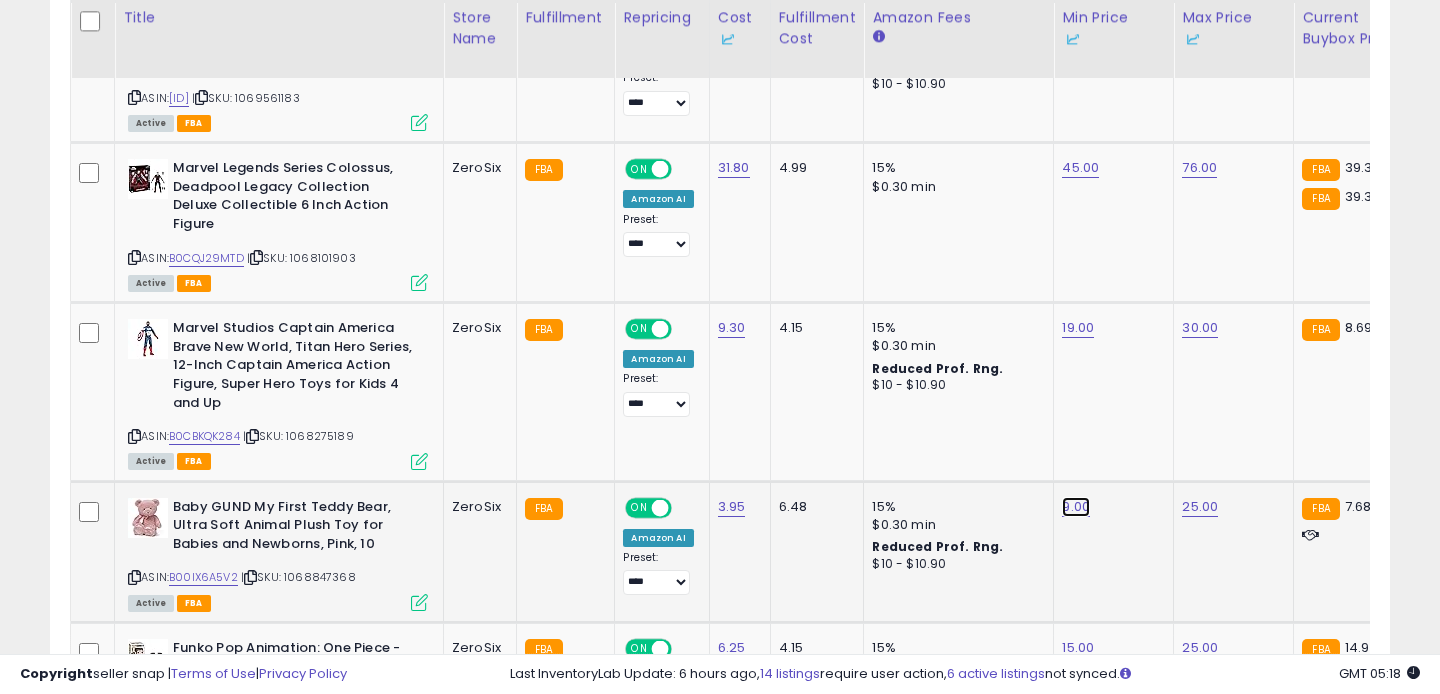 click on "9.00" at bounding box center (1080, -133) 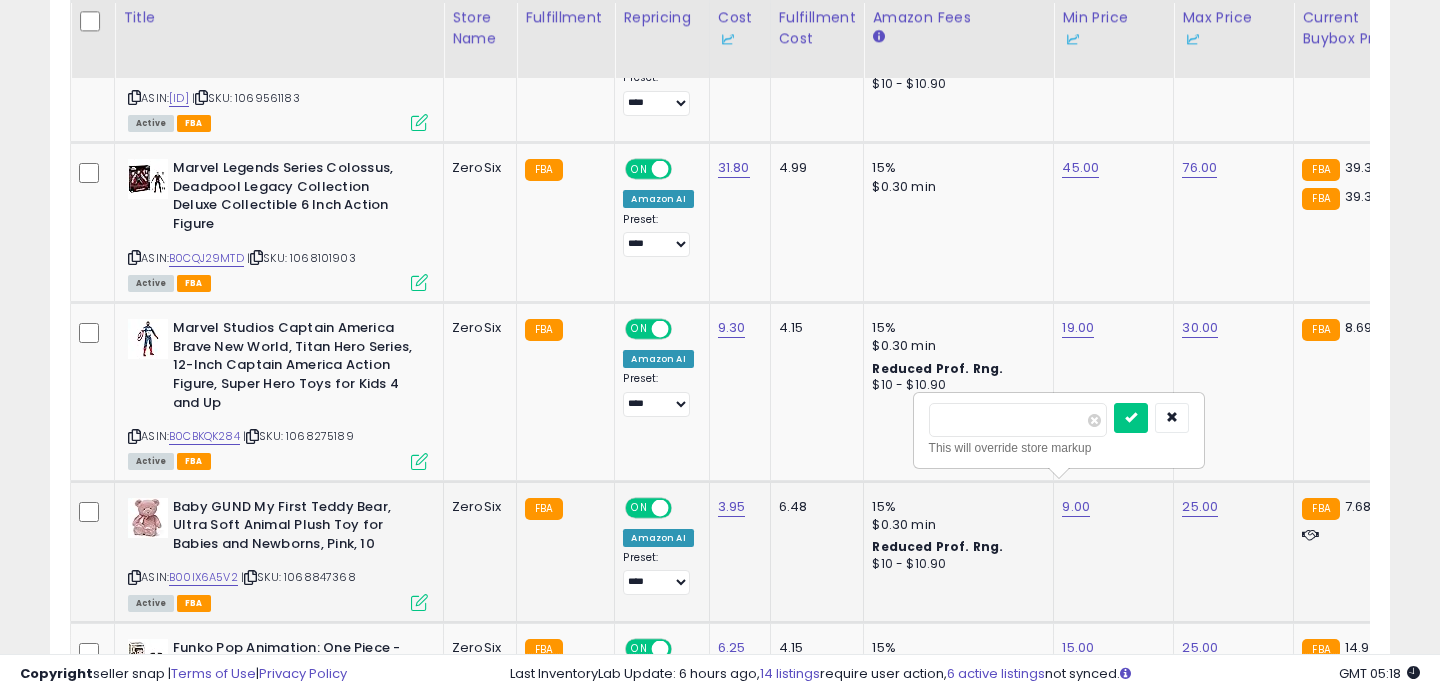 click on "****" at bounding box center [1018, 420] 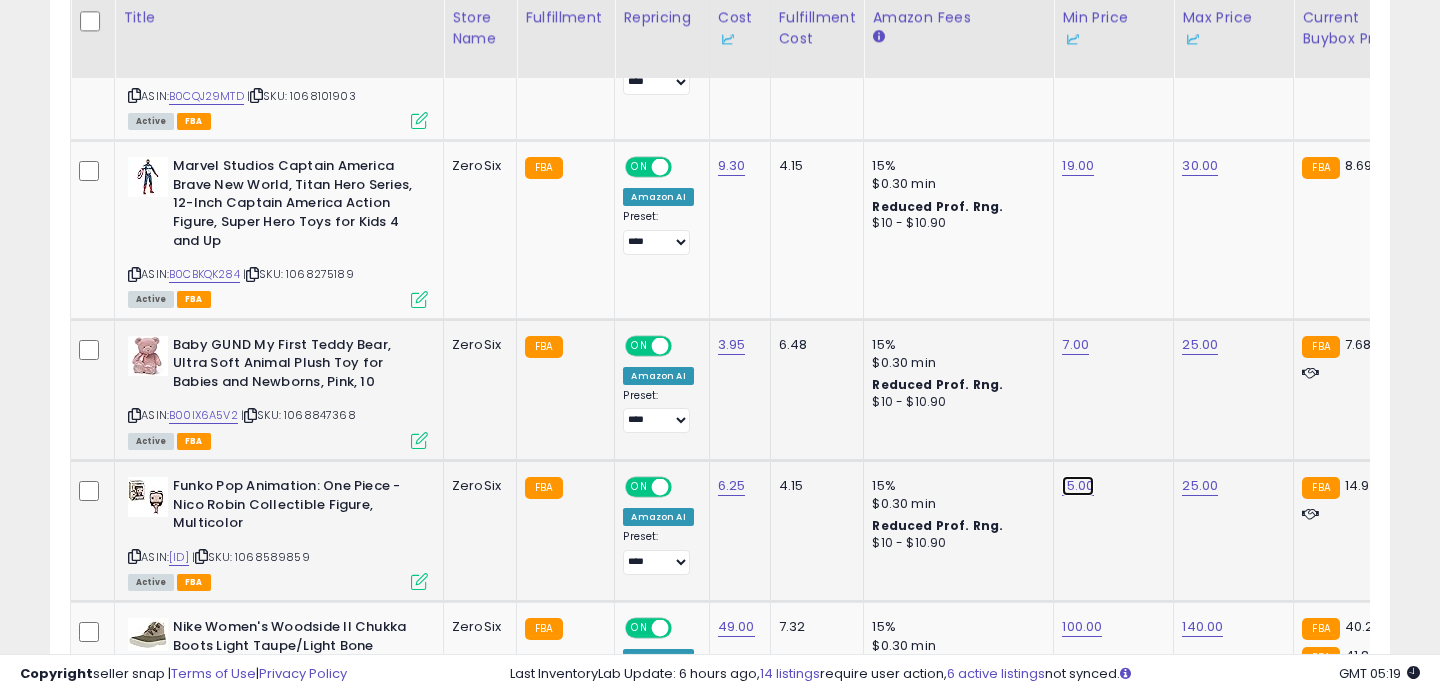 click on "15.00" at bounding box center [1080, -295] 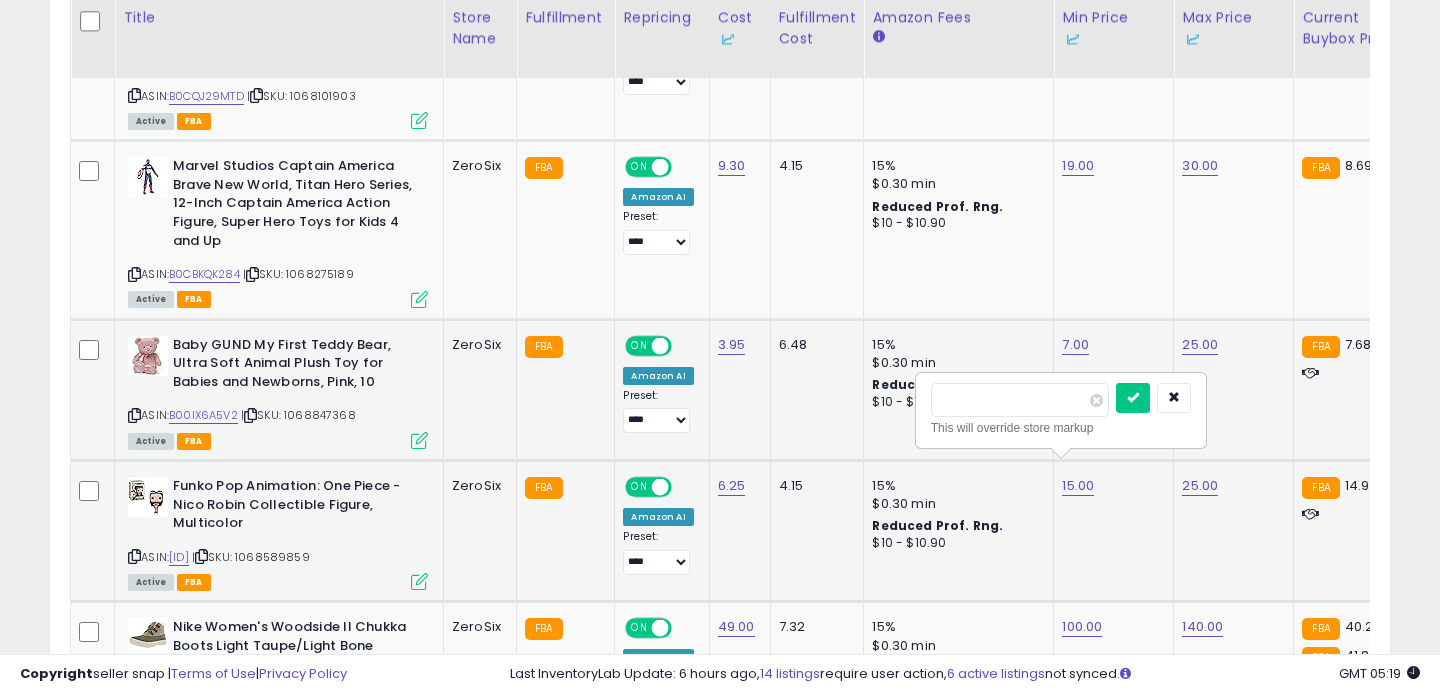 click on "*****" at bounding box center [1020, 400] 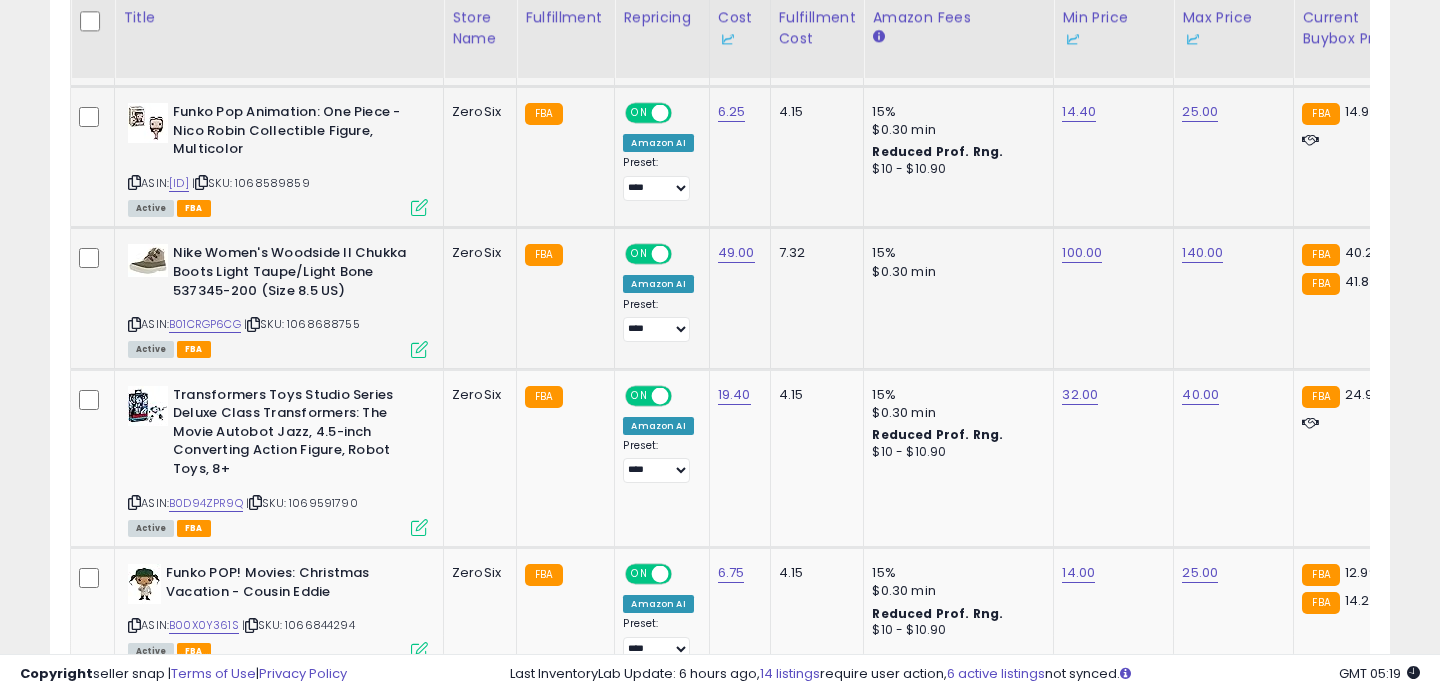 scroll, scrollTop: 1742, scrollLeft: 0, axis: vertical 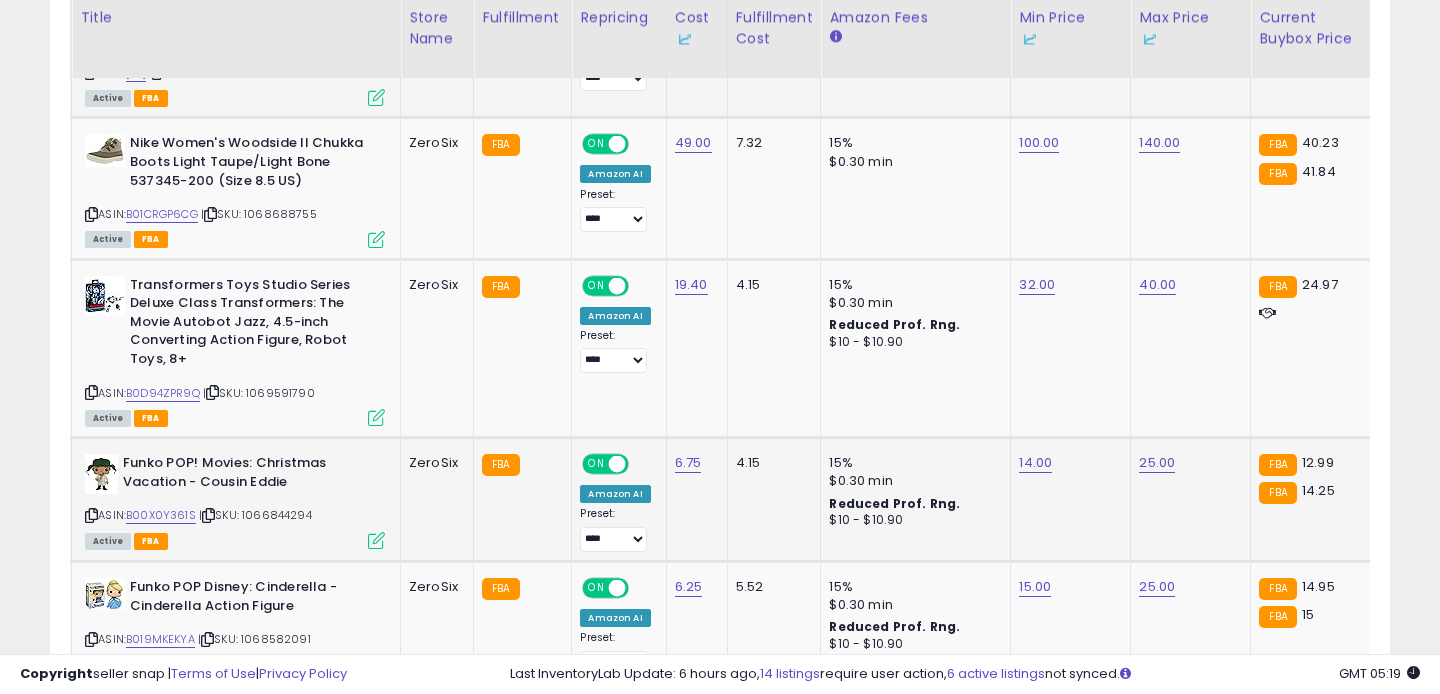 click on "14.00" 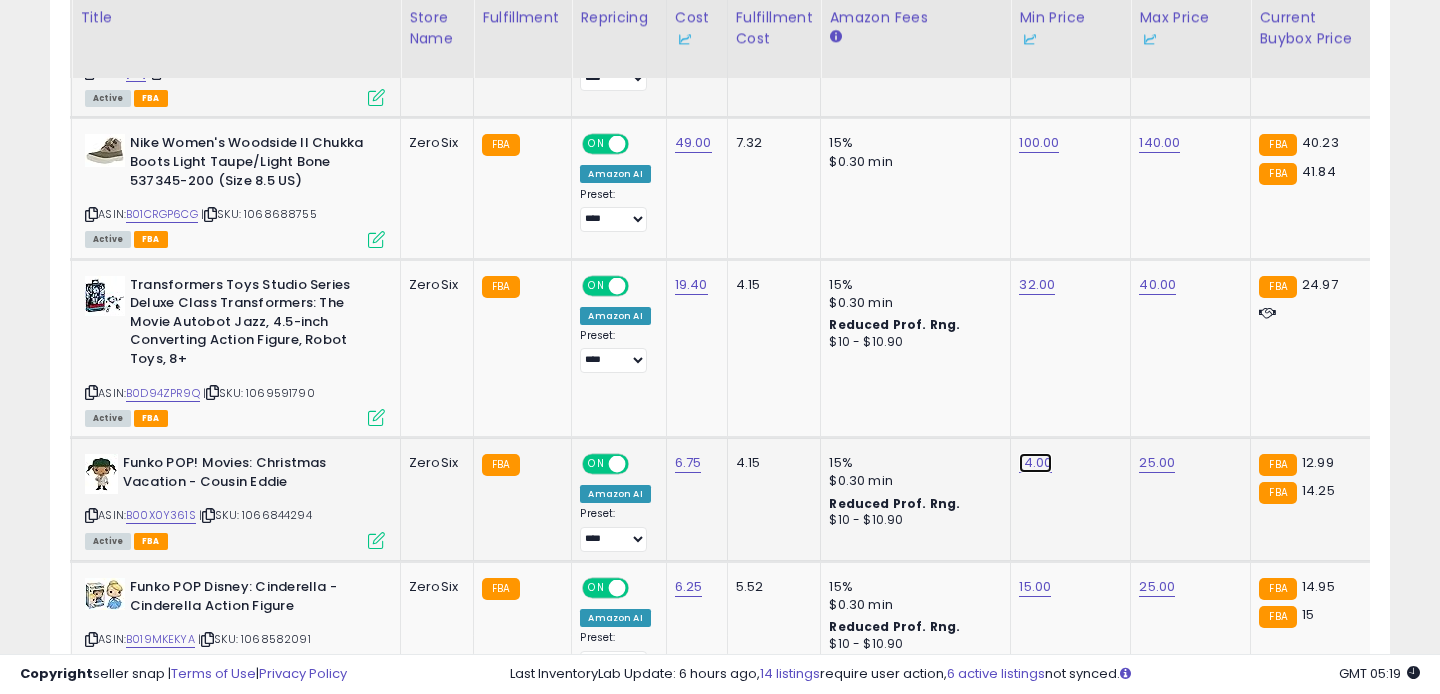 click on "14.00" at bounding box center [1037, -779] 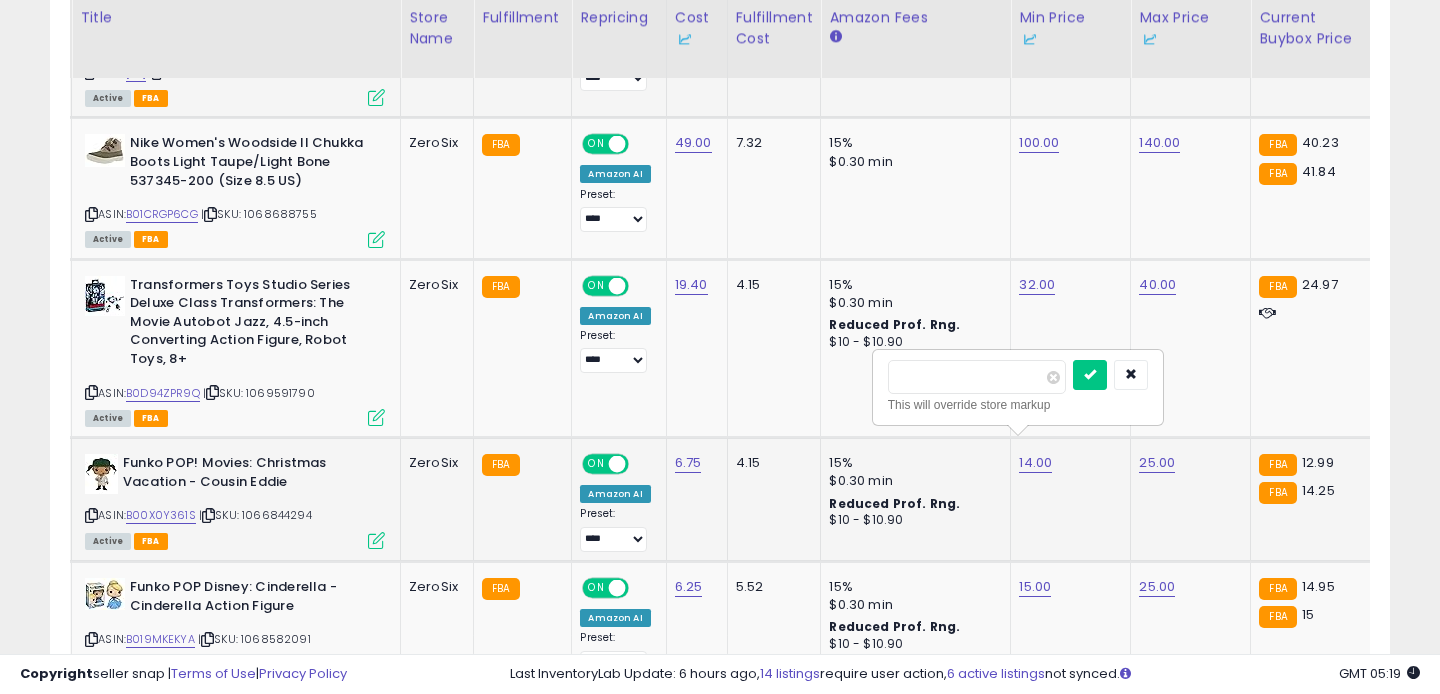 click on "*****" at bounding box center (977, 377) 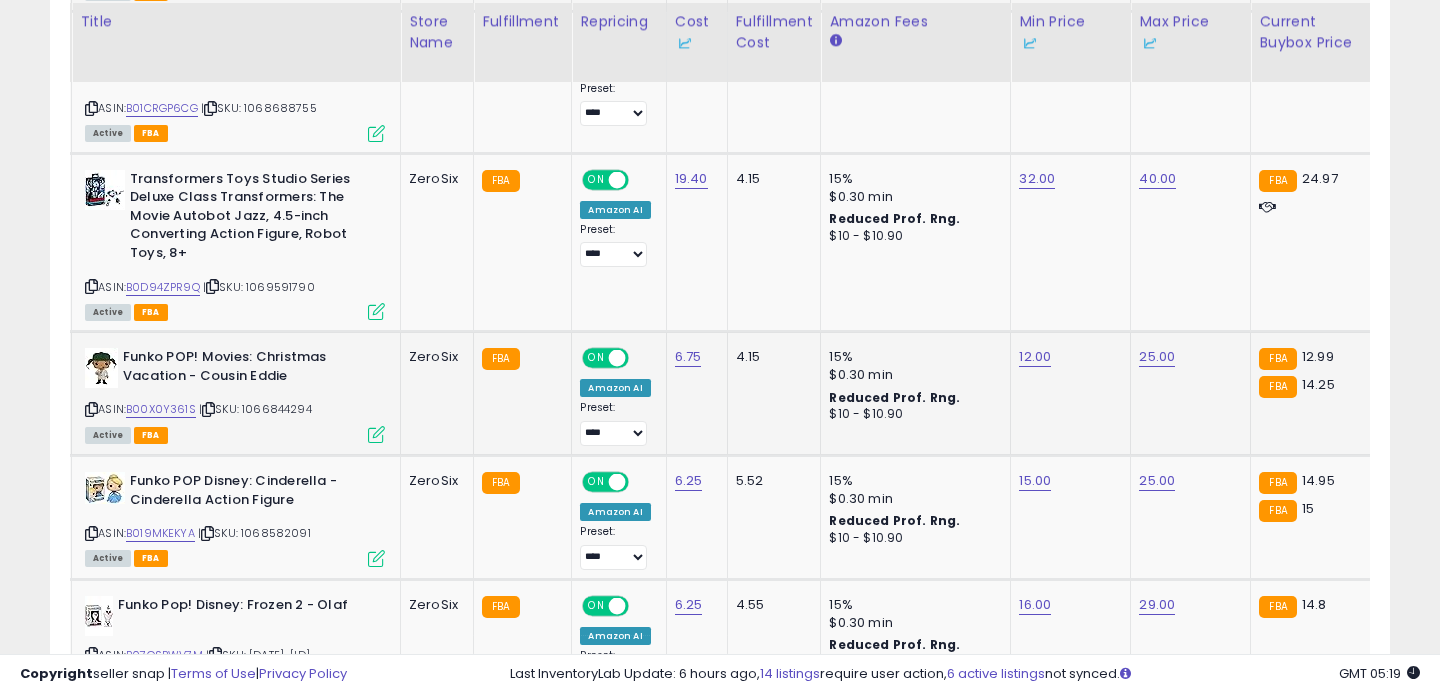 scroll, scrollTop: 1963, scrollLeft: 0, axis: vertical 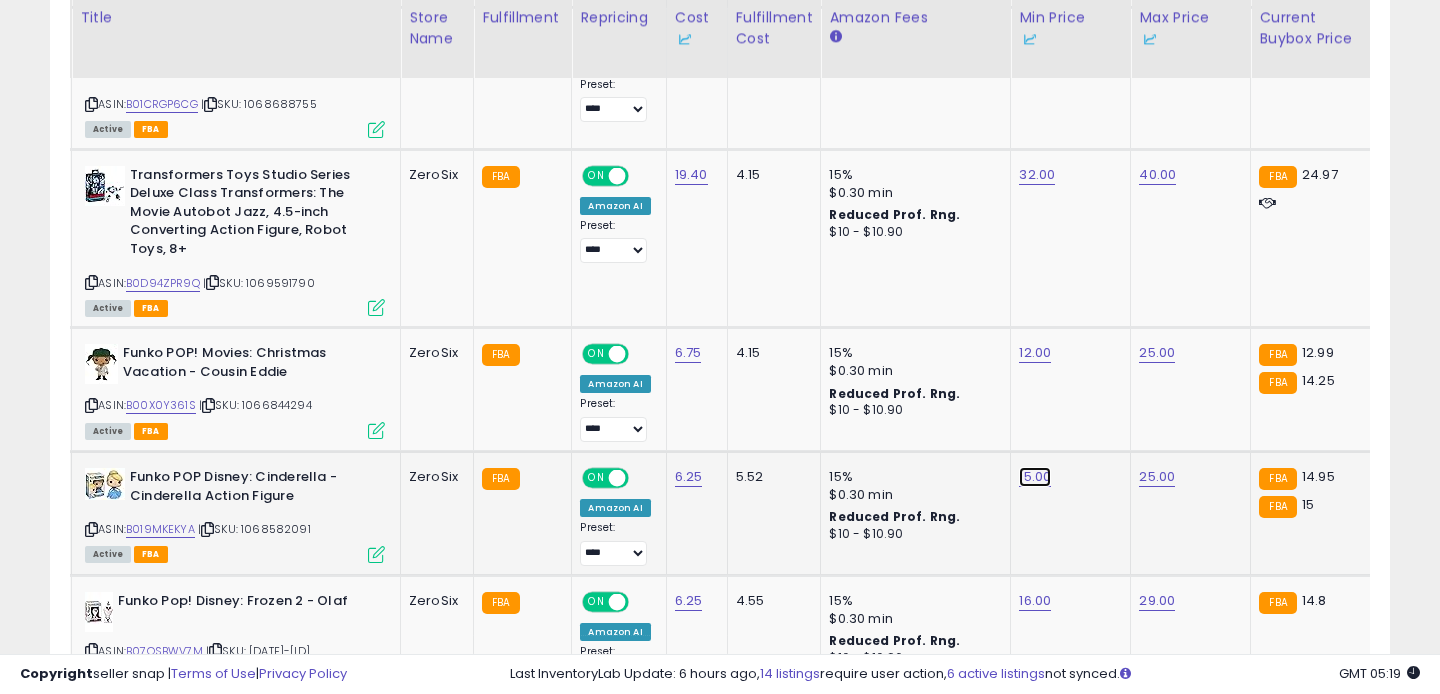 click on "15.00" at bounding box center [1037, -889] 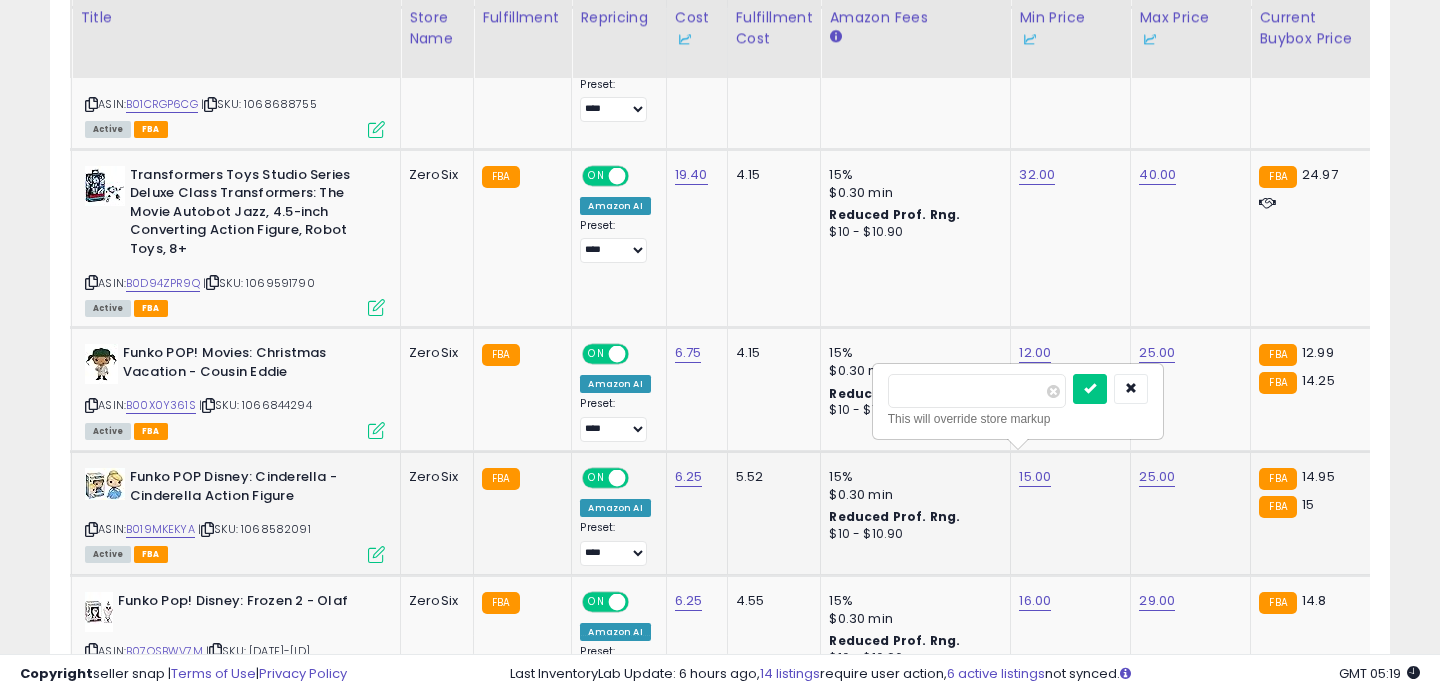 click on "*****" at bounding box center [977, 391] 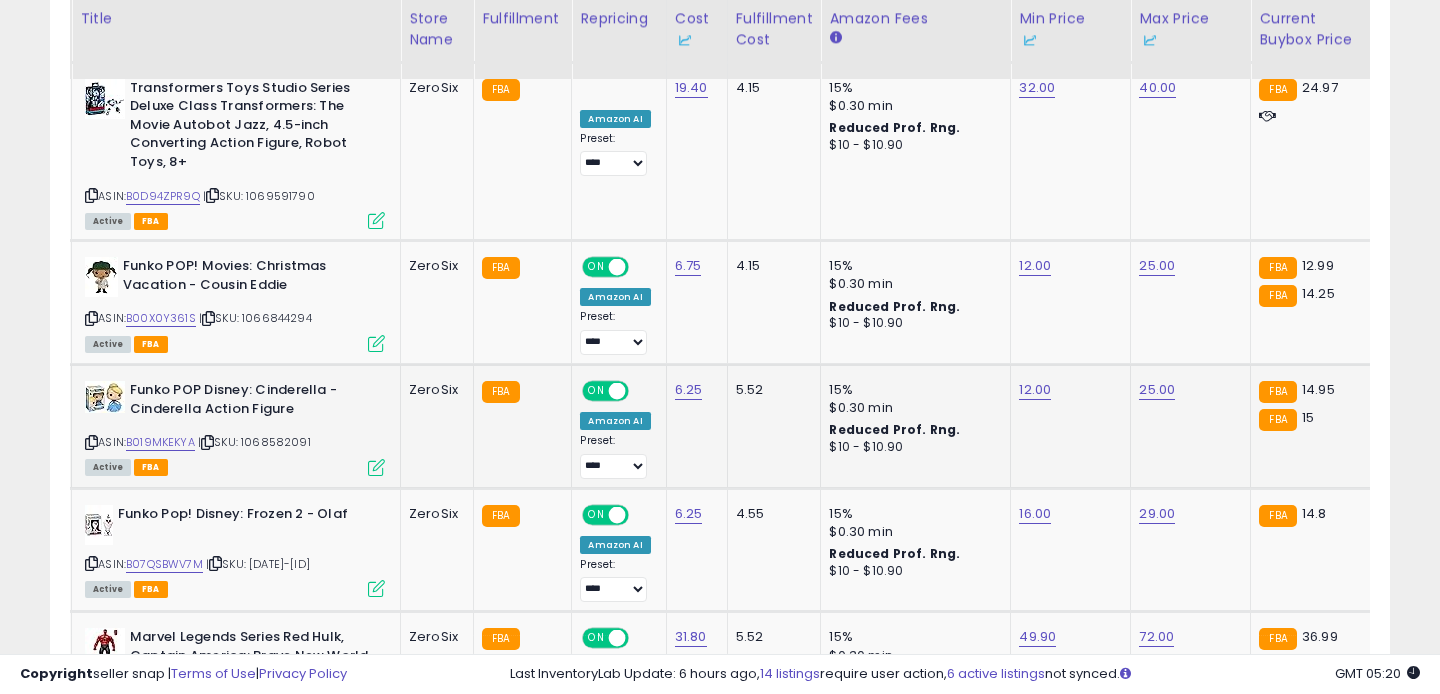 scroll, scrollTop: 2051, scrollLeft: 0, axis: vertical 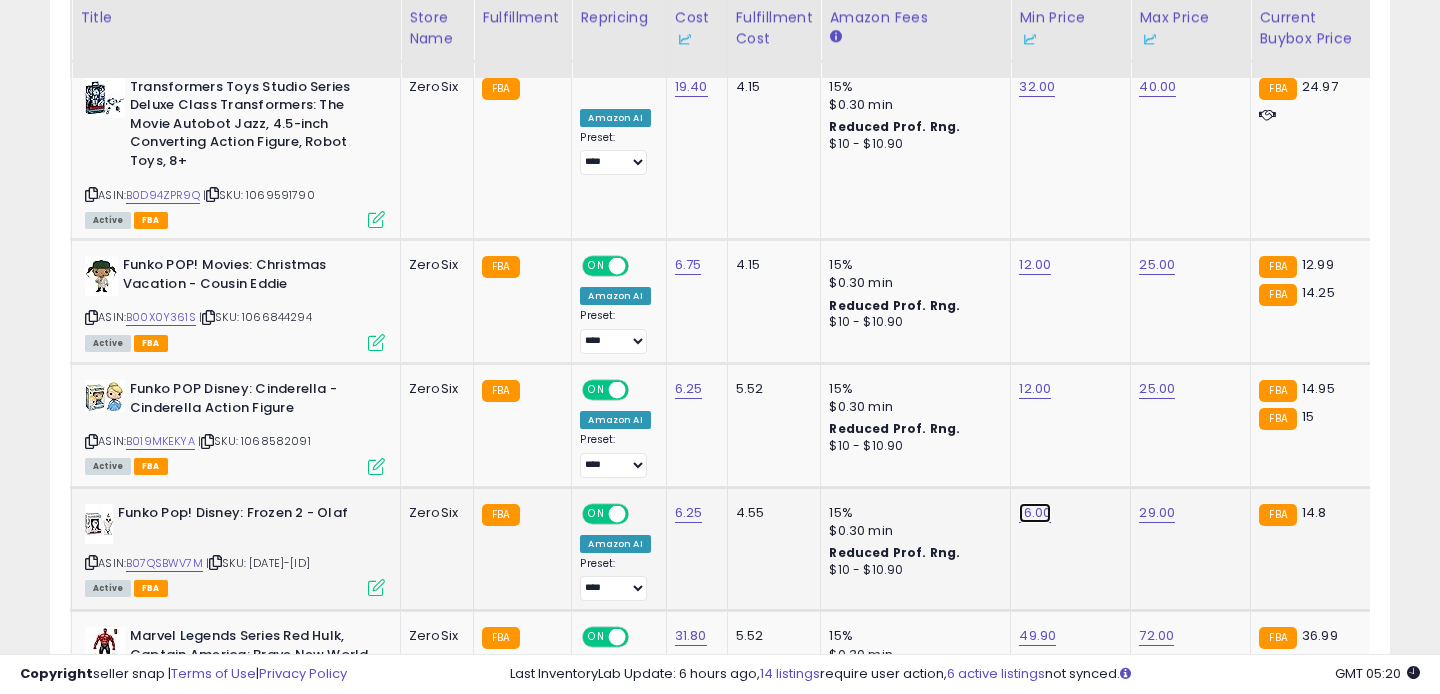 click on "16.00" at bounding box center [1037, -977] 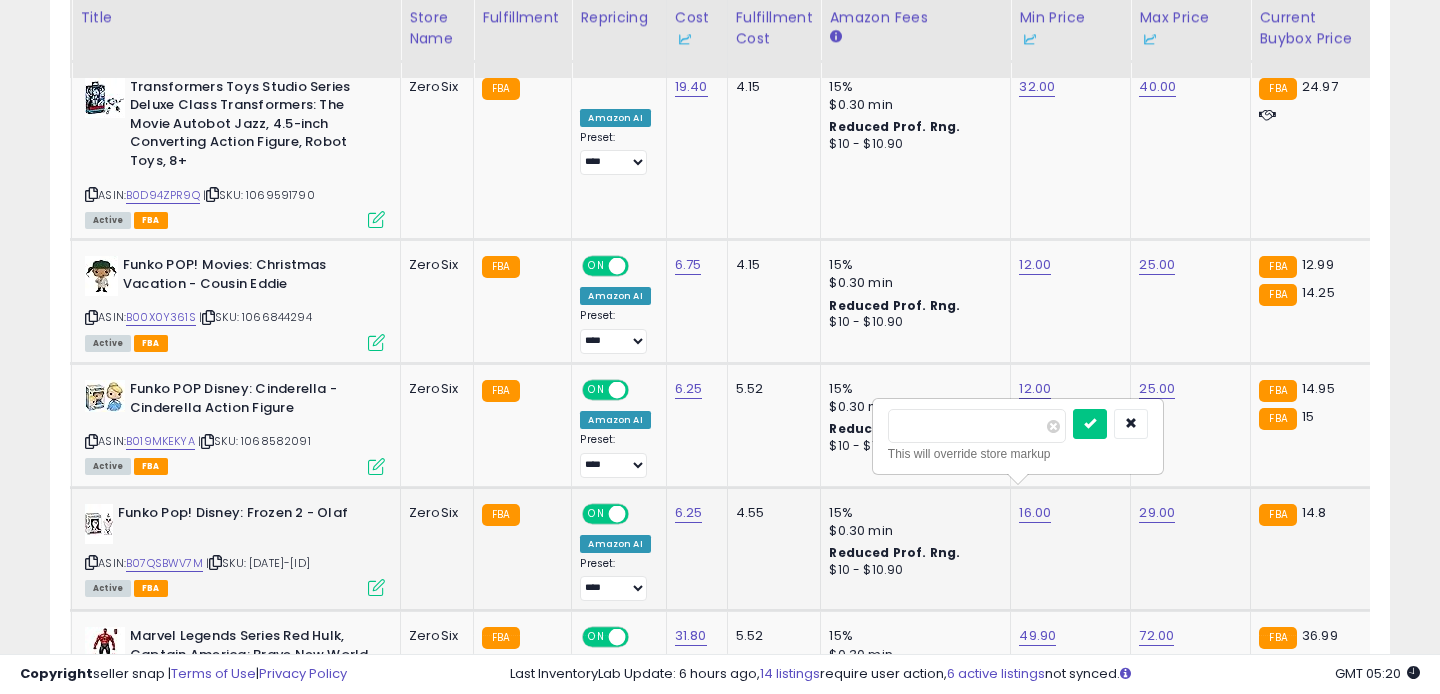 click on "*****" at bounding box center (977, 426) 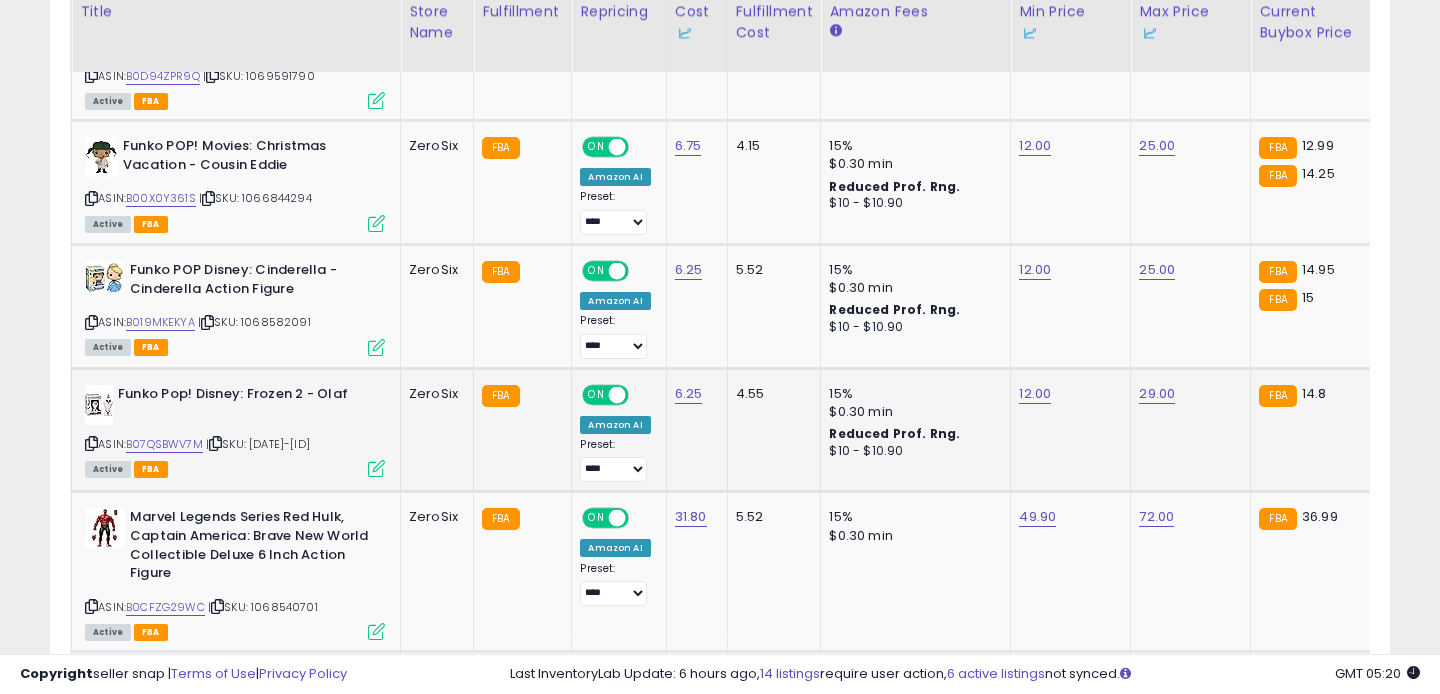 scroll, scrollTop: 2171, scrollLeft: 0, axis: vertical 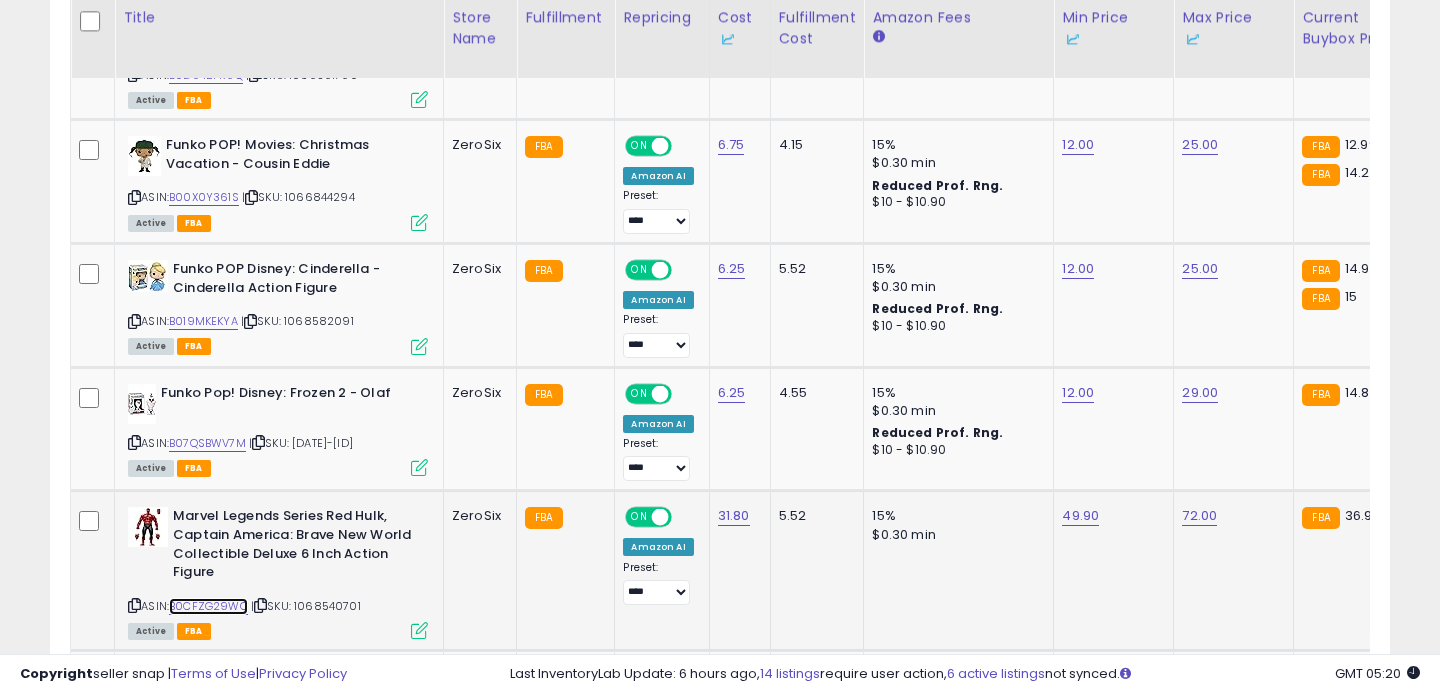click on "B0CFZG29WC" at bounding box center [208, 606] 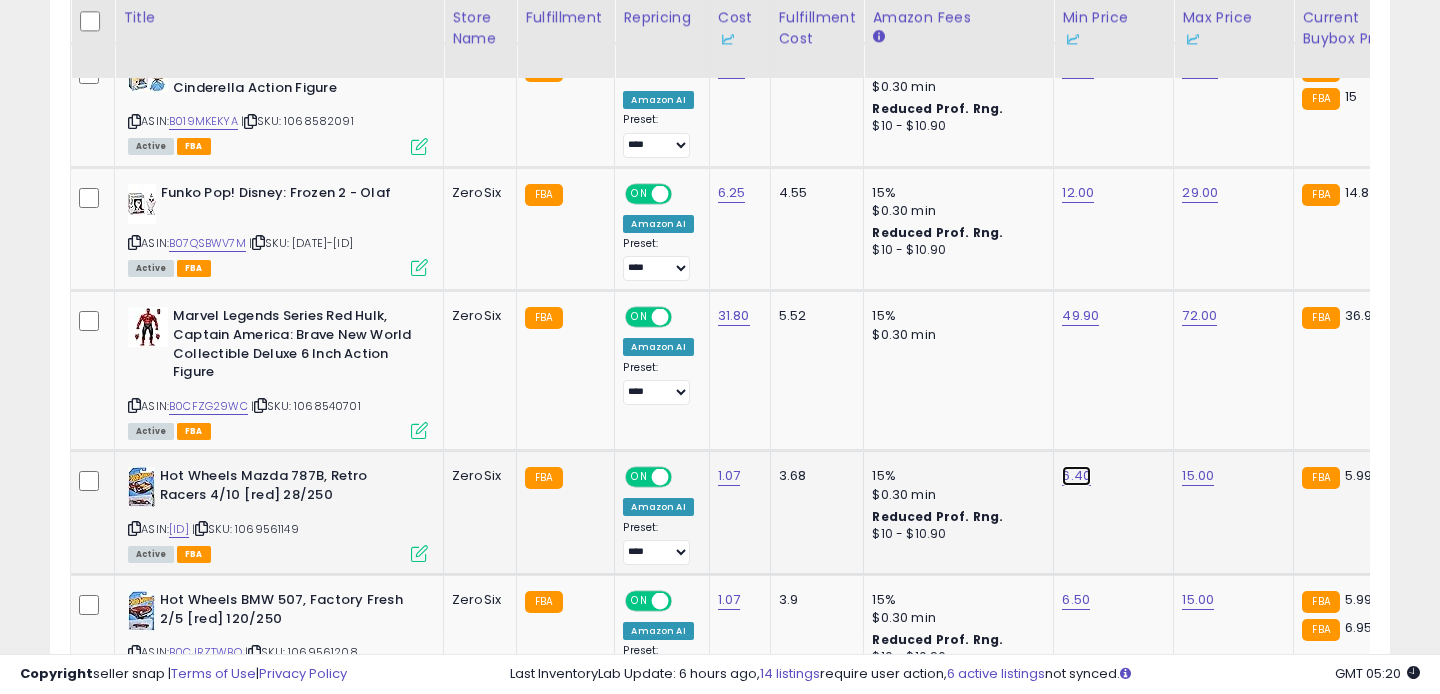 click on "6.40" at bounding box center (1080, -1297) 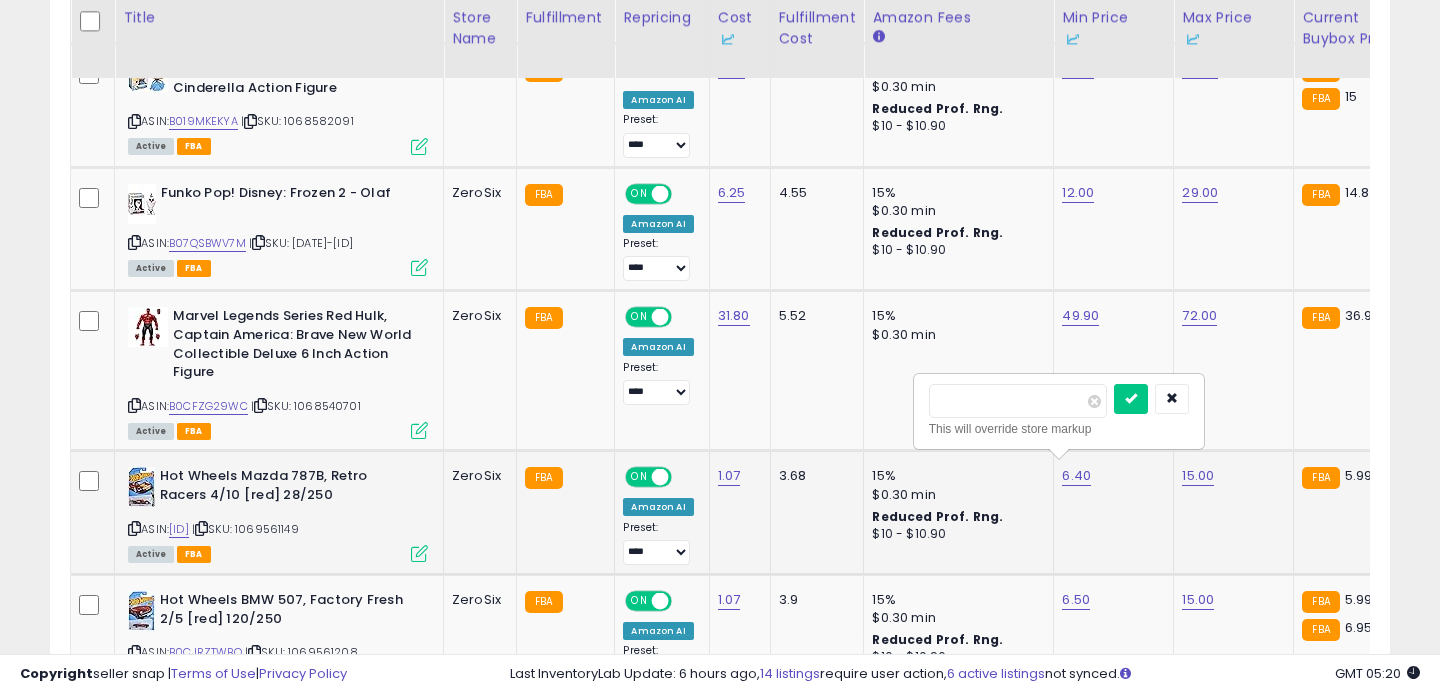 click on "****" at bounding box center [1018, 401] 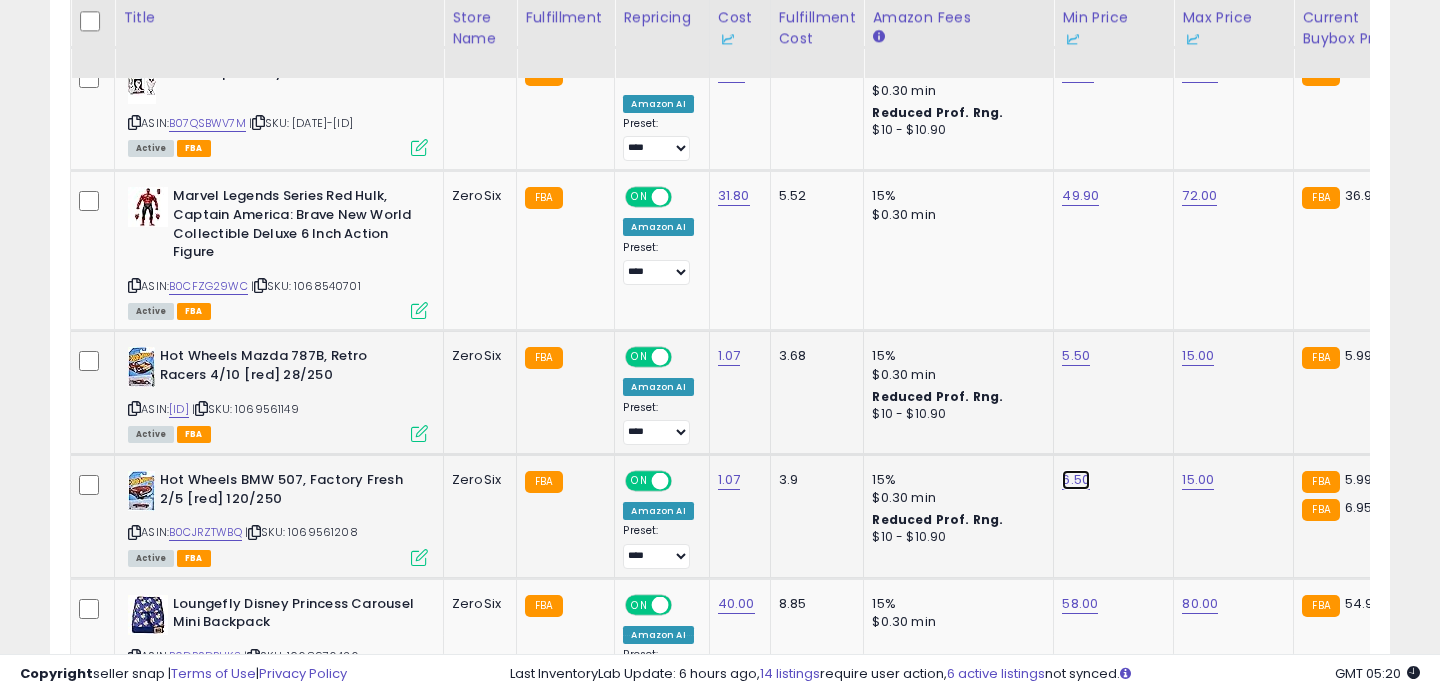 click on "6.50" at bounding box center (1080, -1417) 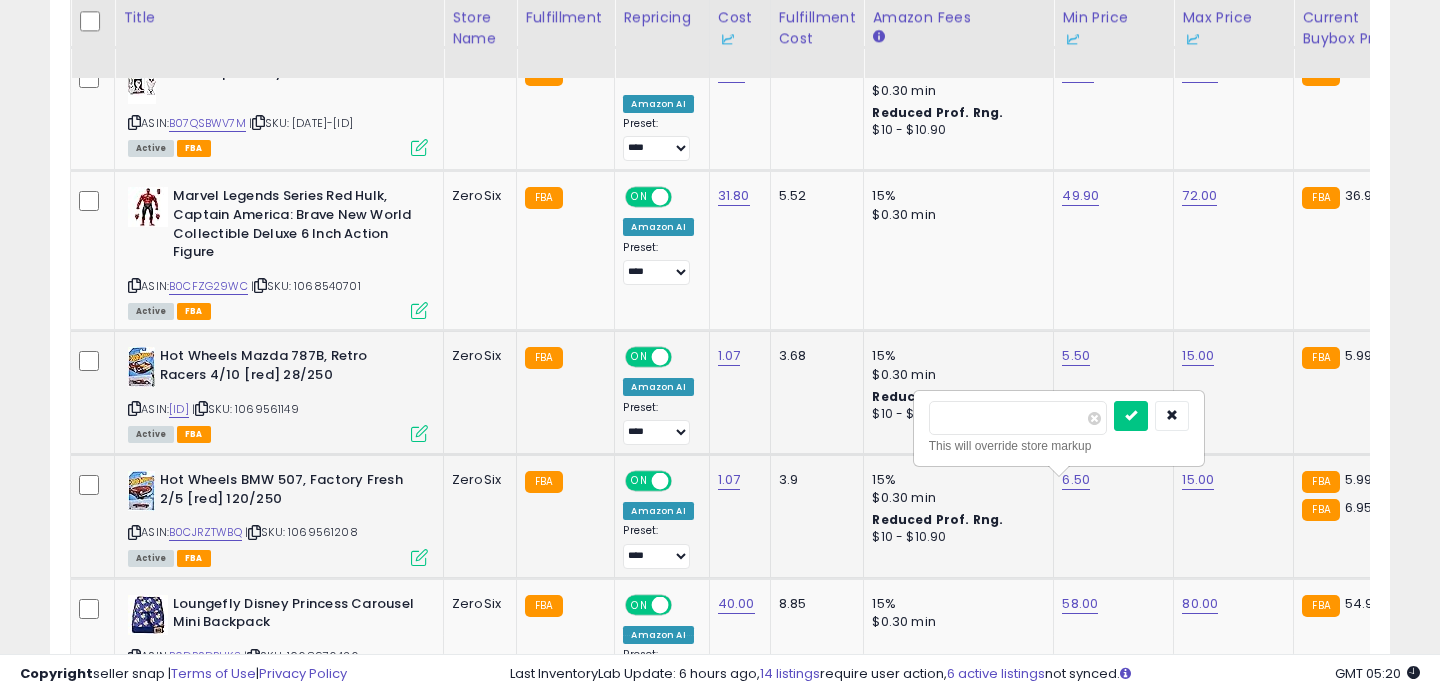 click on "****" at bounding box center (1018, 418) 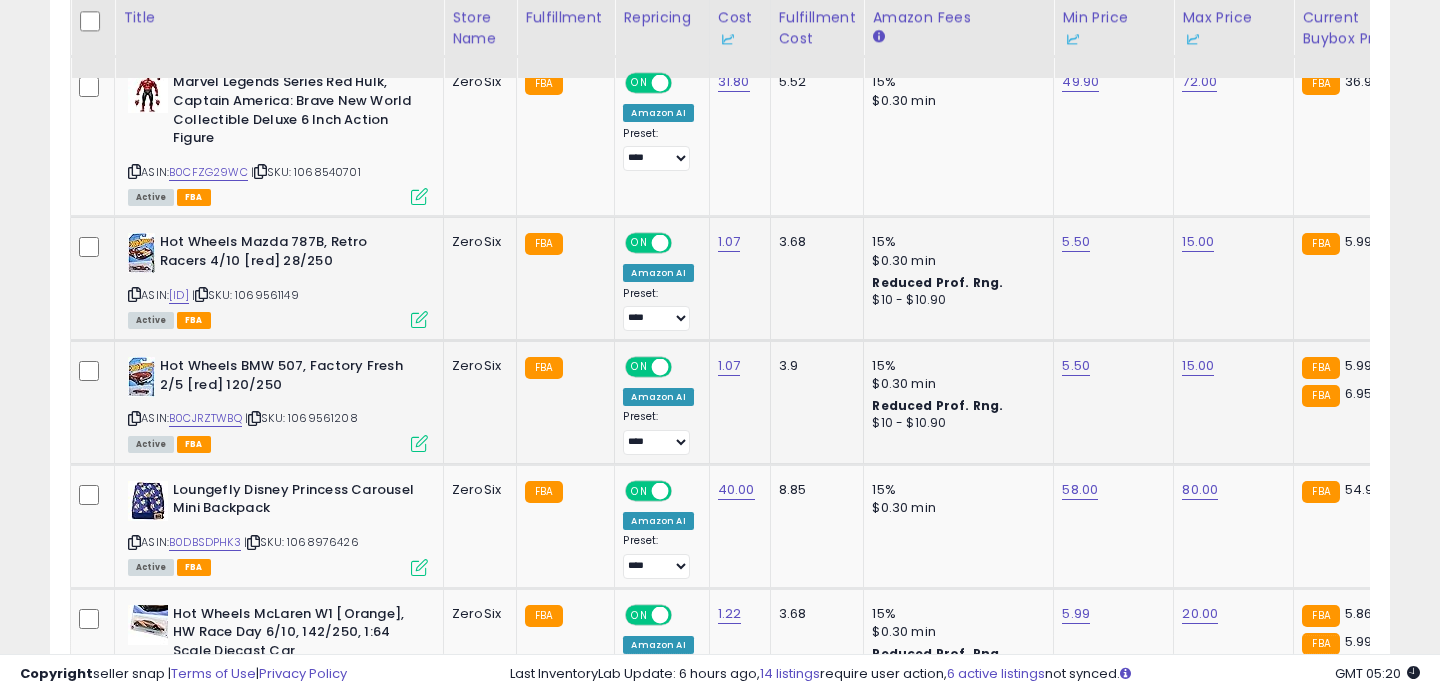 scroll, scrollTop: 2610, scrollLeft: 0, axis: vertical 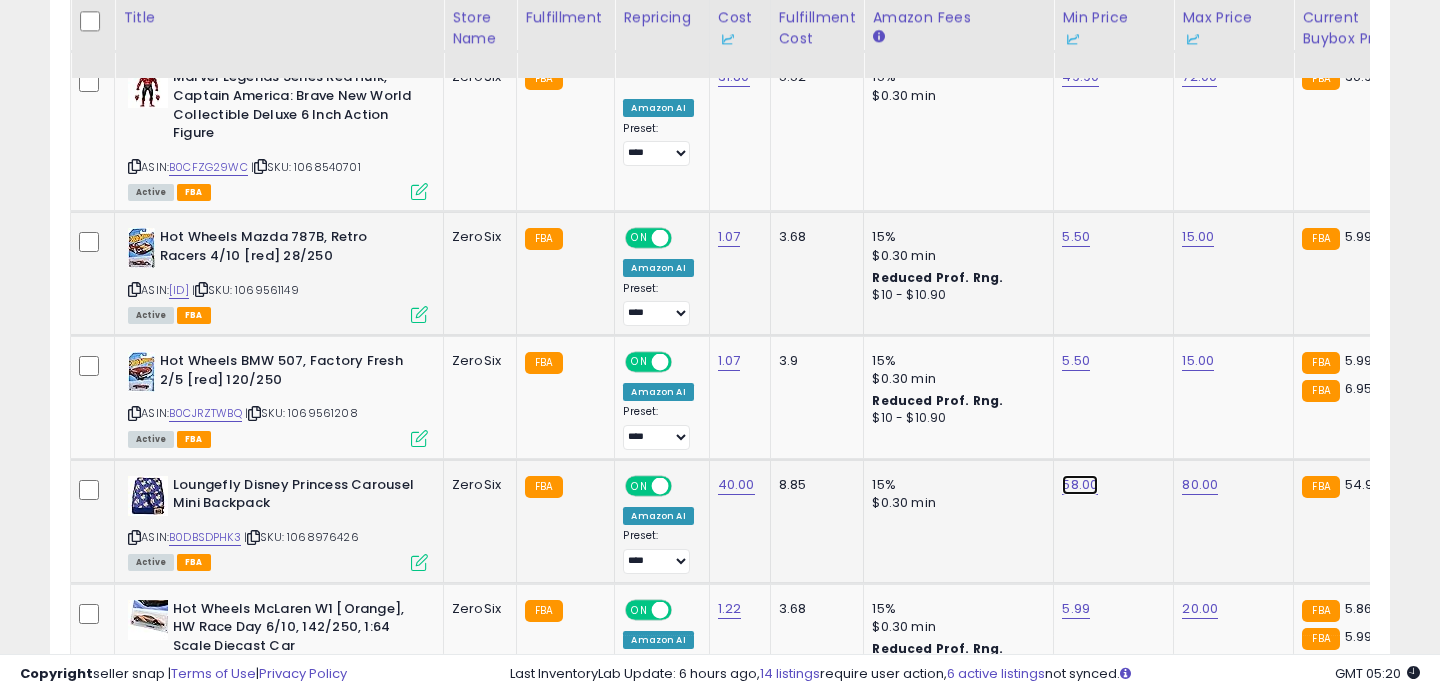 click on "58.00" at bounding box center (1080, -1536) 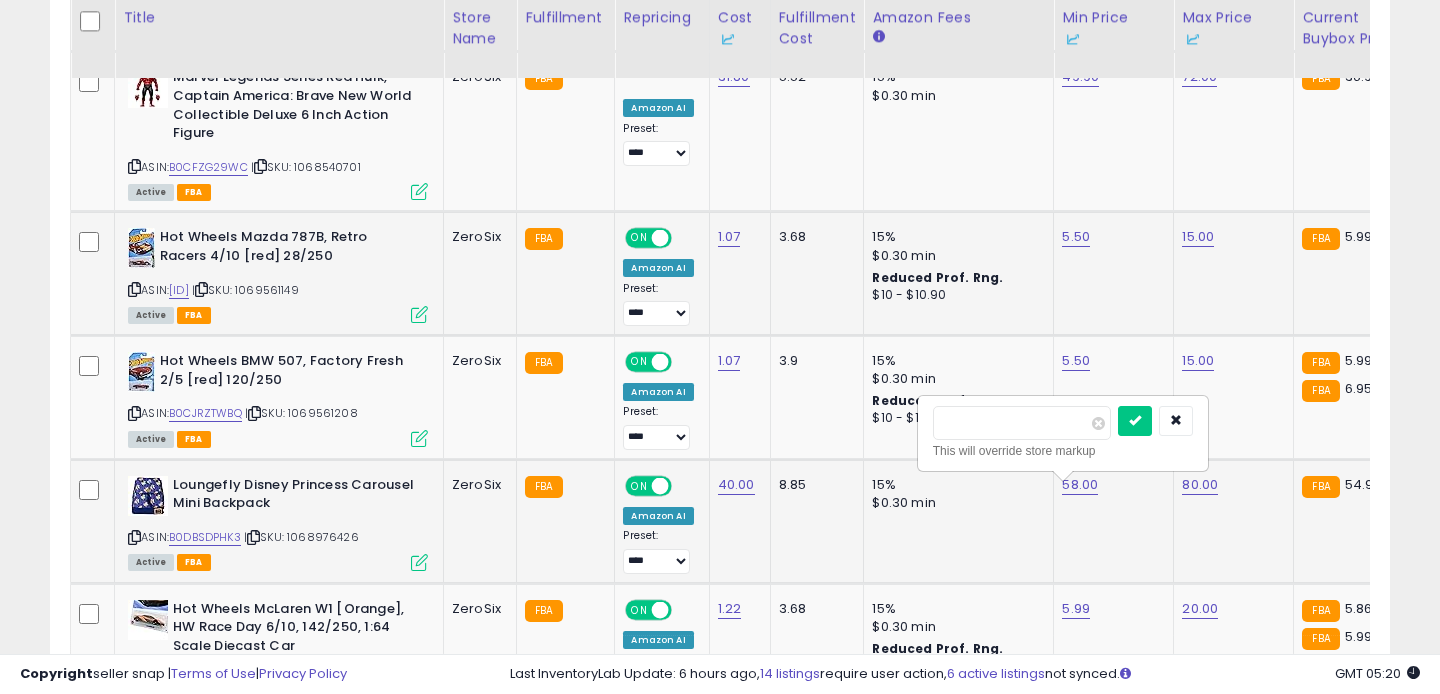 click on "*****" at bounding box center [1022, 423] 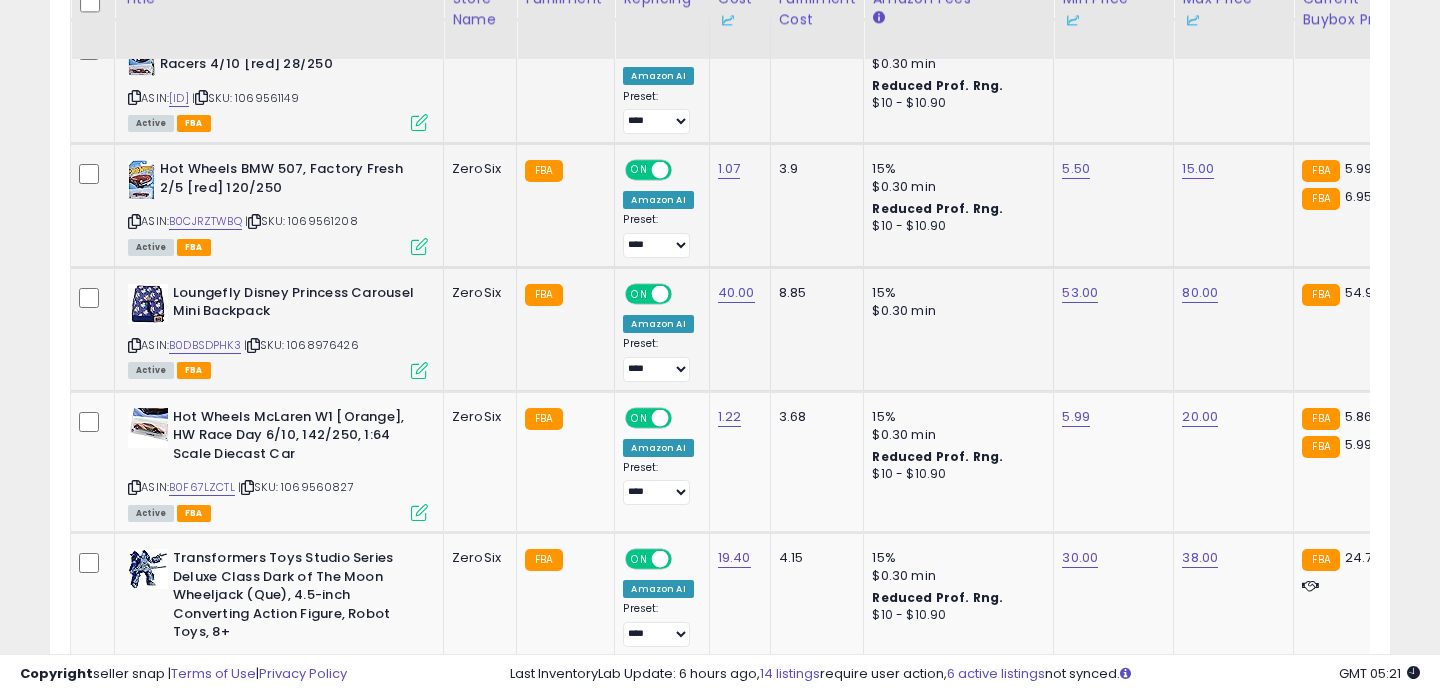scroll, scrollTop: 2803, scrollLeft: 0, axis: vertical 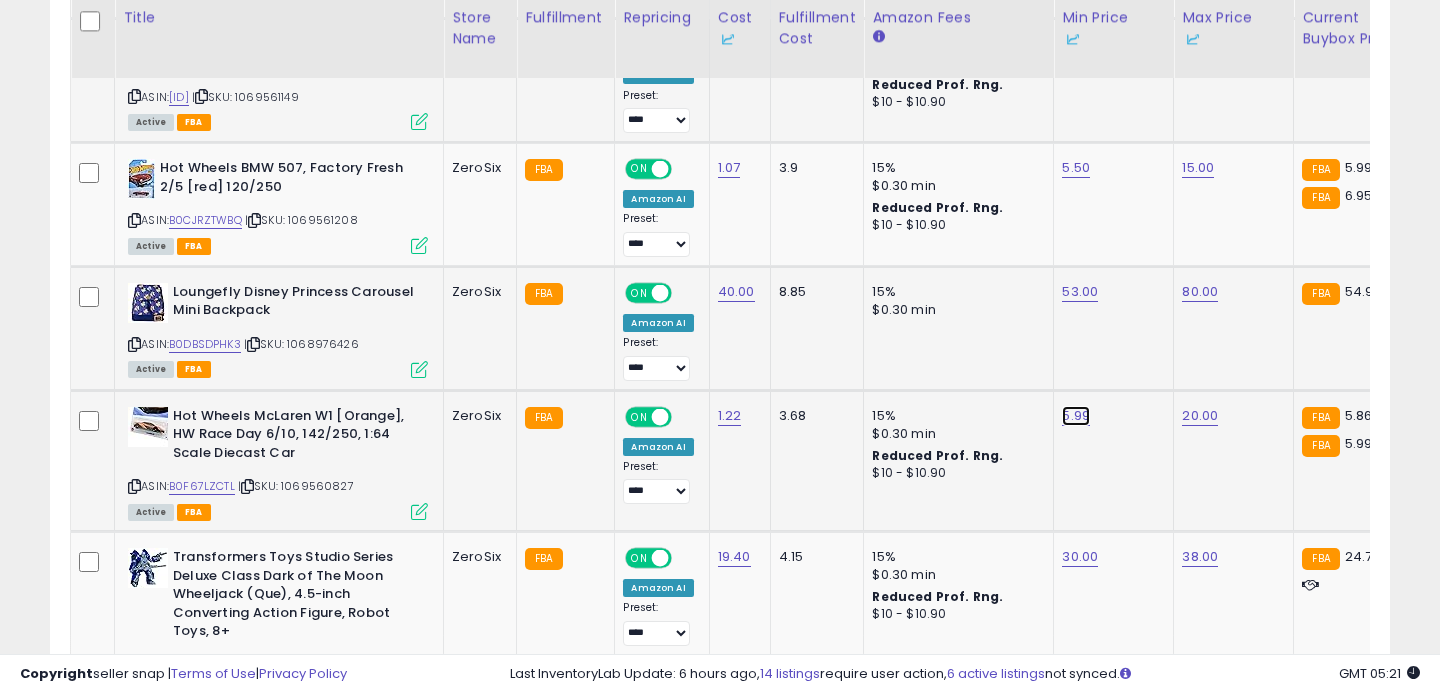 click on "5.99" at bounding box center (1080, -1729) 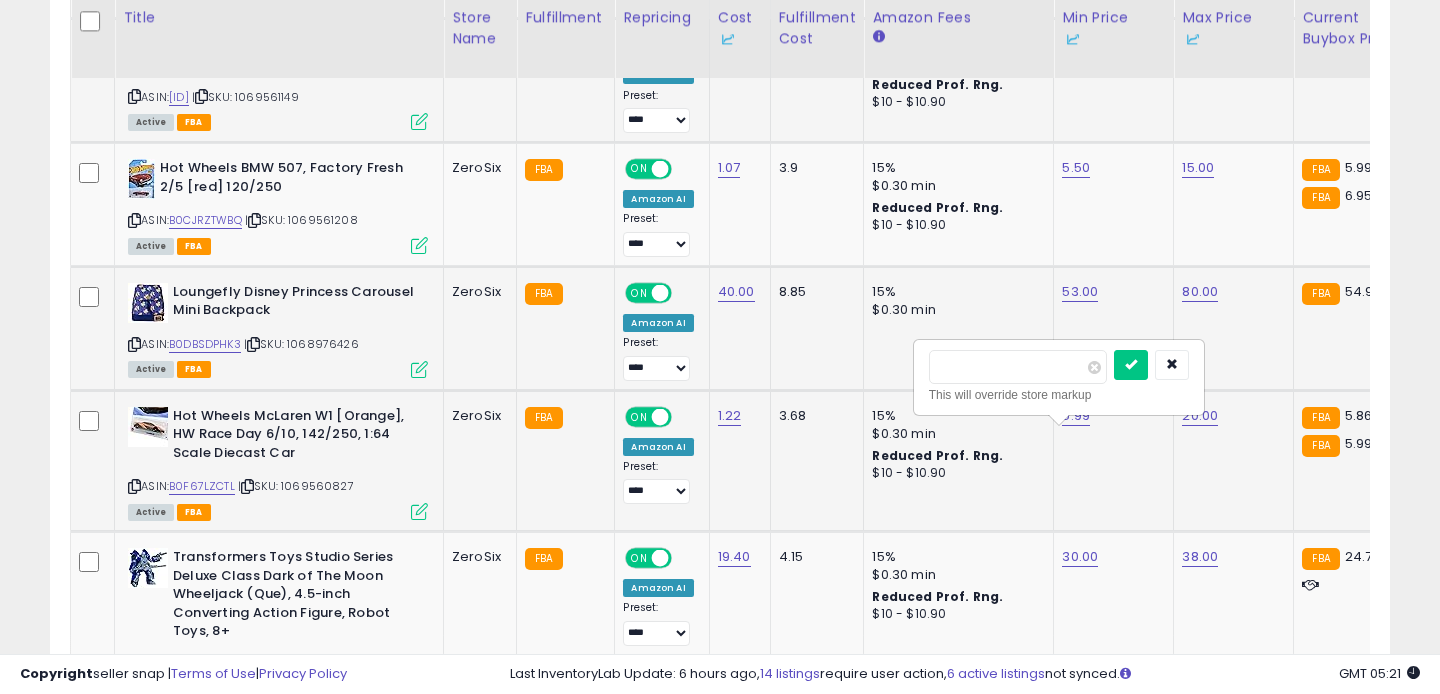 click on "****" at bounding box center (1018, 367) 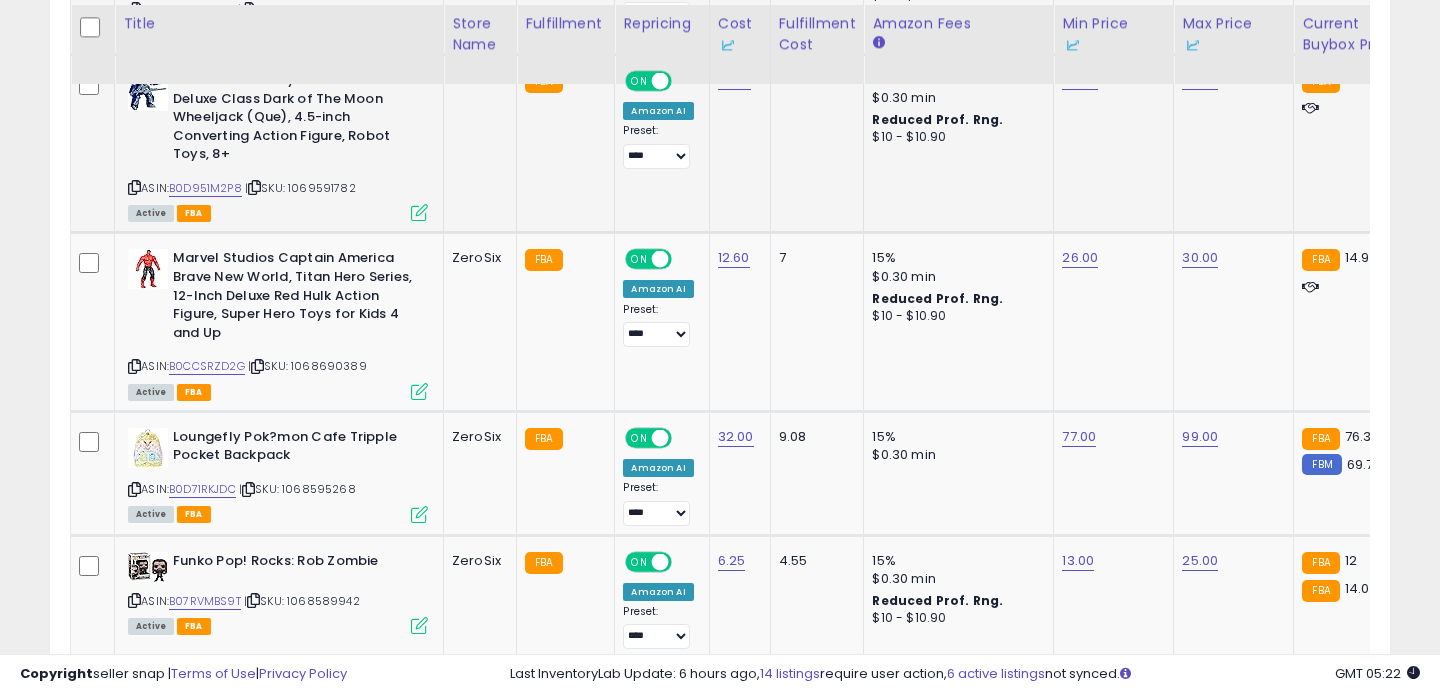 scroll, scrollTop: 3286, scrollLeft: 0, axis: vertical 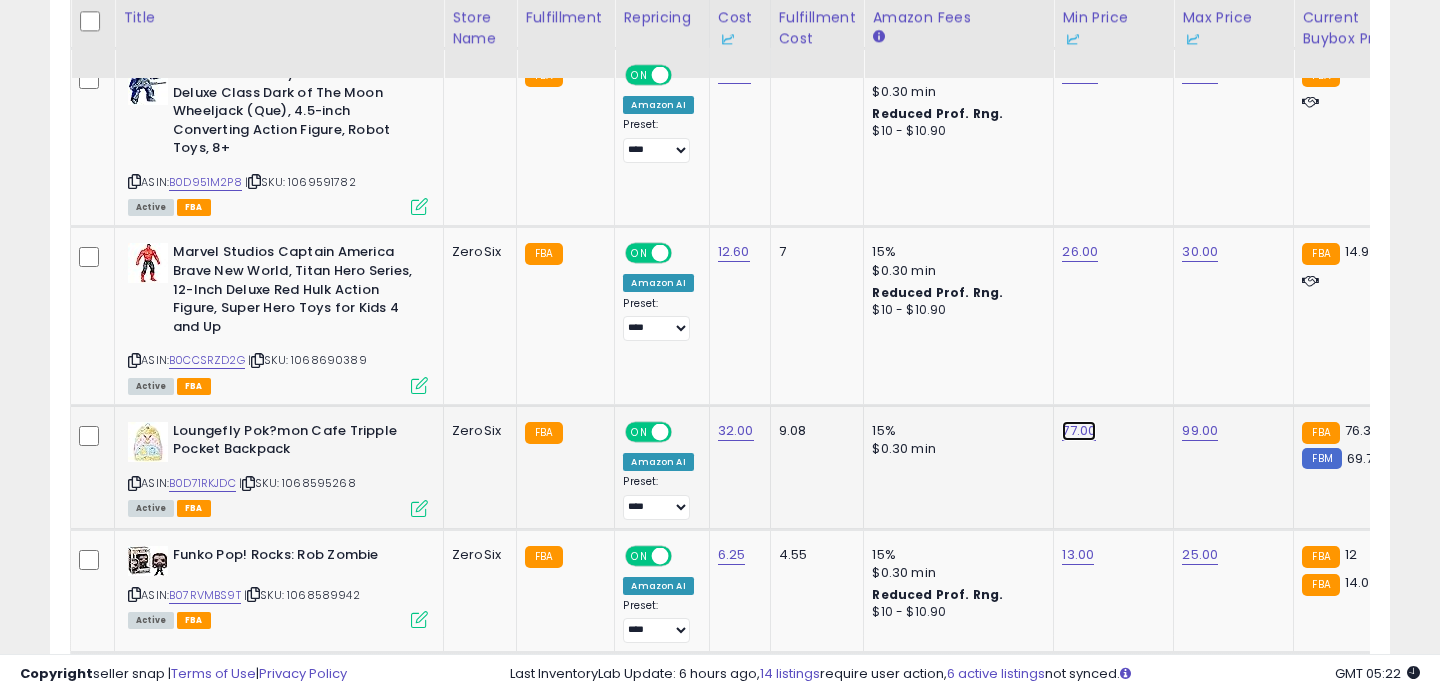 click on "77.00" at bounding box center [1080, -2212] 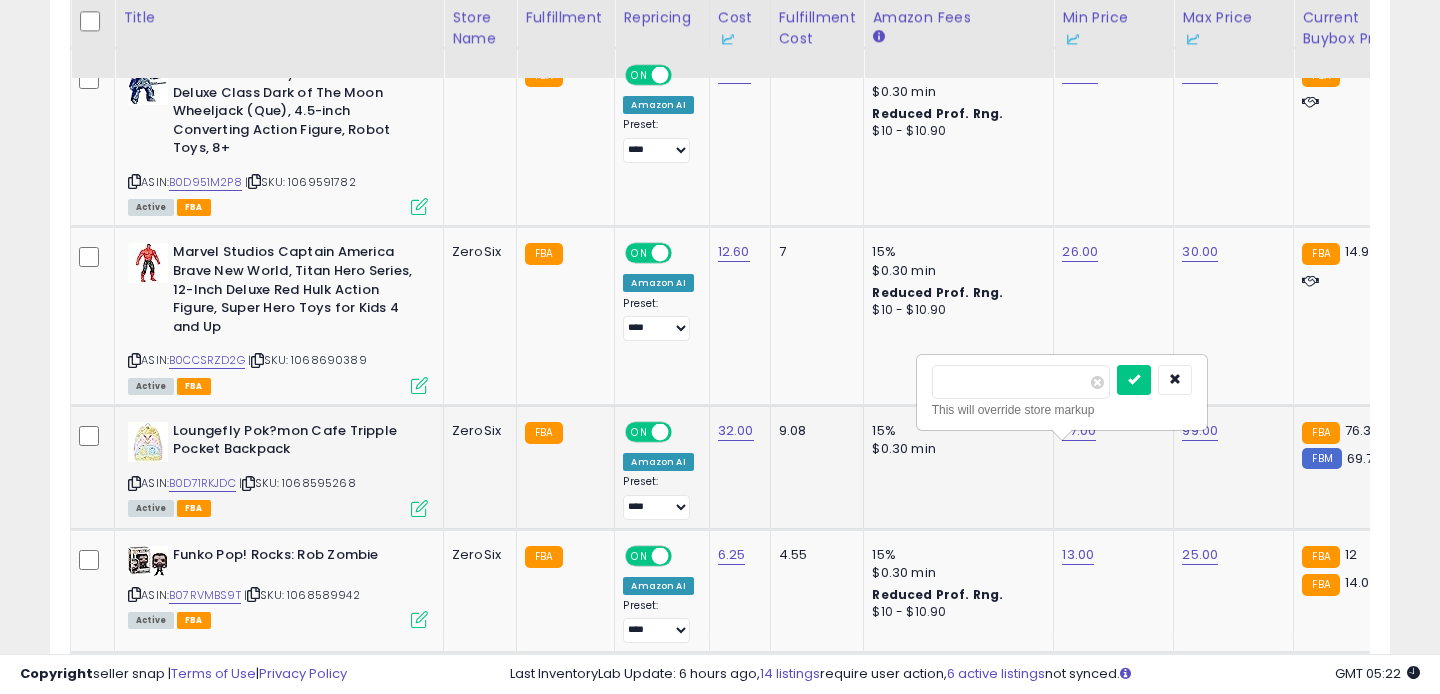 click on "*****" at bounding box center [1021, 382] 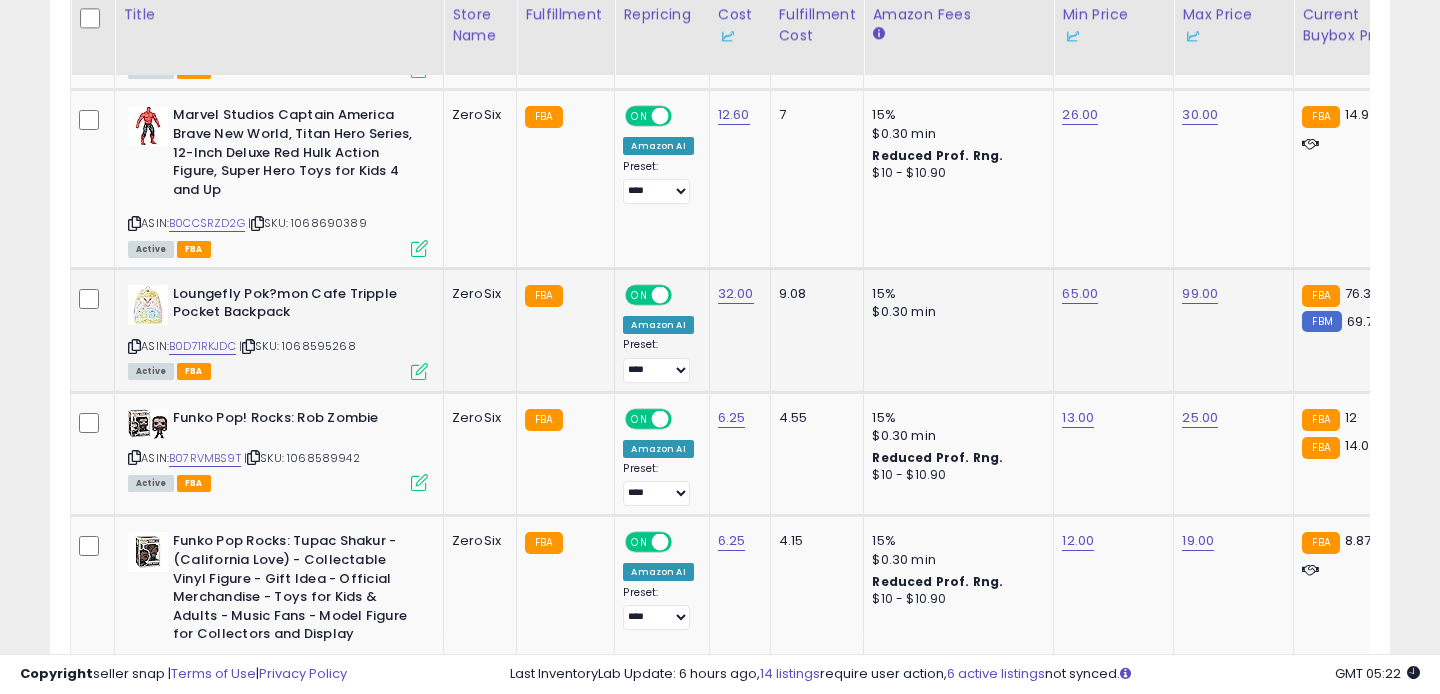 scroll, scrollTop: 3422, scrollLeft: 0, axis: vertical 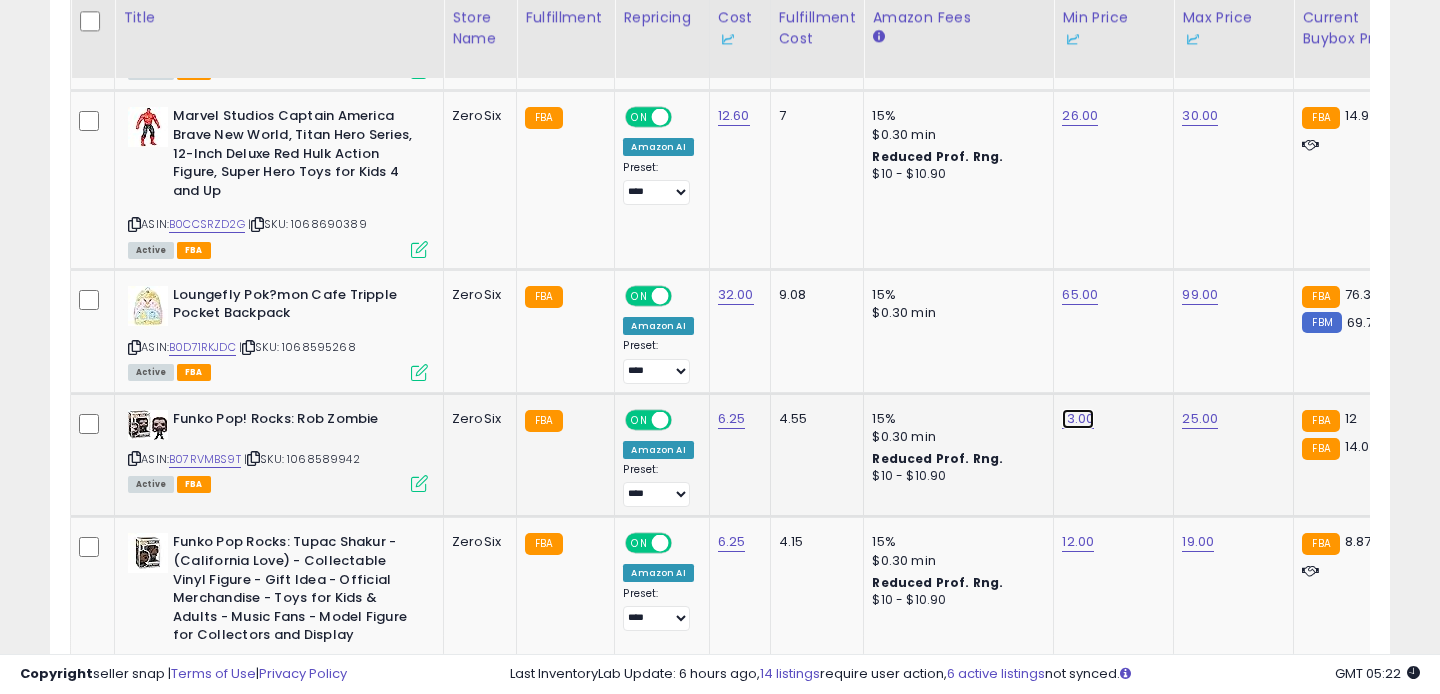 click on "13.00" at bounding box center [1080, -2348] 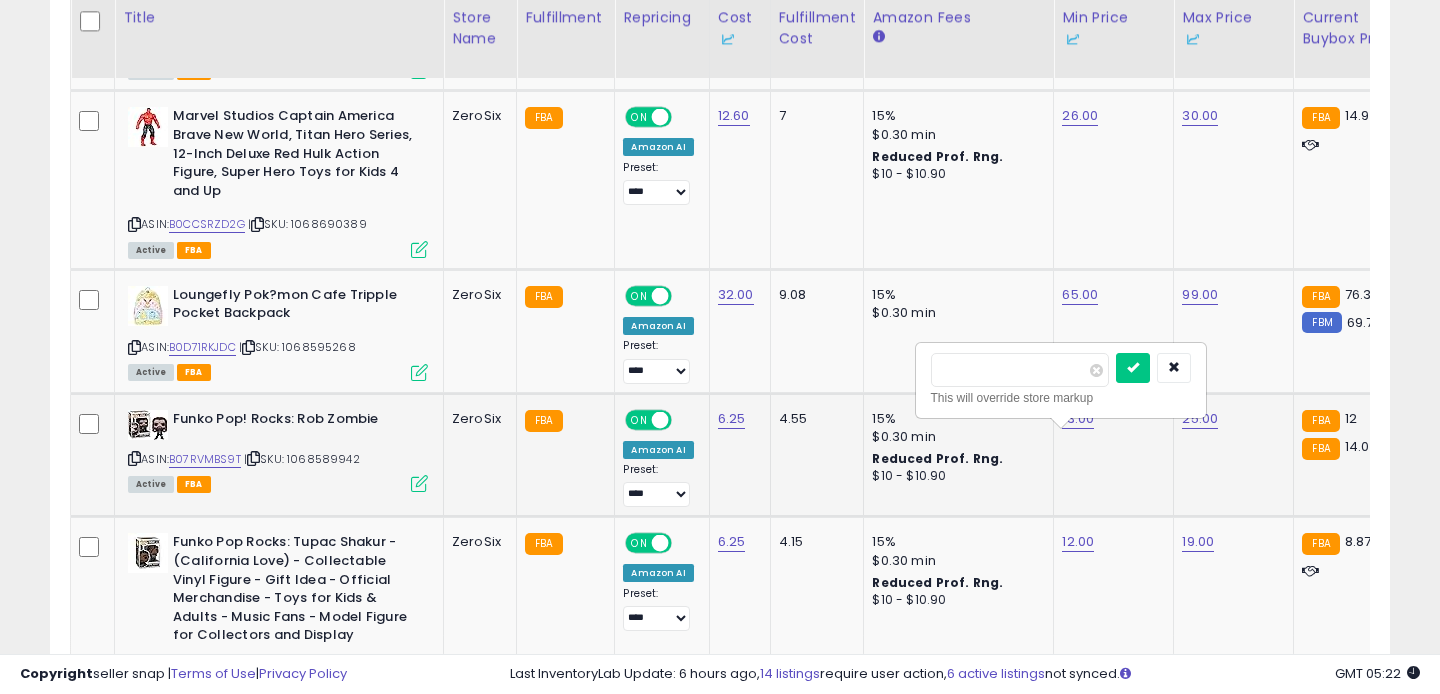 click on "******" at bounding box center [1020, 370] 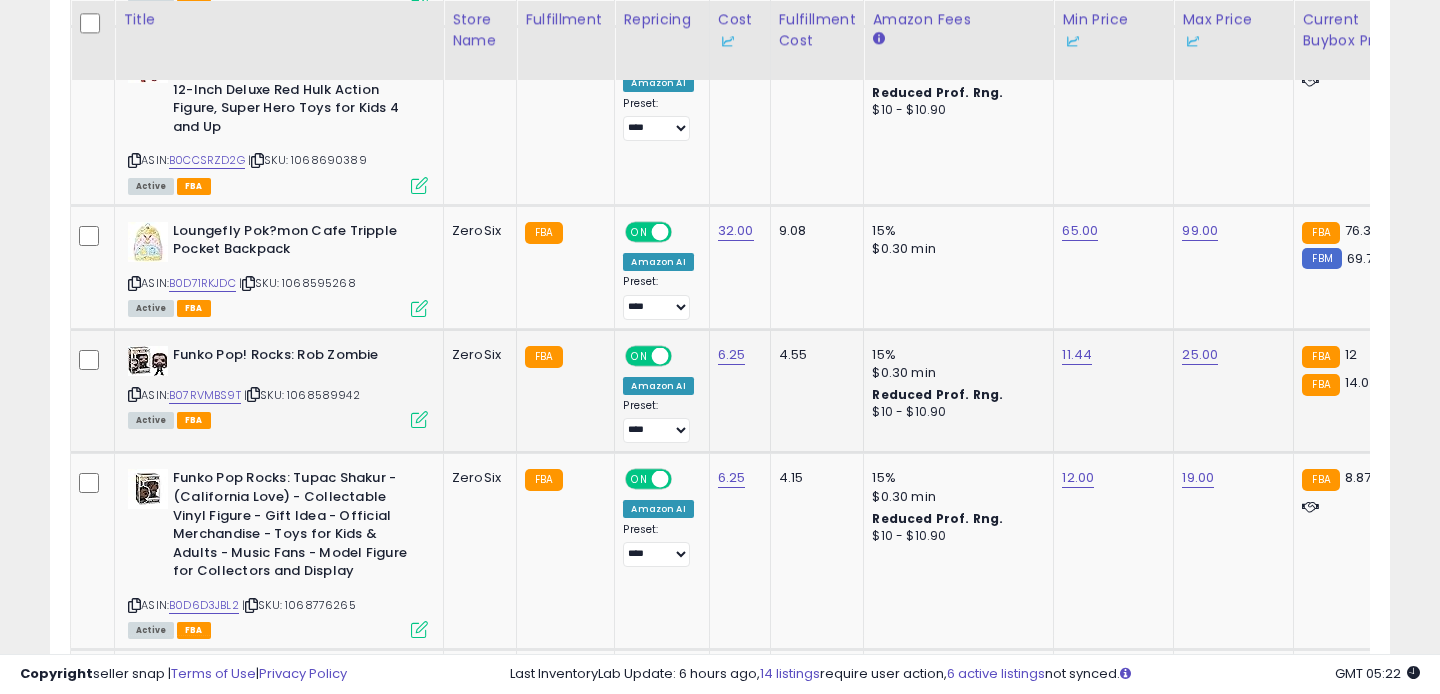 scroll, scrollTop: 3488, scrollLeft: 0, axis: vertical 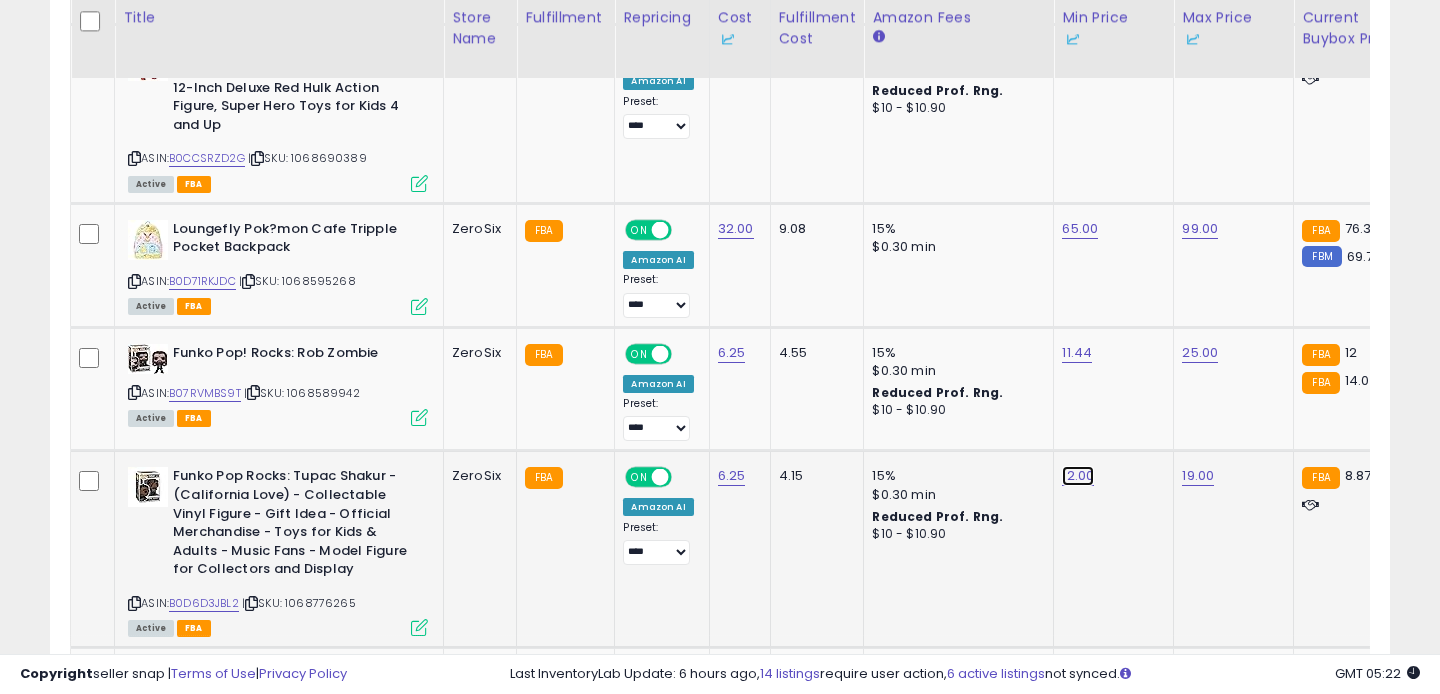 click on "12.00" at bounding box center (1080, -2414) 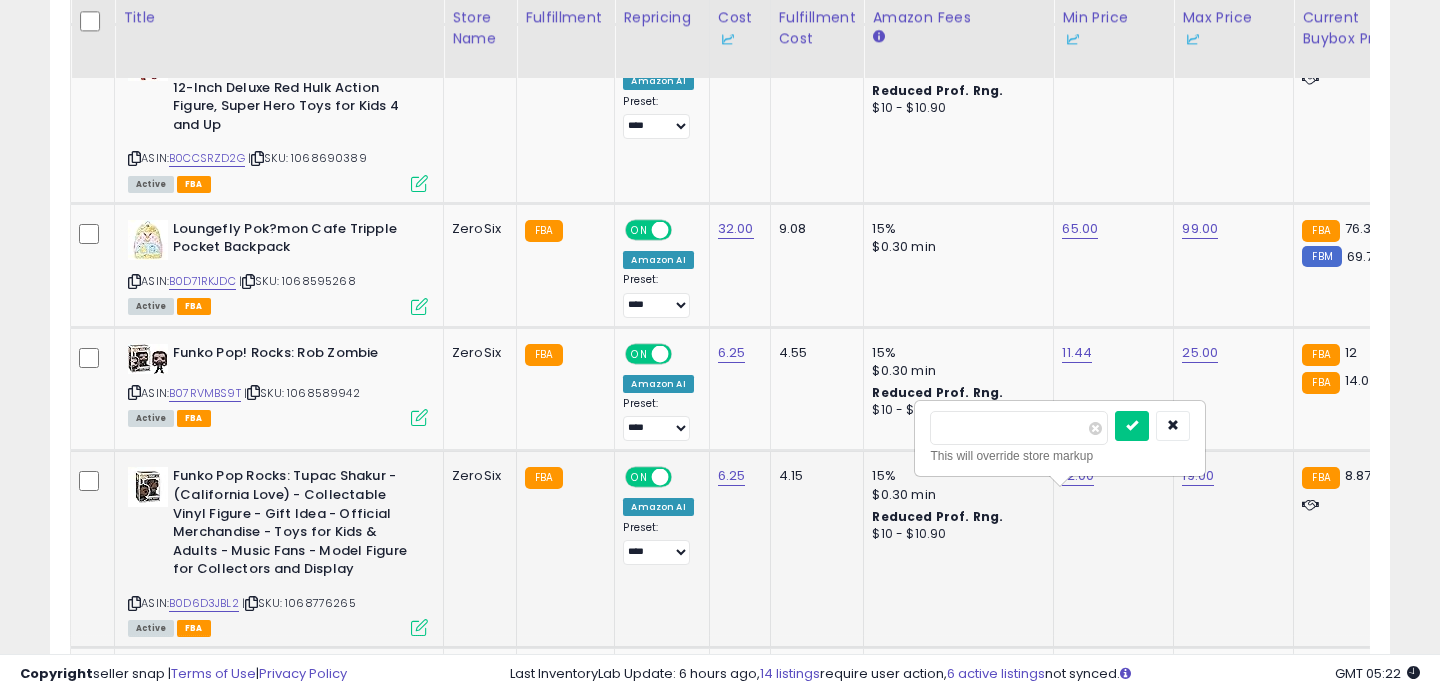 click on "*****" at bounding box center [1019, 428] 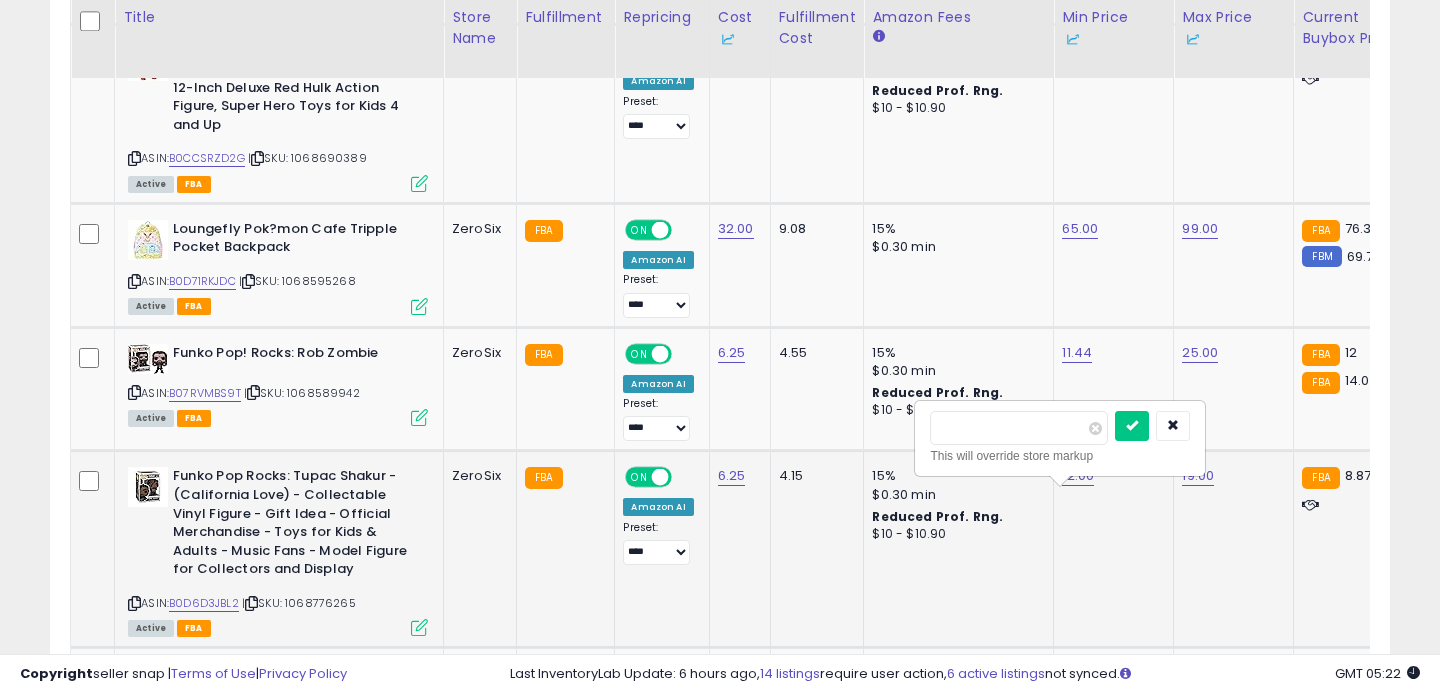 type on "*" 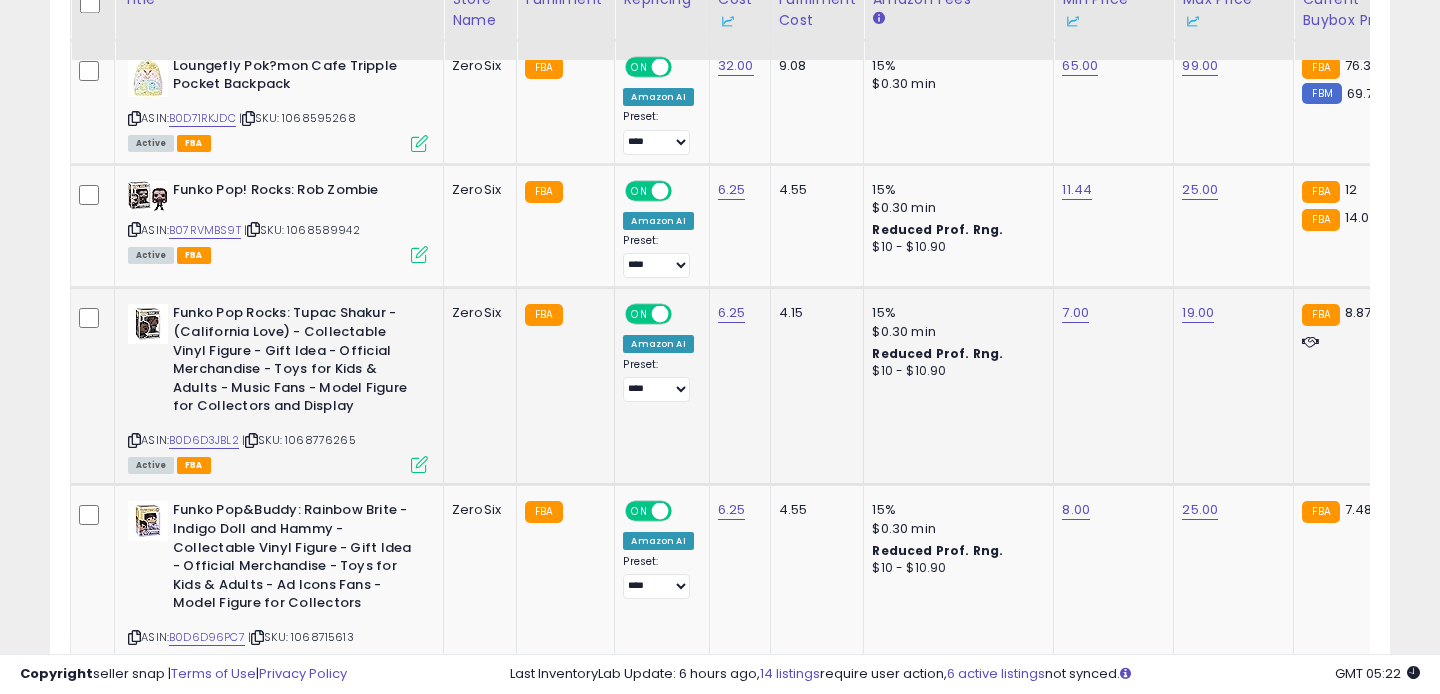 scroll, scrollTop: 3652, scrollLeft: 0, axis: vertical 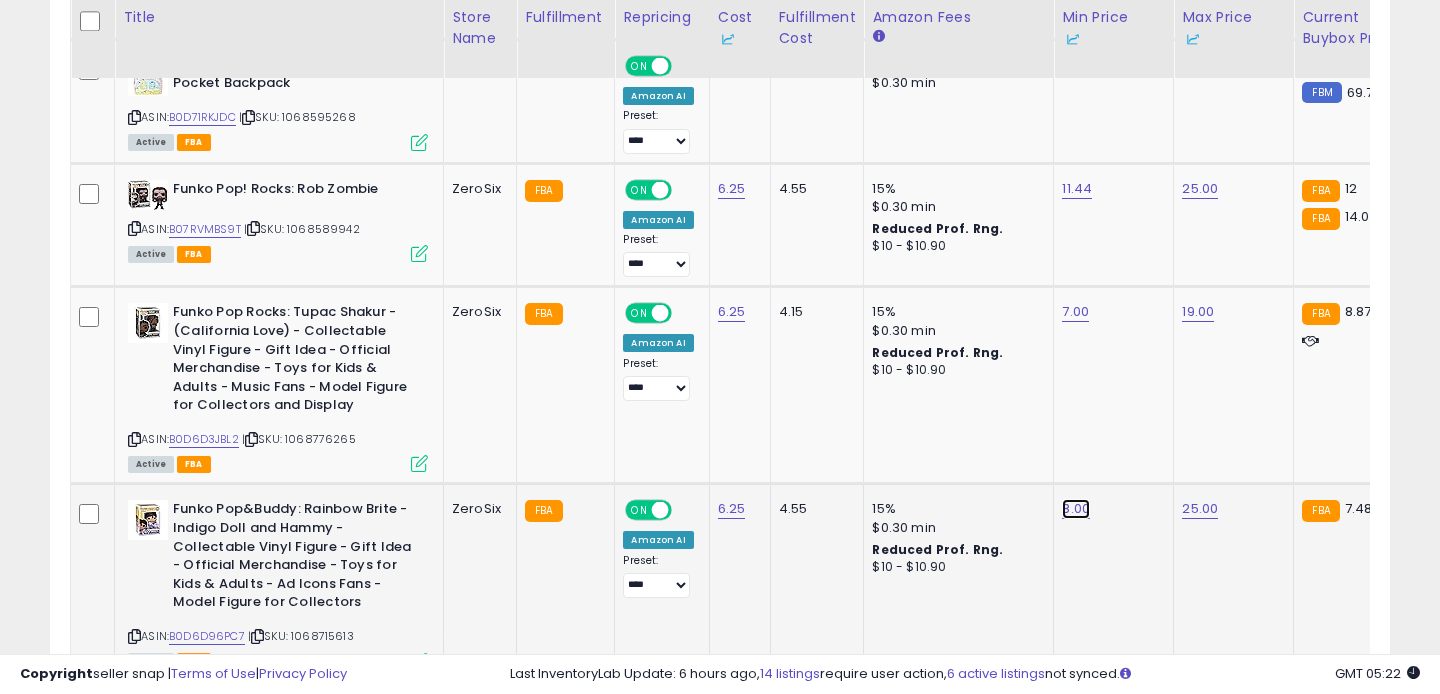 click on "8.00" at bounding box center (1080, -2578) 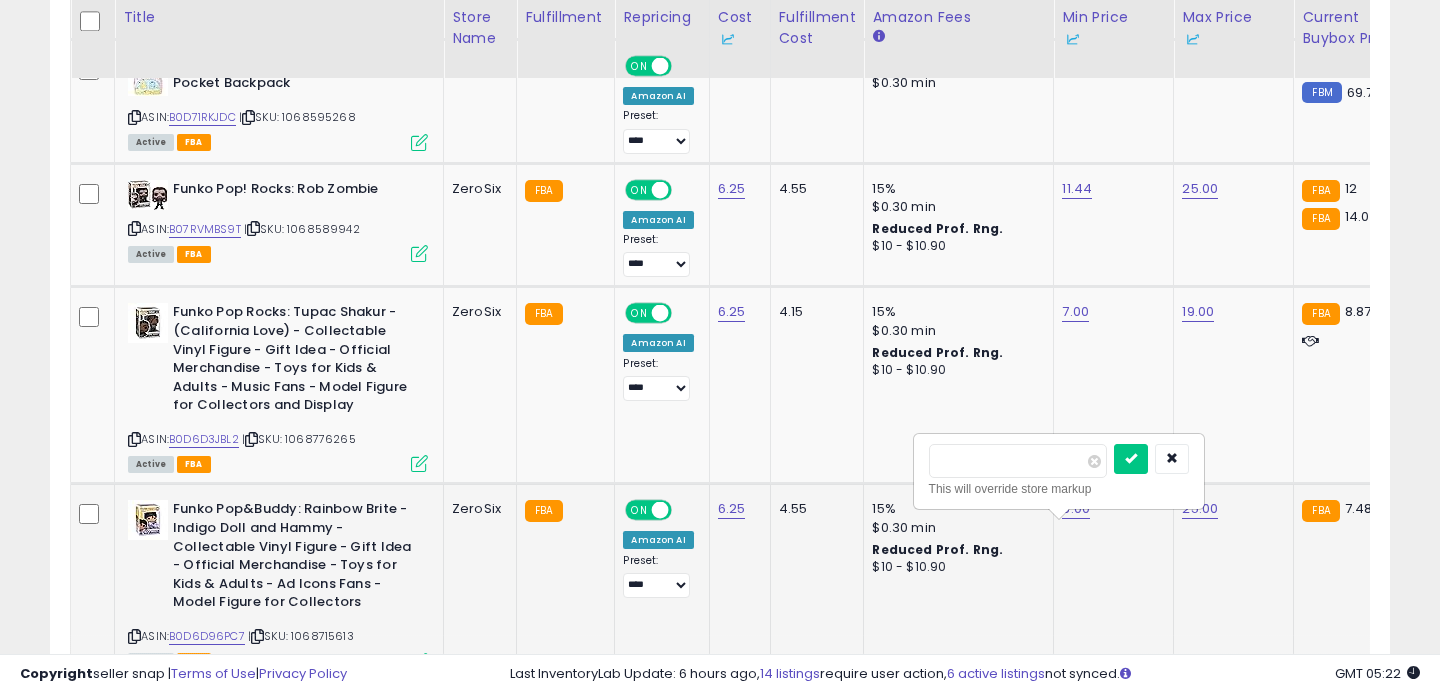 click on "****" at bounding box center (1018, 461) 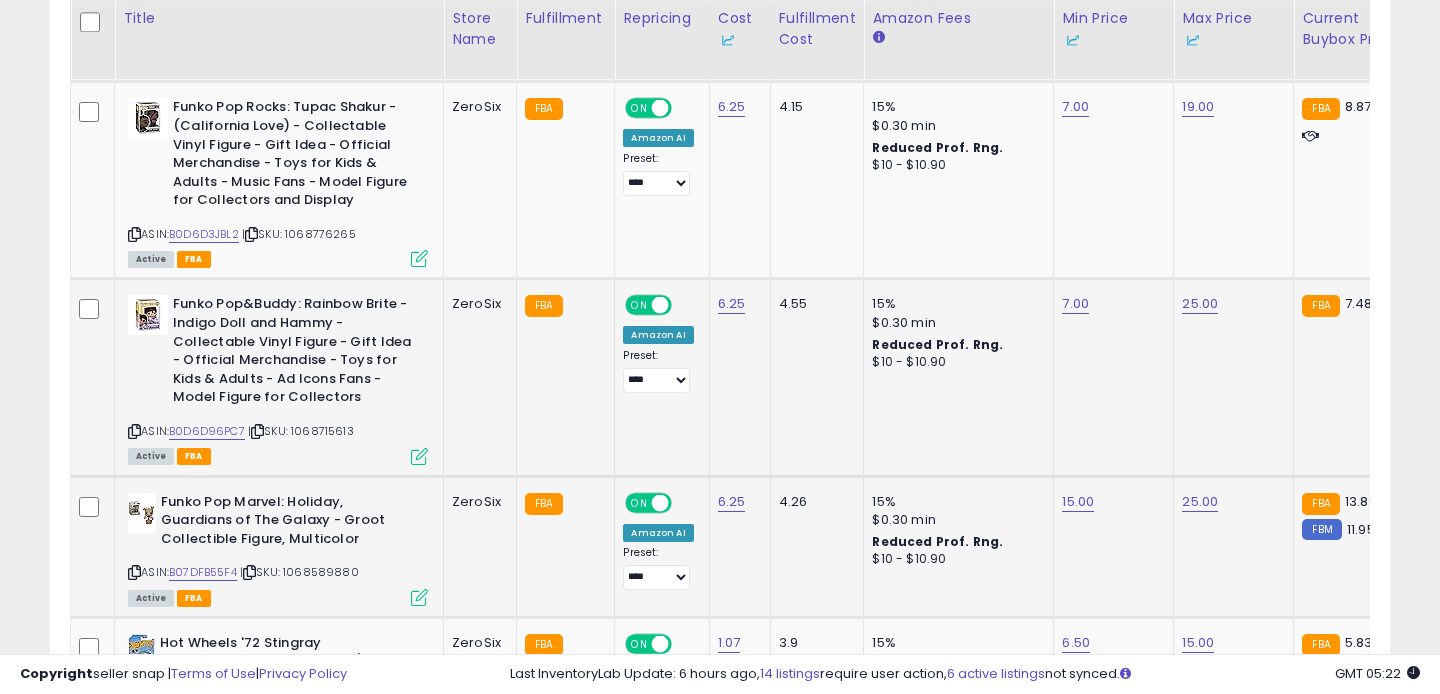 scroll, scrollTop: 3858, scrollLeft: 0, axis: vertical 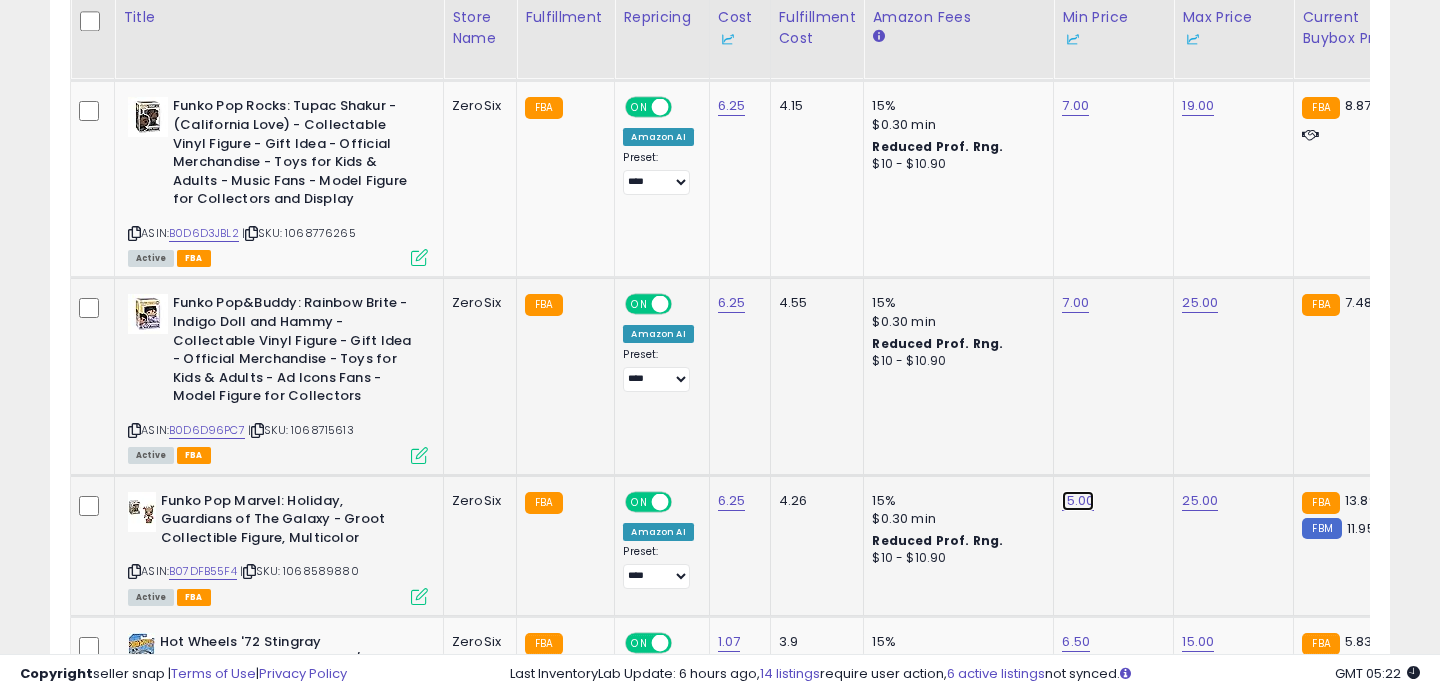 click on "15.00" at bounding box center (1080, -2784) 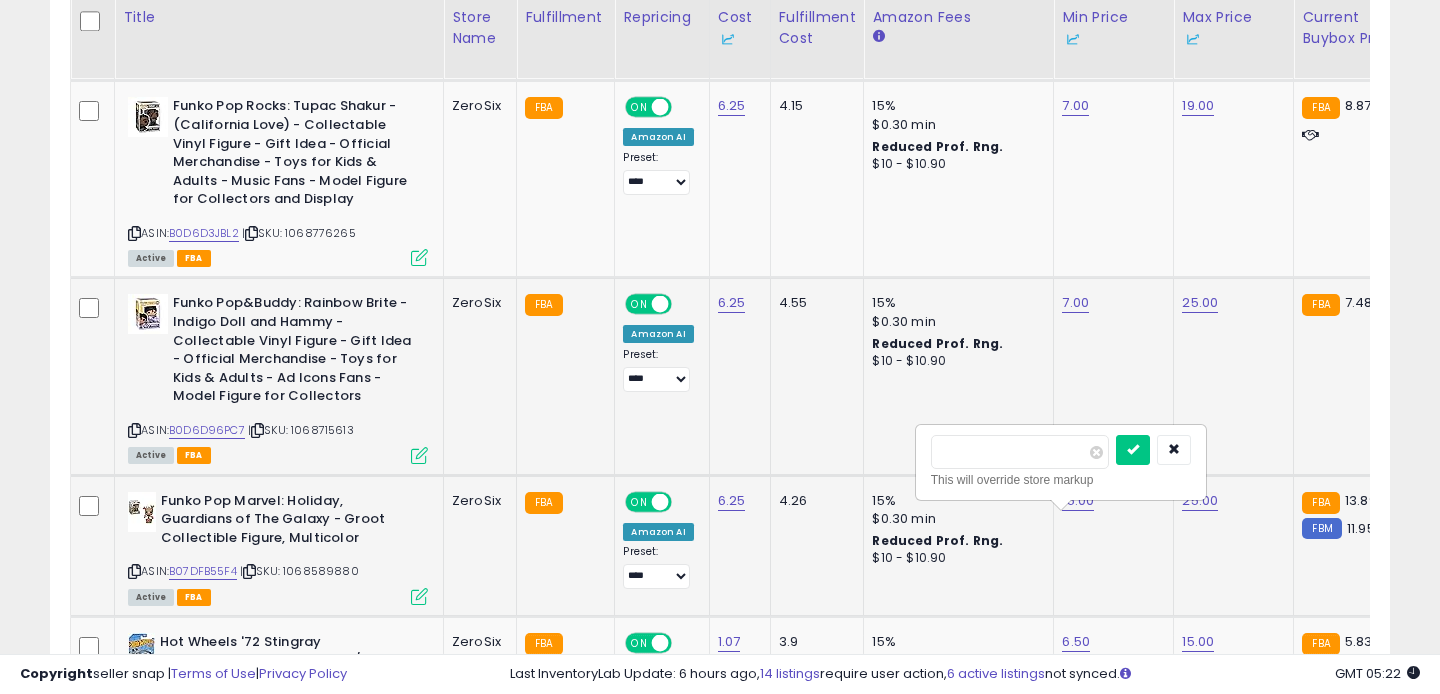 click on "This will override store markup" at bounding box center (1061, 480) 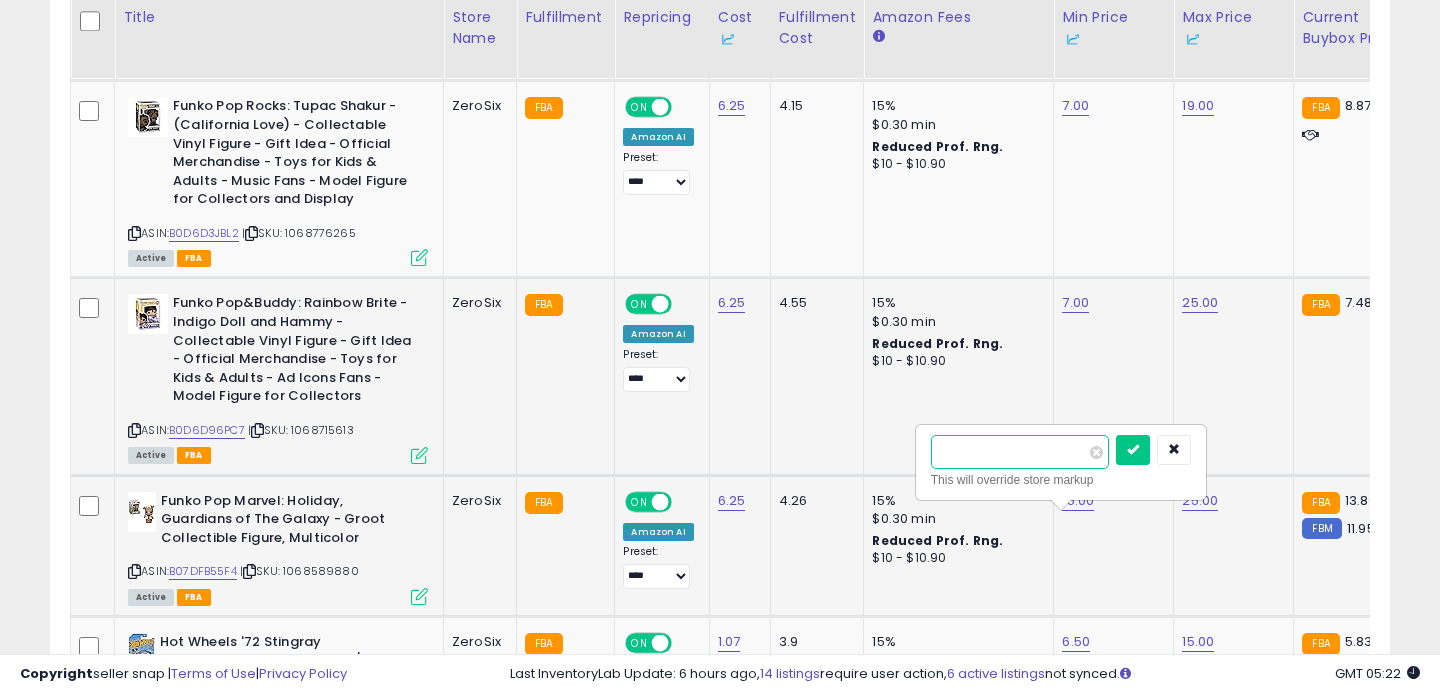 click on "*****" at bounding box center (1020, 452) 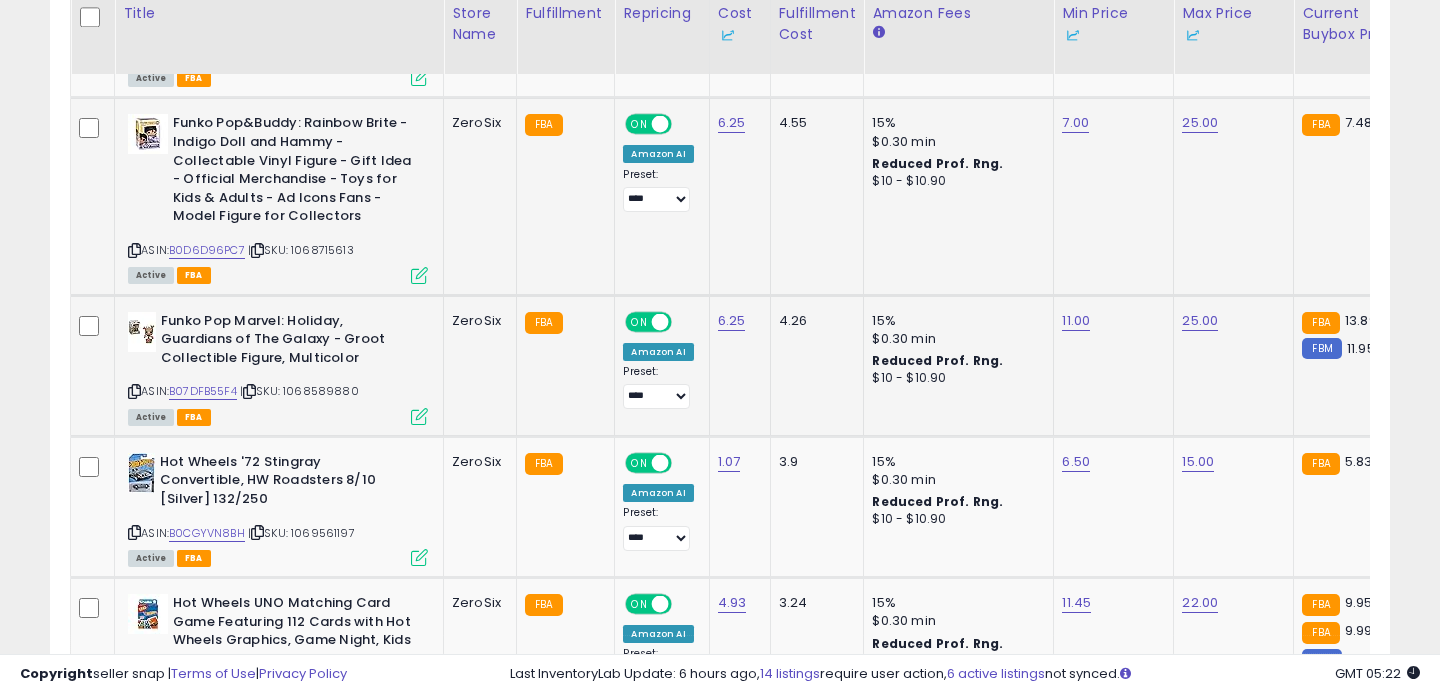 scroll, scrollTop: 4039, scrollLeft: 0, axis: vertical 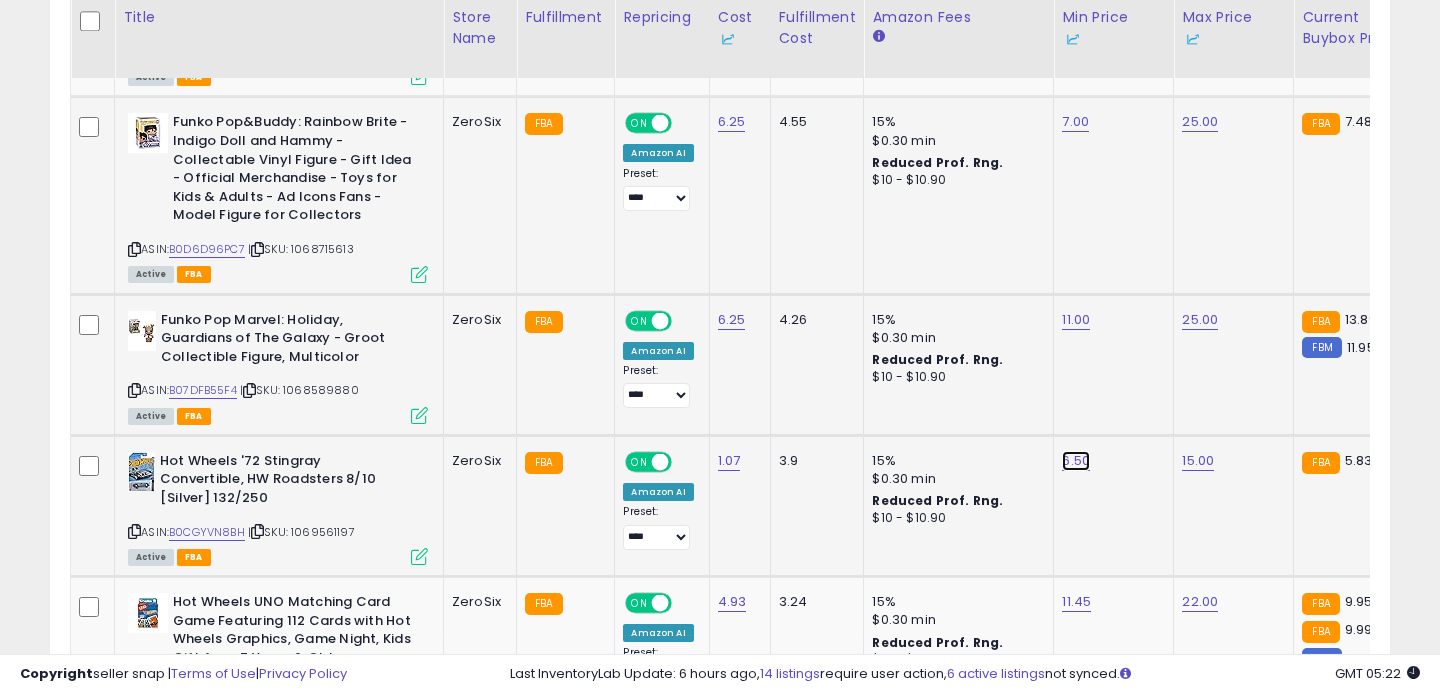 click on "6.50" at bounding box center (1080, -2965) 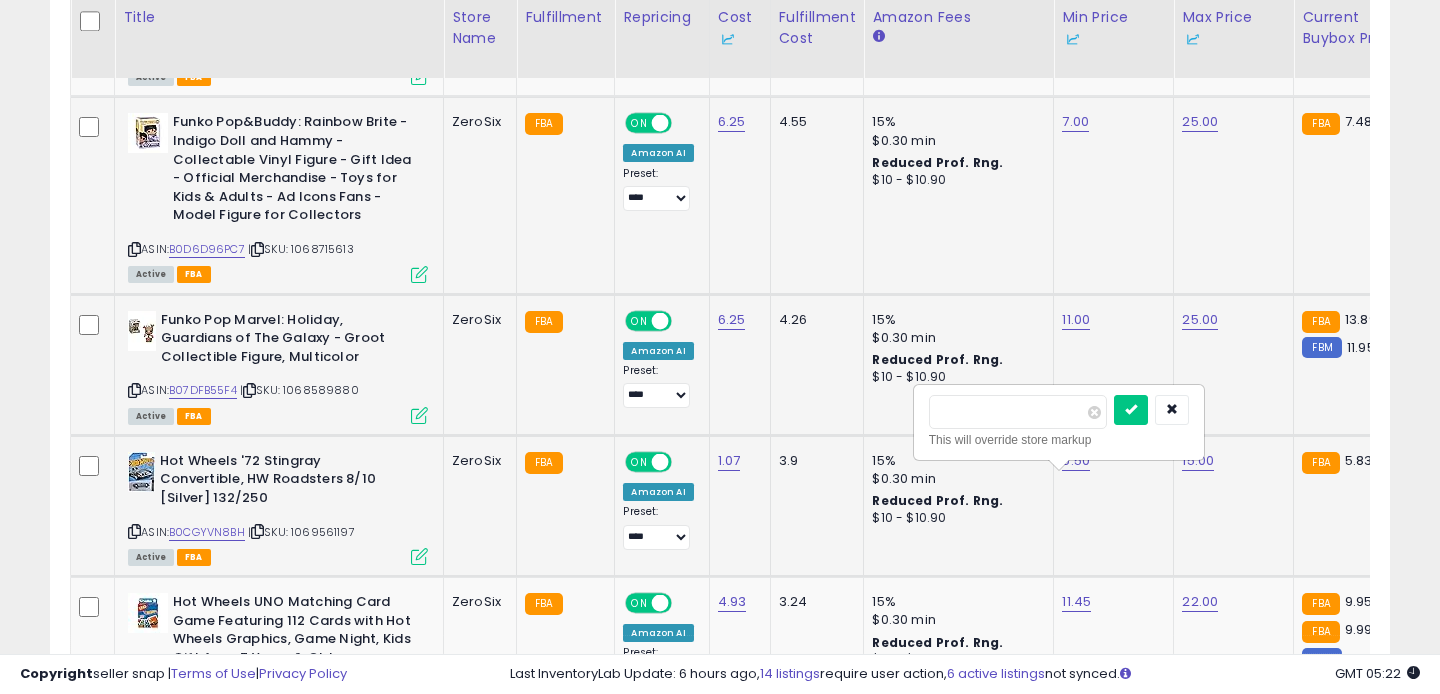 click on "****" at bounding box center (1018, 412) 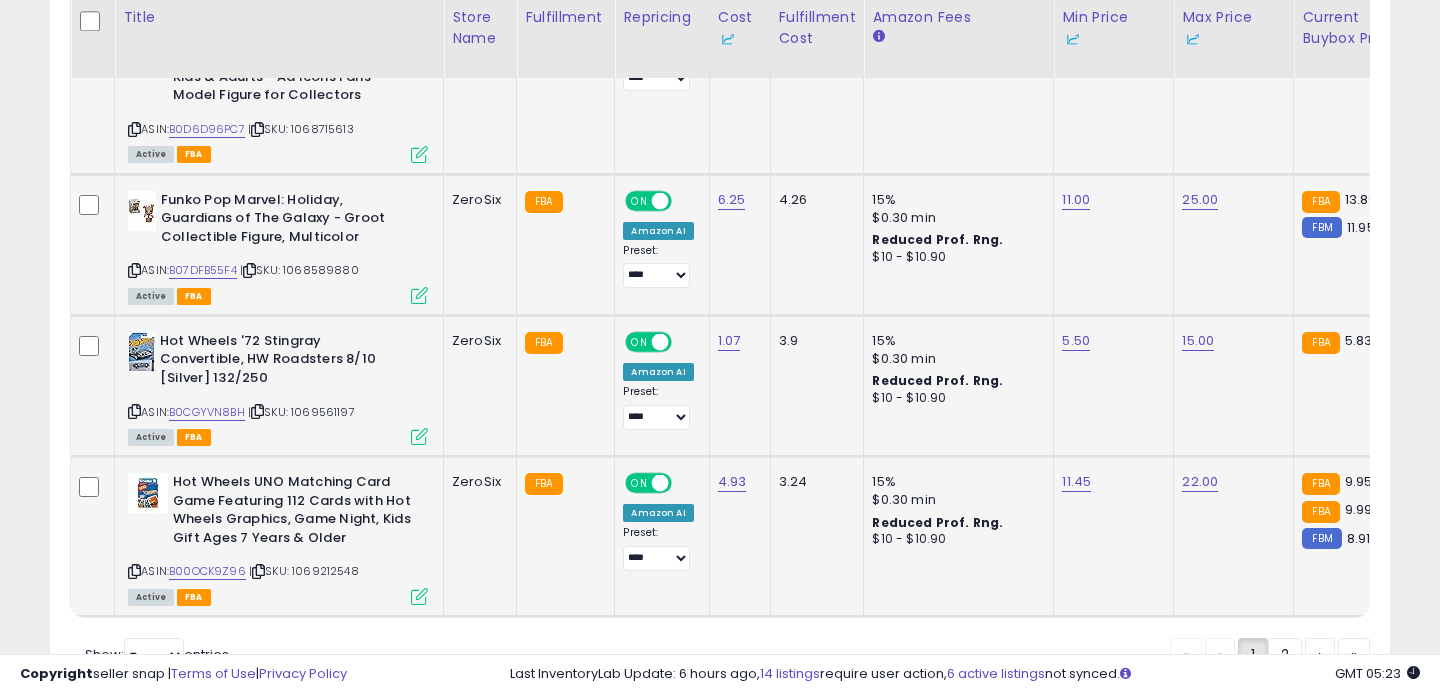 scroll, scrollTop: 4259, scrollLeft: 0, axis: vertical 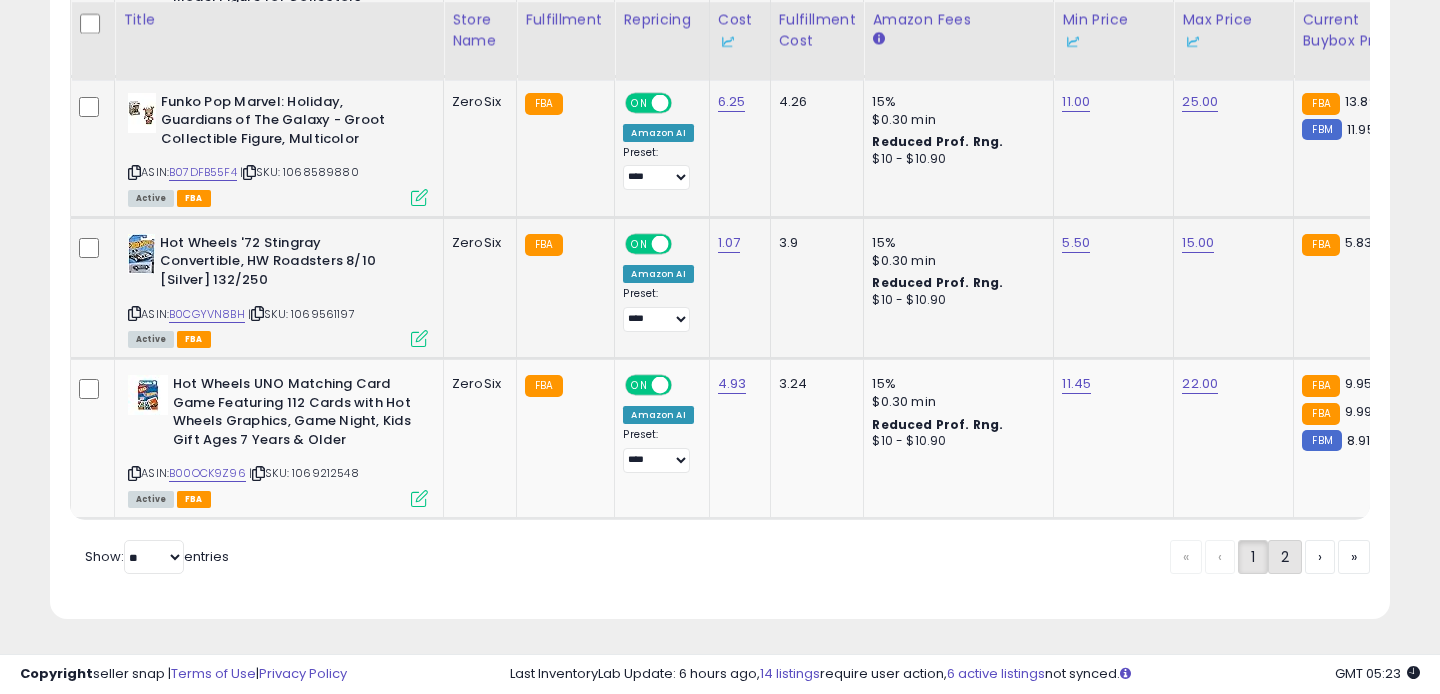 click on "2" 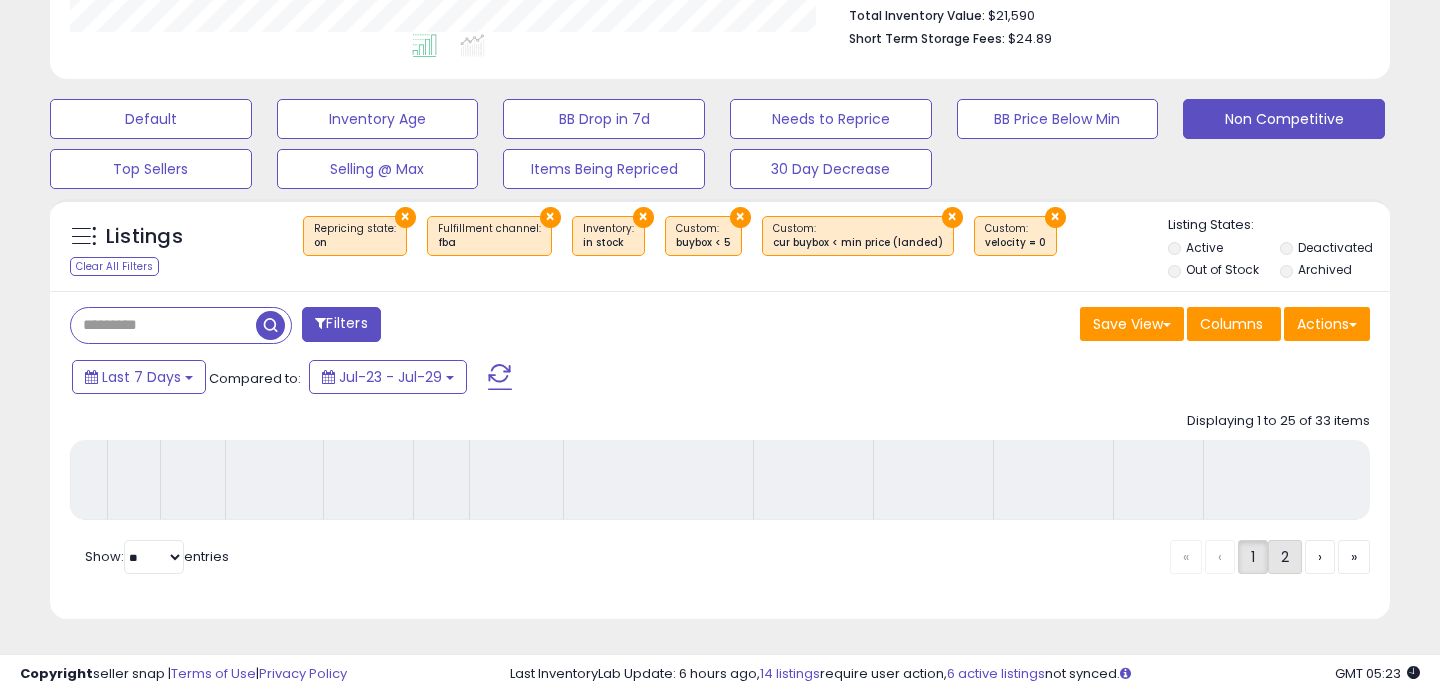 scroll, scrollTop: 511, scrollLeft: 0, axis: vertical 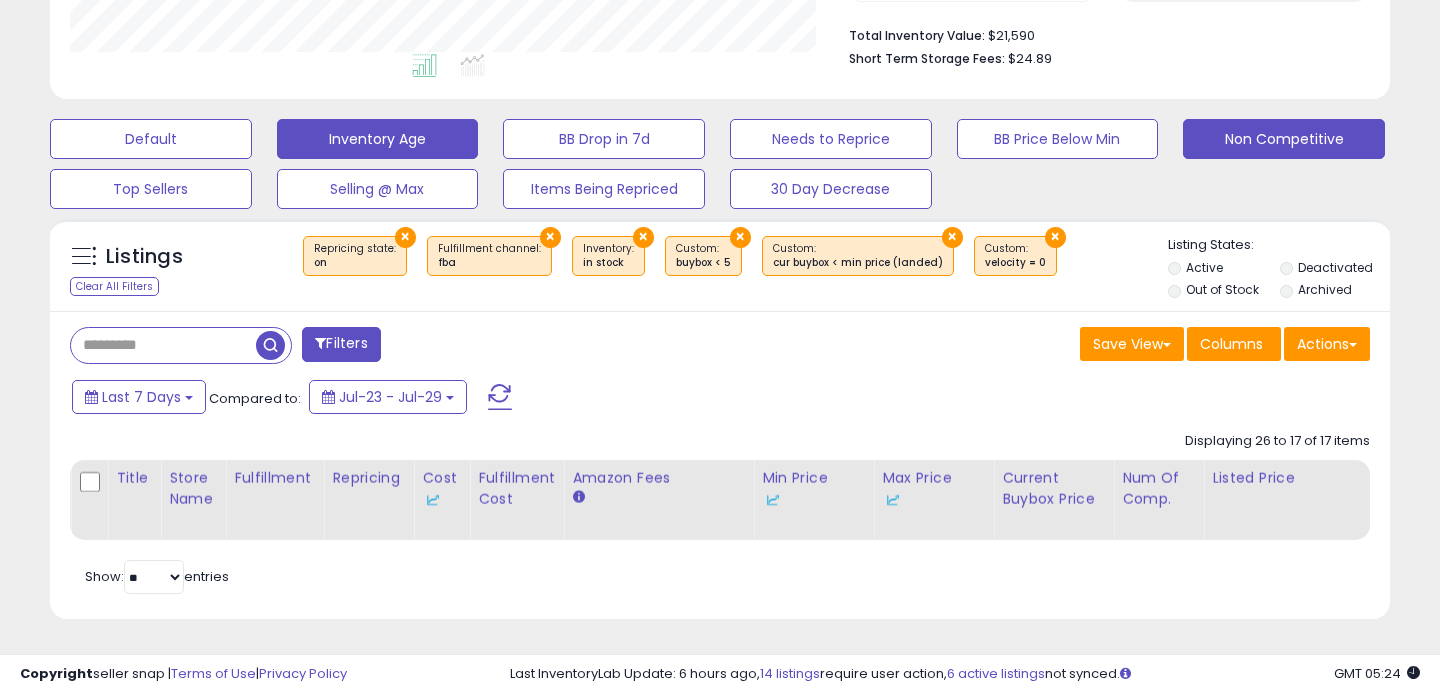 click on "Inventory Age" at bounding box center [151, 139] 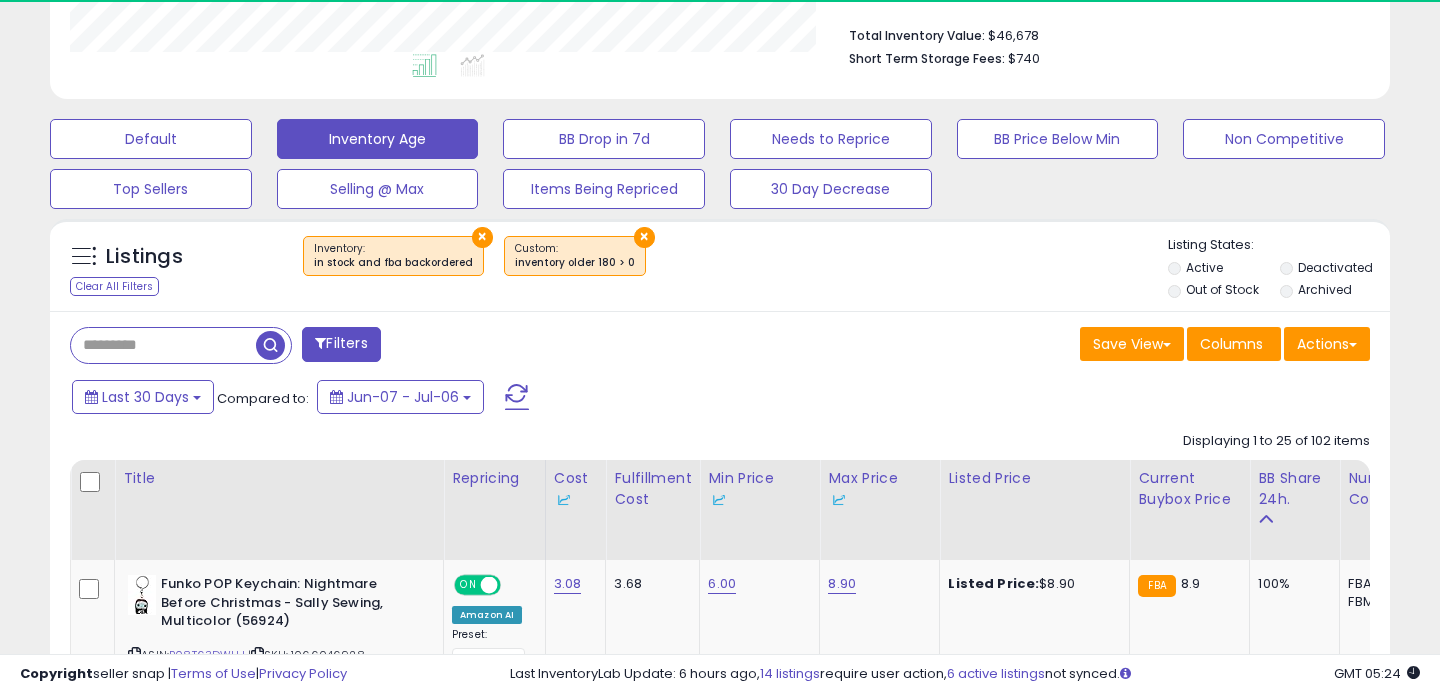 scroll, scrollTop: 999590, scrollLeft: 999224, axis: both 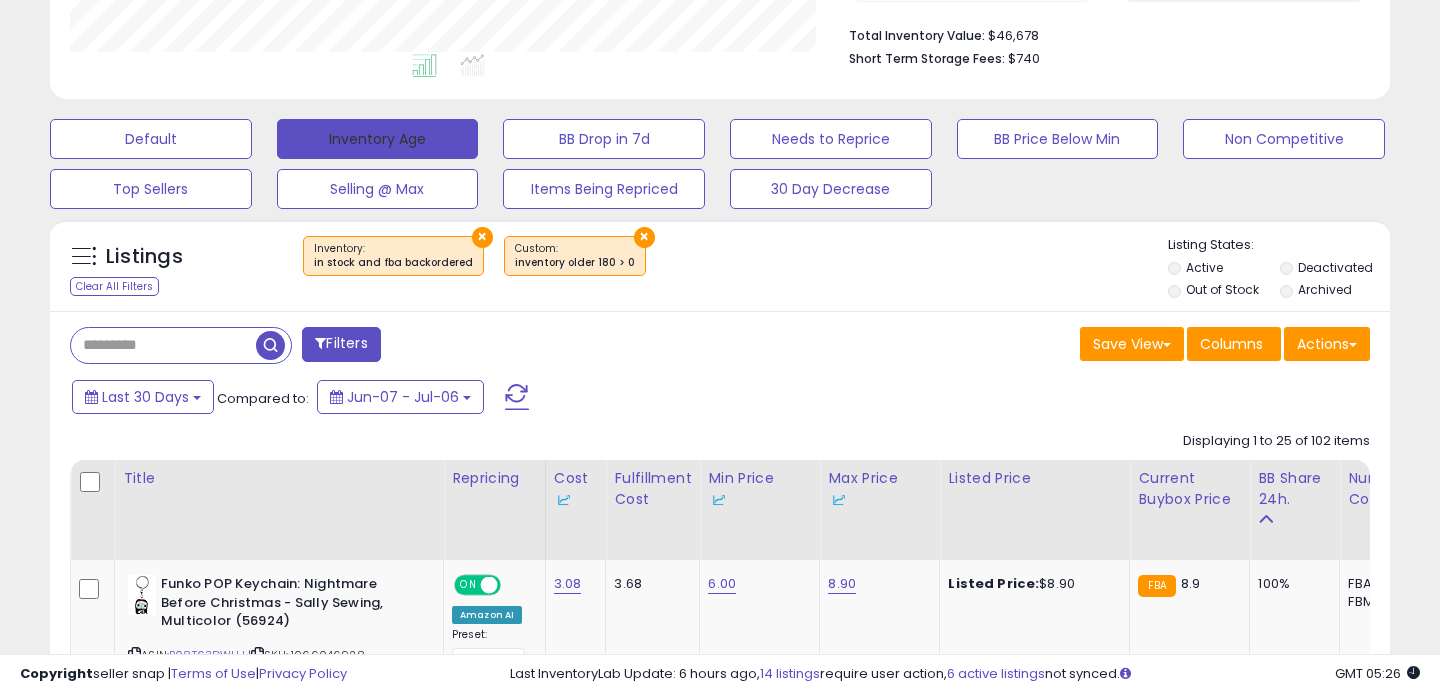 click on "Inventory Age" at bounding box center (378, 139) 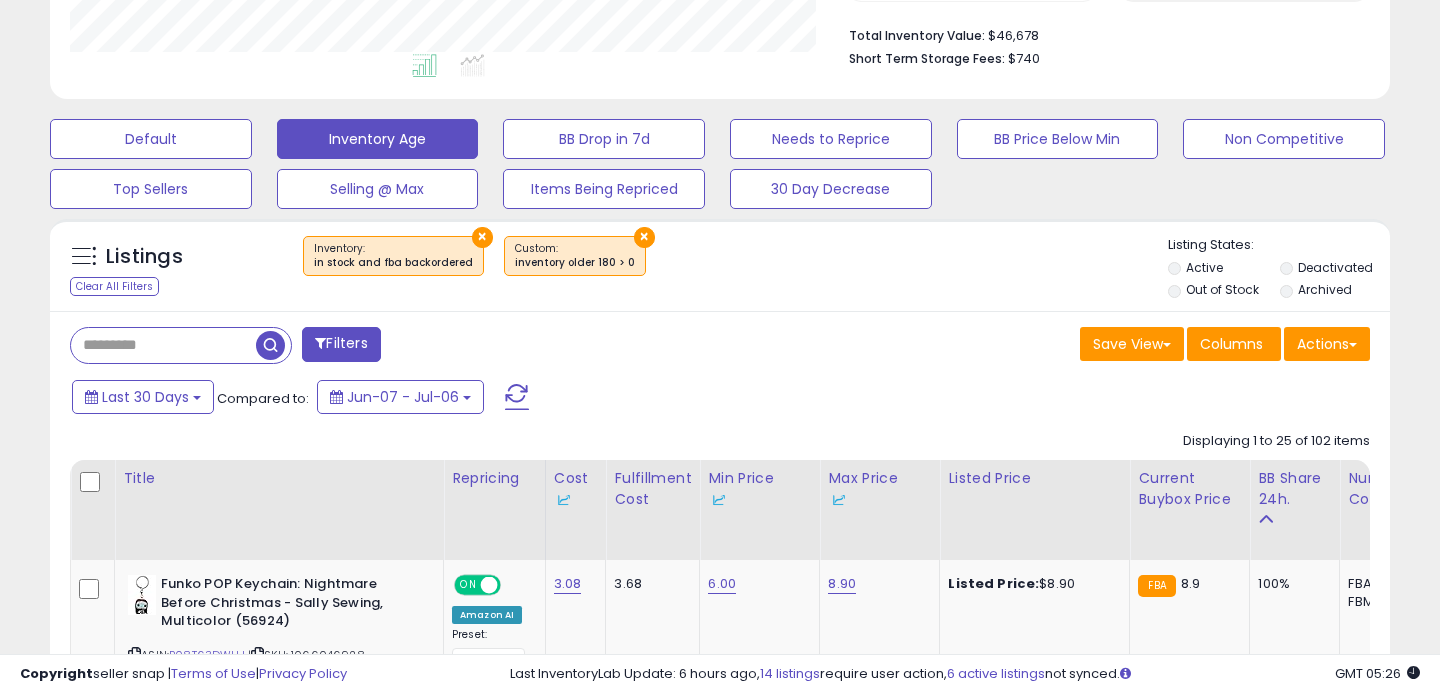 scroll, scrollTop: 999590, scrollLeft: 999224, axis: both 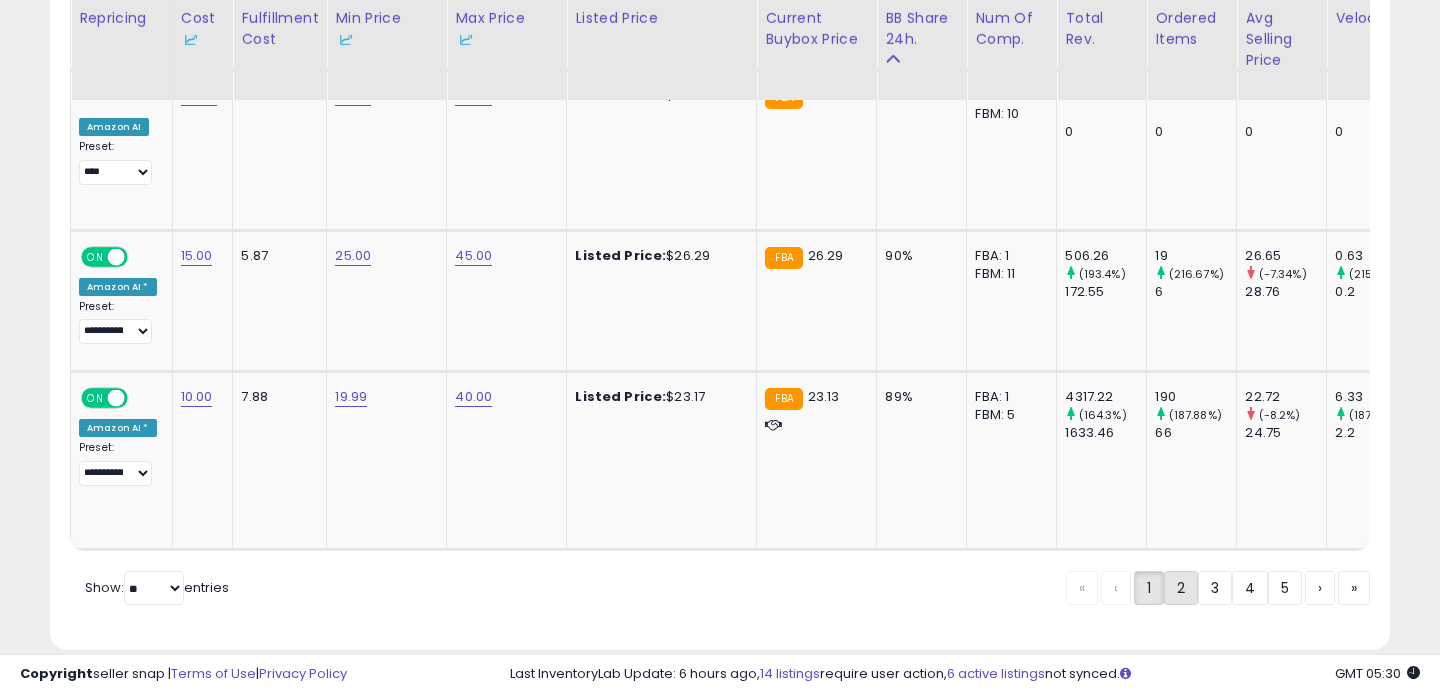 click on "2" 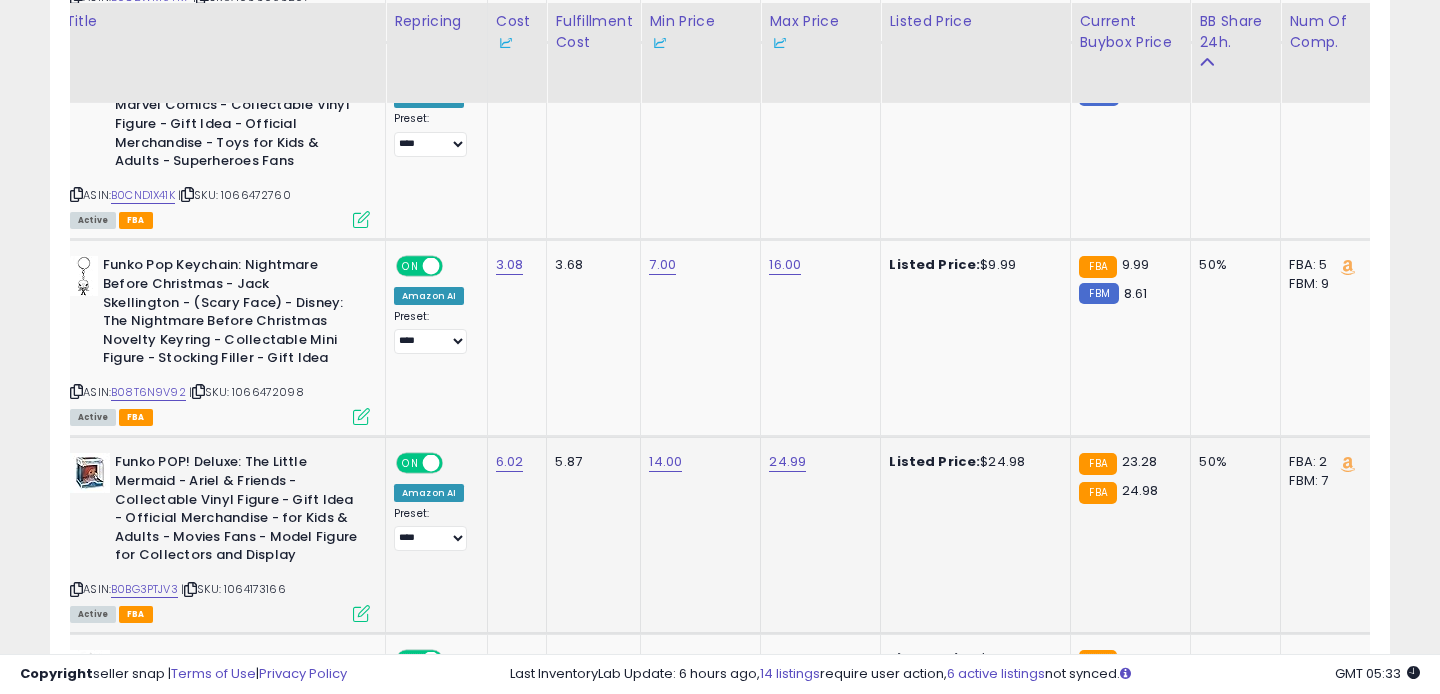 scroll, scrollTop: 3105, scrollLeft: 0, axis: vertical 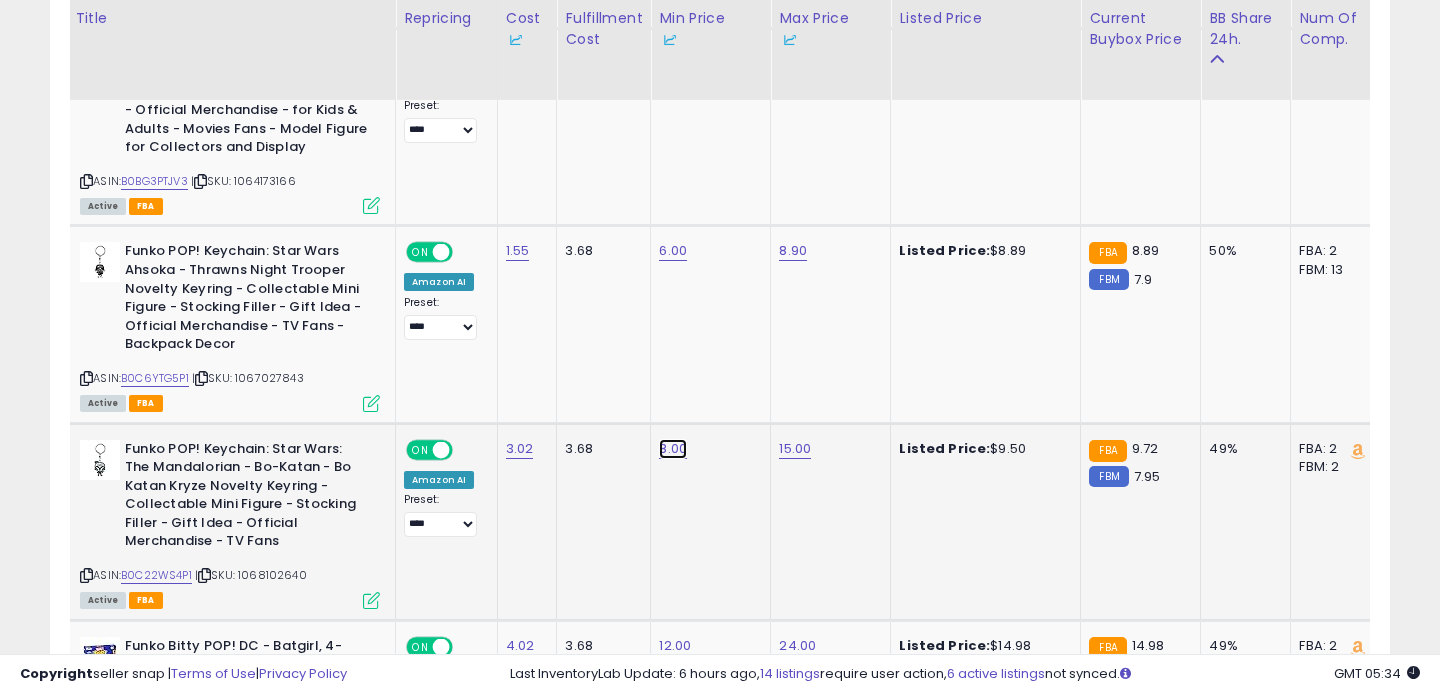 click on "8.00" at bounding box center [675, -2405] 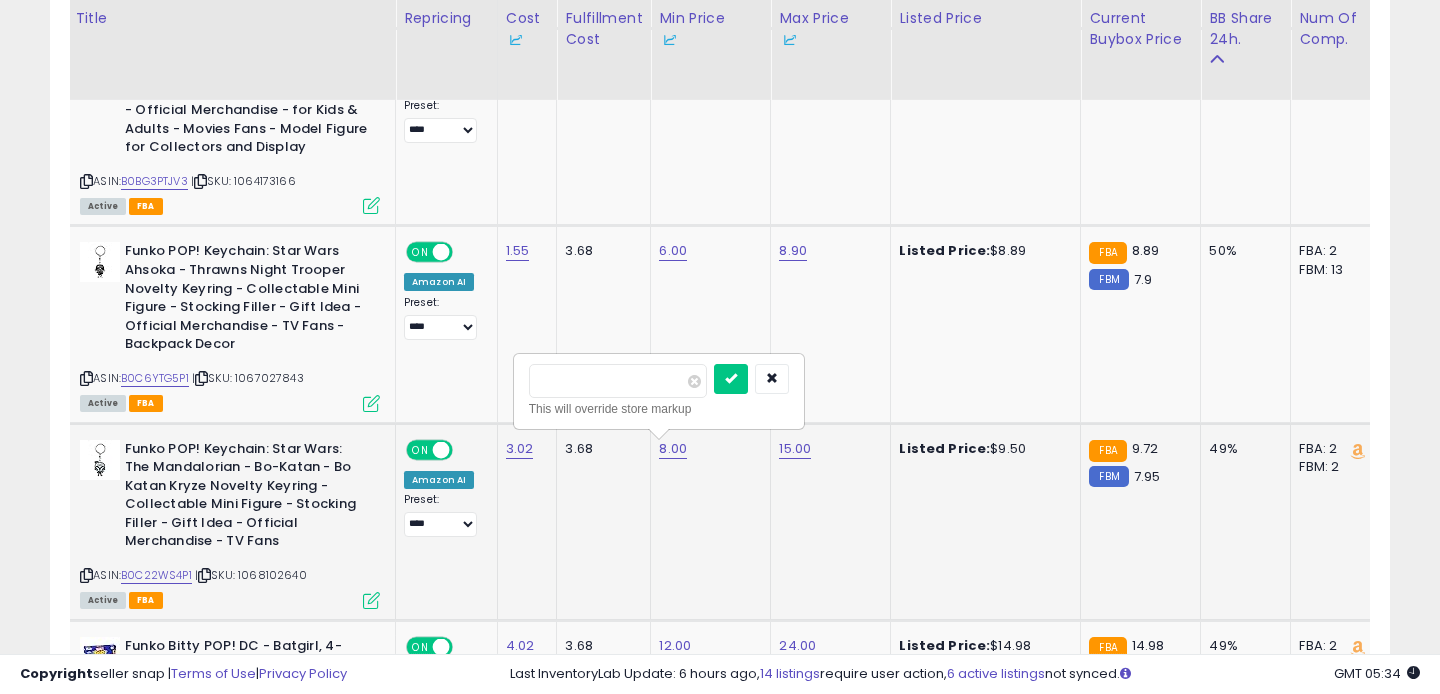 click on "****" at bounding box center (618, 381) 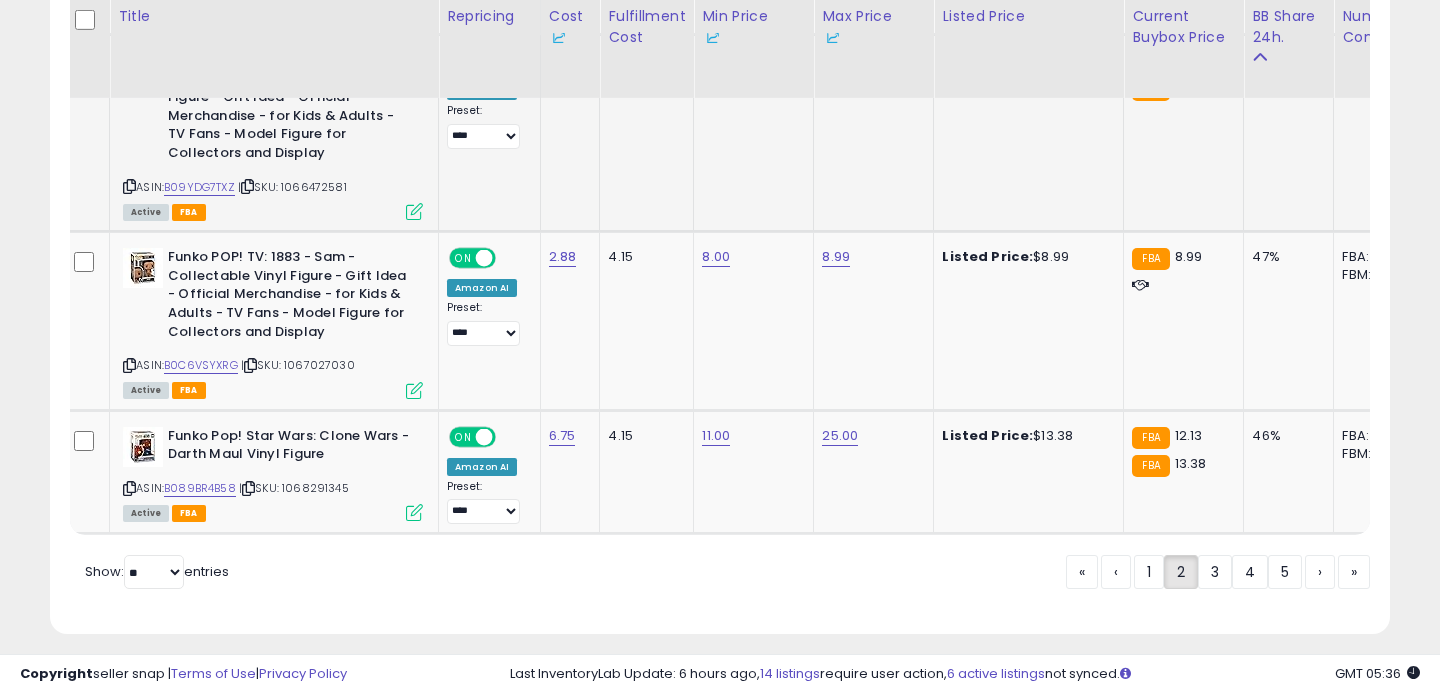 scroll, scrollTop: 4889, scrollLeft: 0, axis: vertical 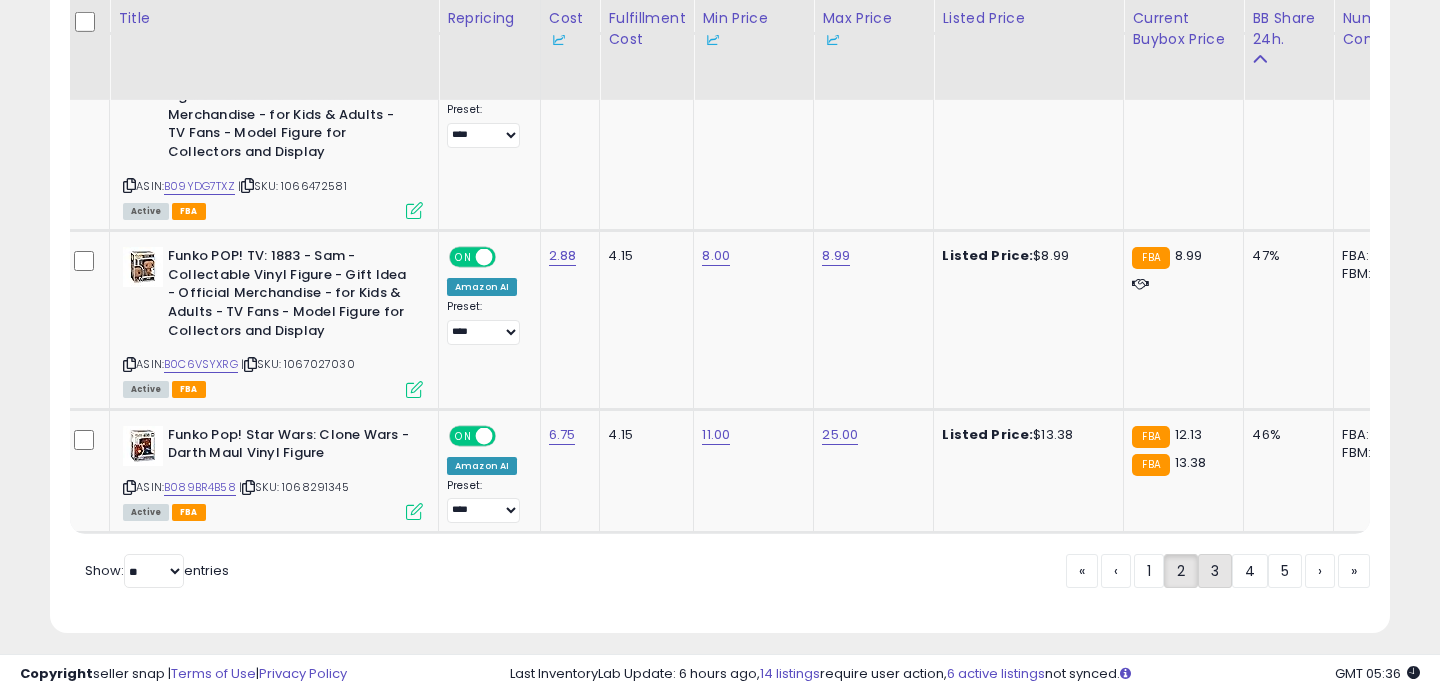 click on "3" 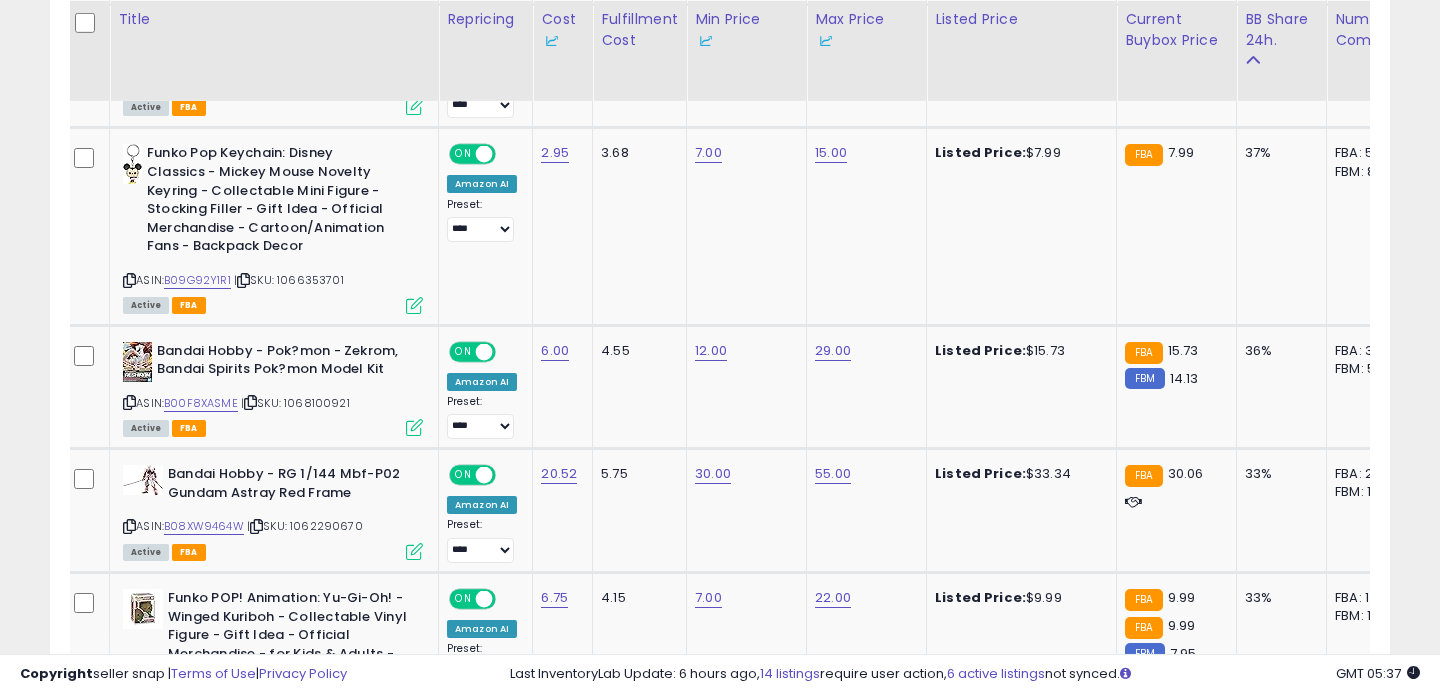 scroll, scrollTop: 2139, scrollLeft: 0, axis: vertical 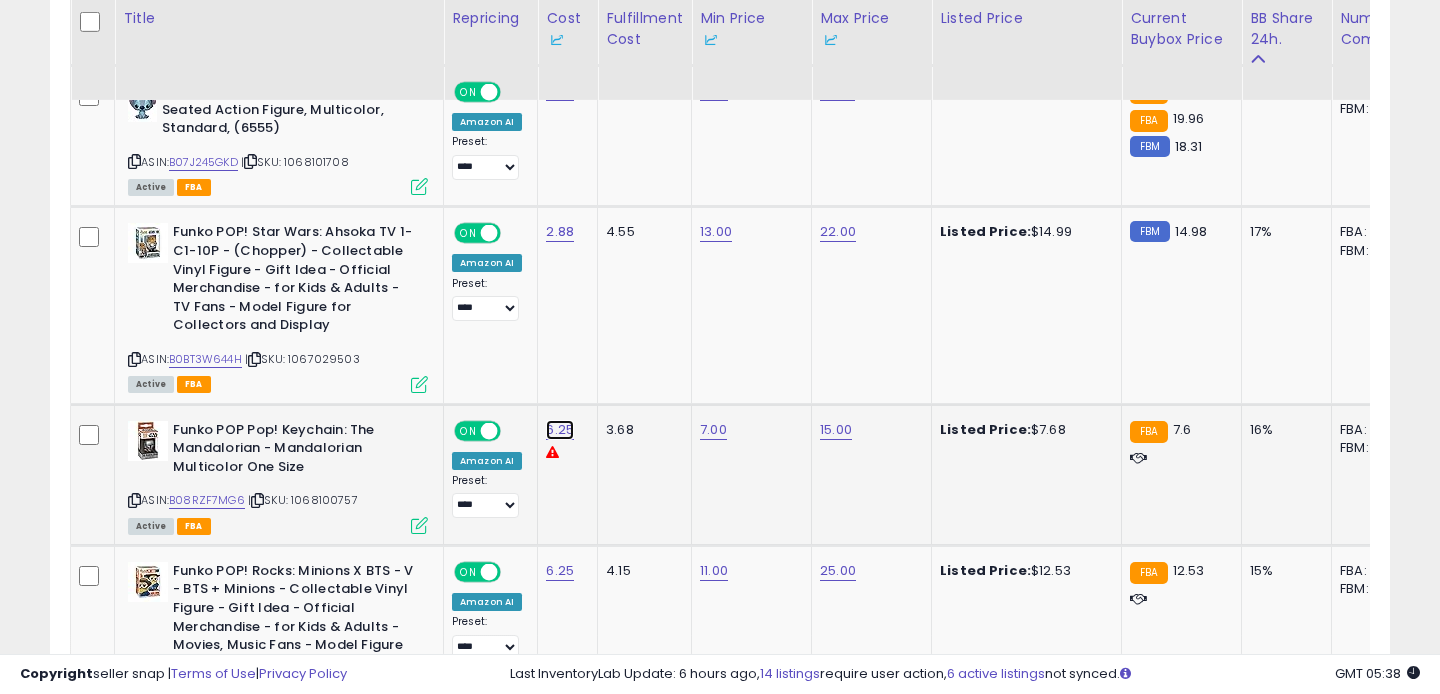 click on "6.25" at bounding box center [560, -3213] 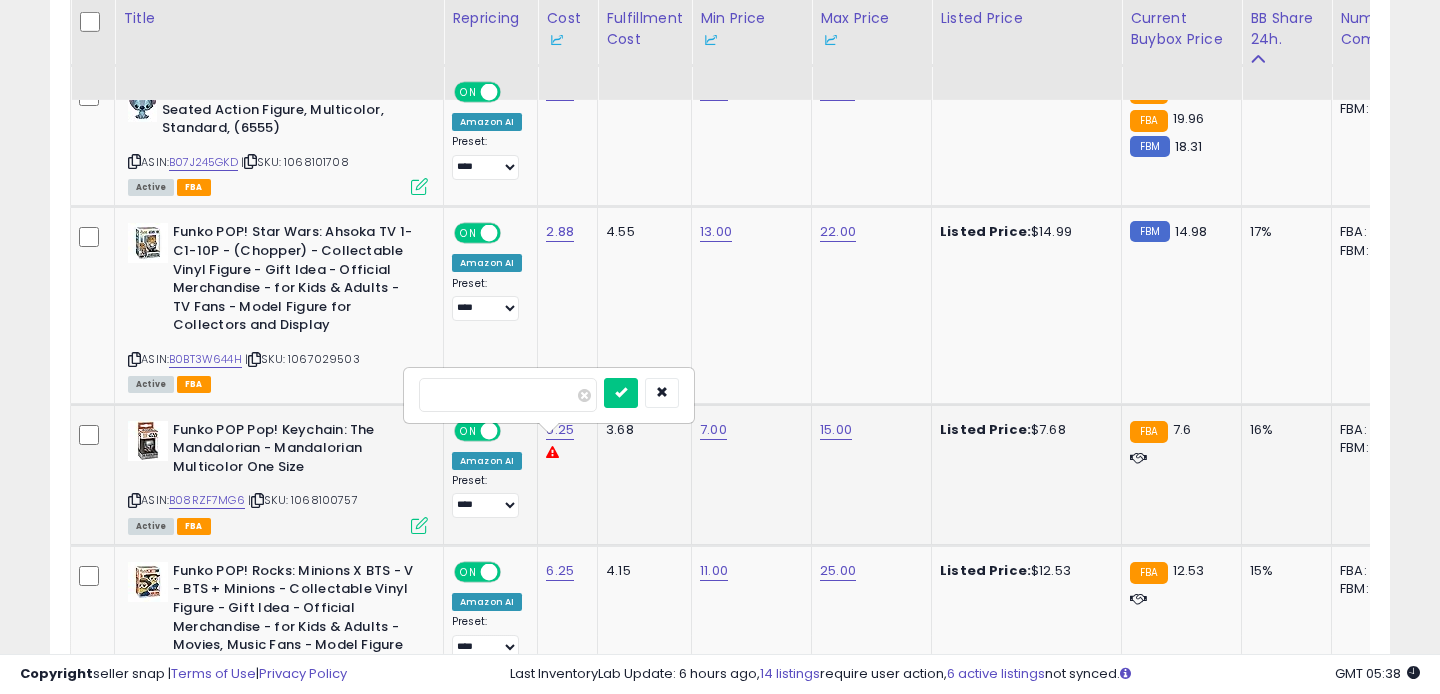 click on "**********" 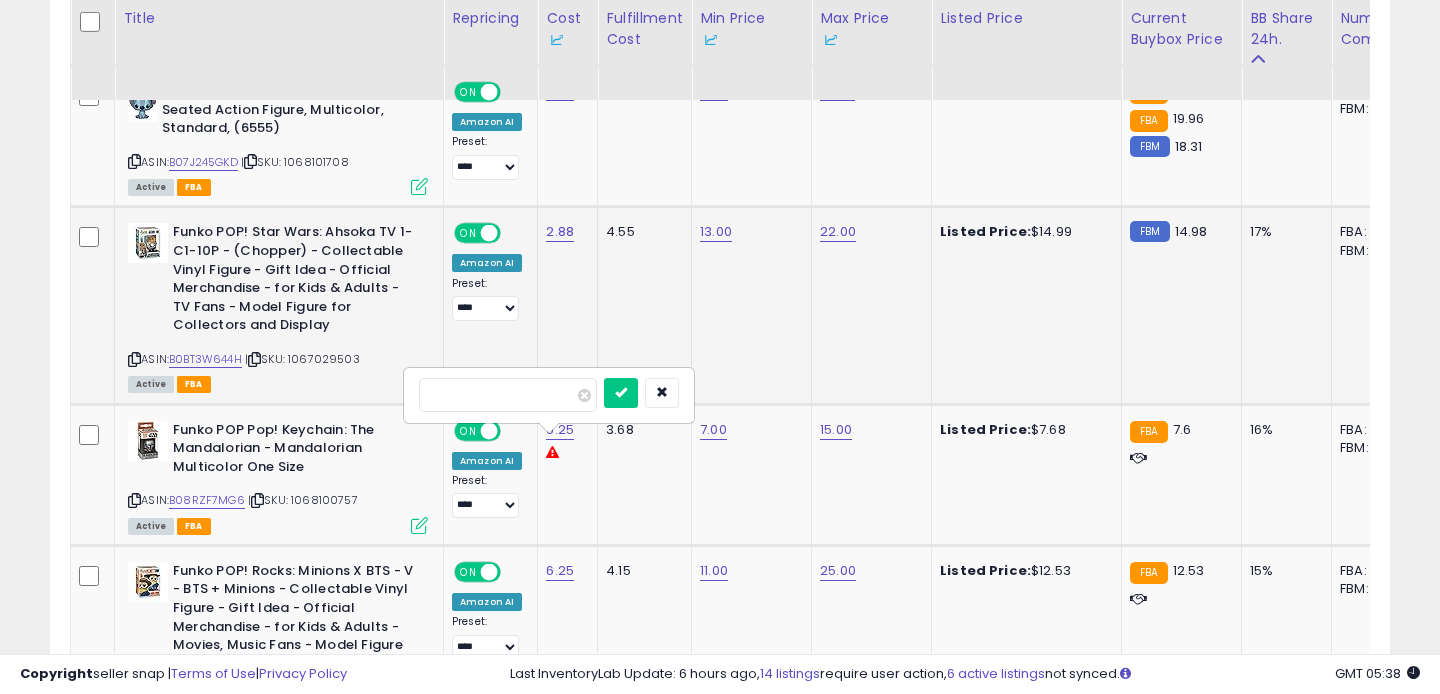click on "**********" 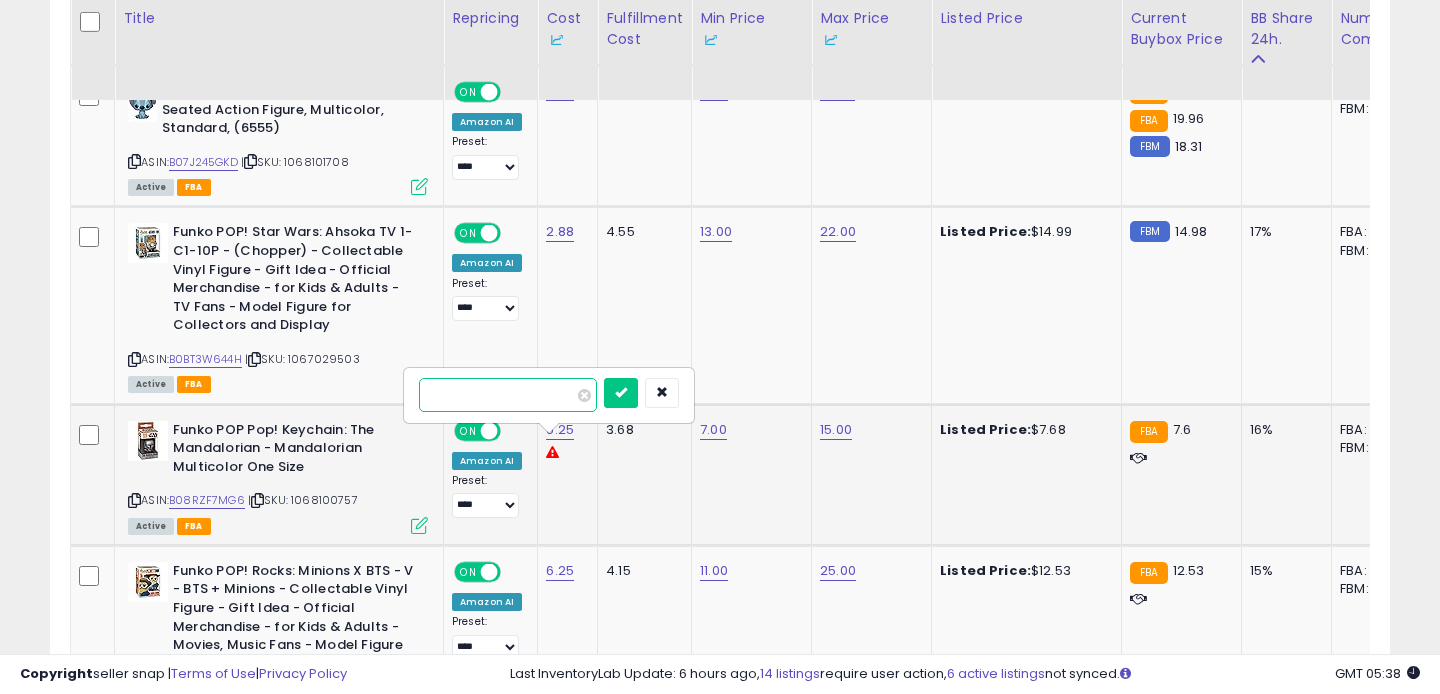 click on "****" at bounding box center [508, 395] 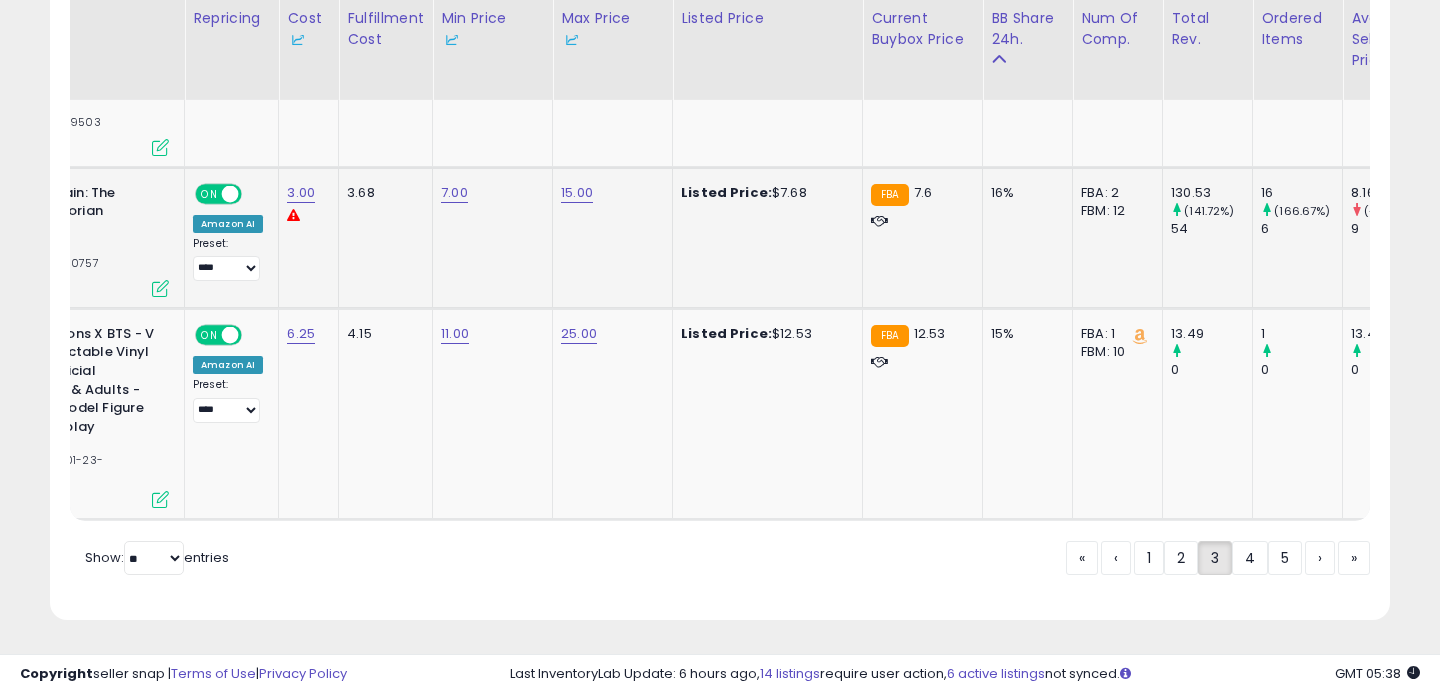 click on "4" 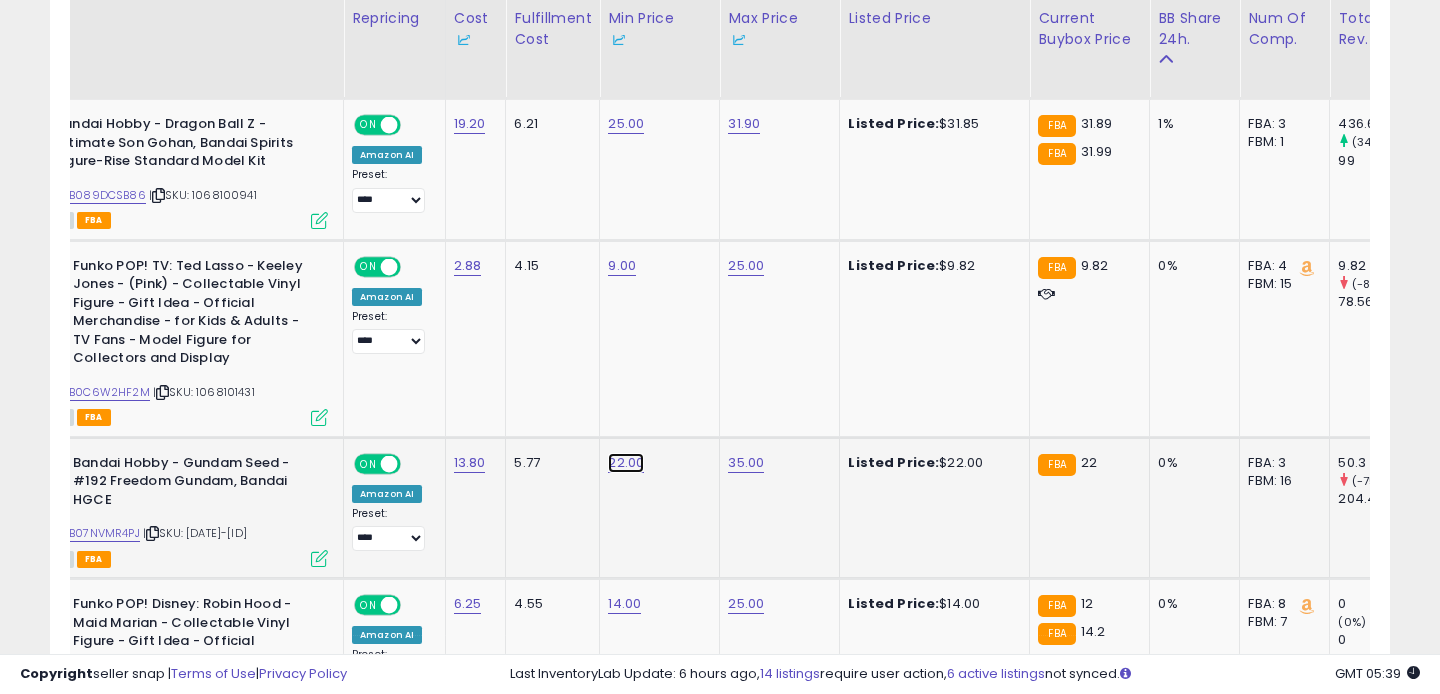 click on "22.00" at bounding box center [622, -1616] 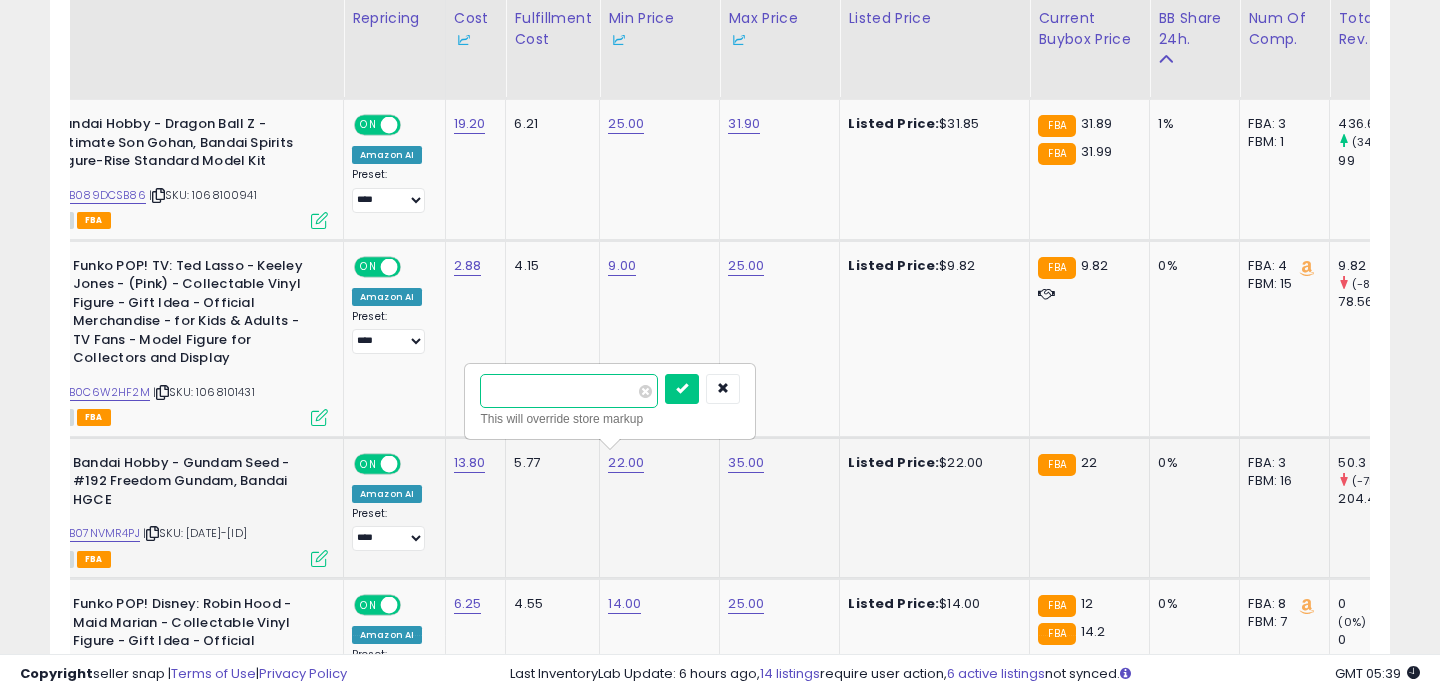 click on "*****" at bounding box center (610, 391) 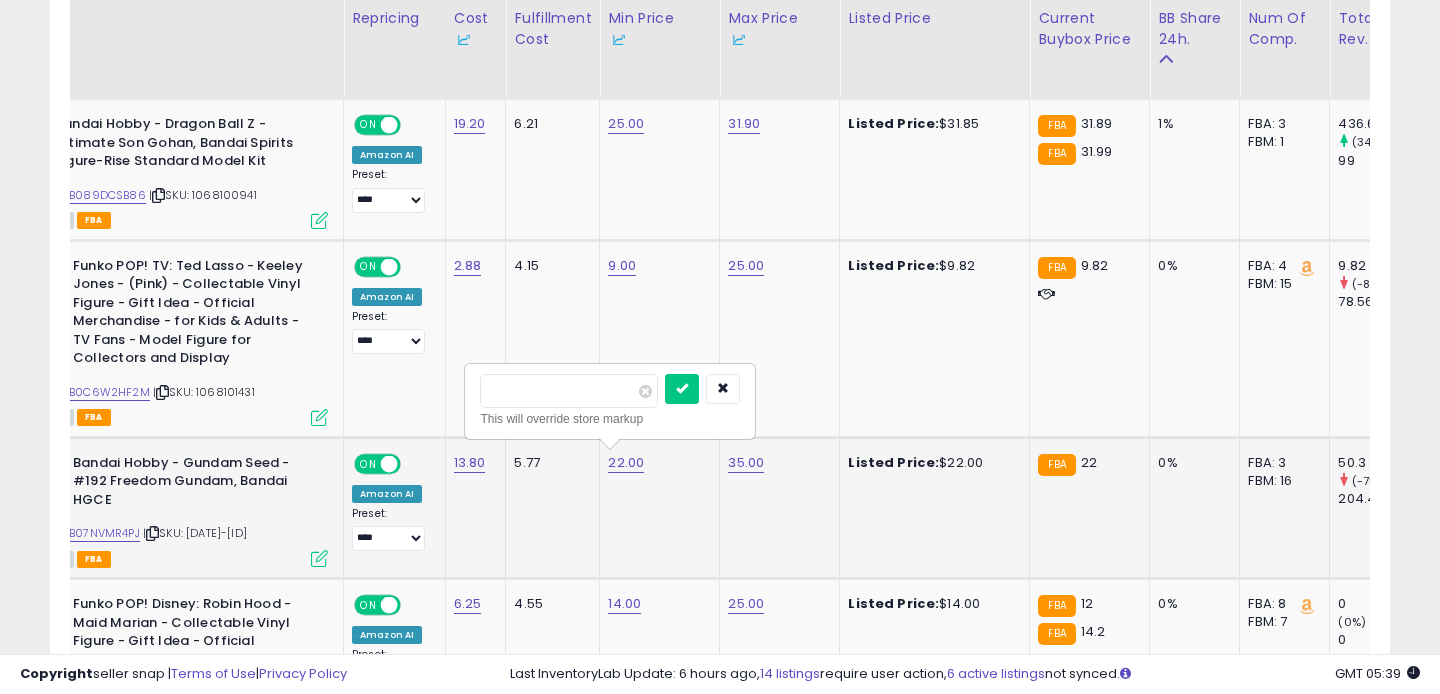click on "*****" at bounding box center (610, 391) 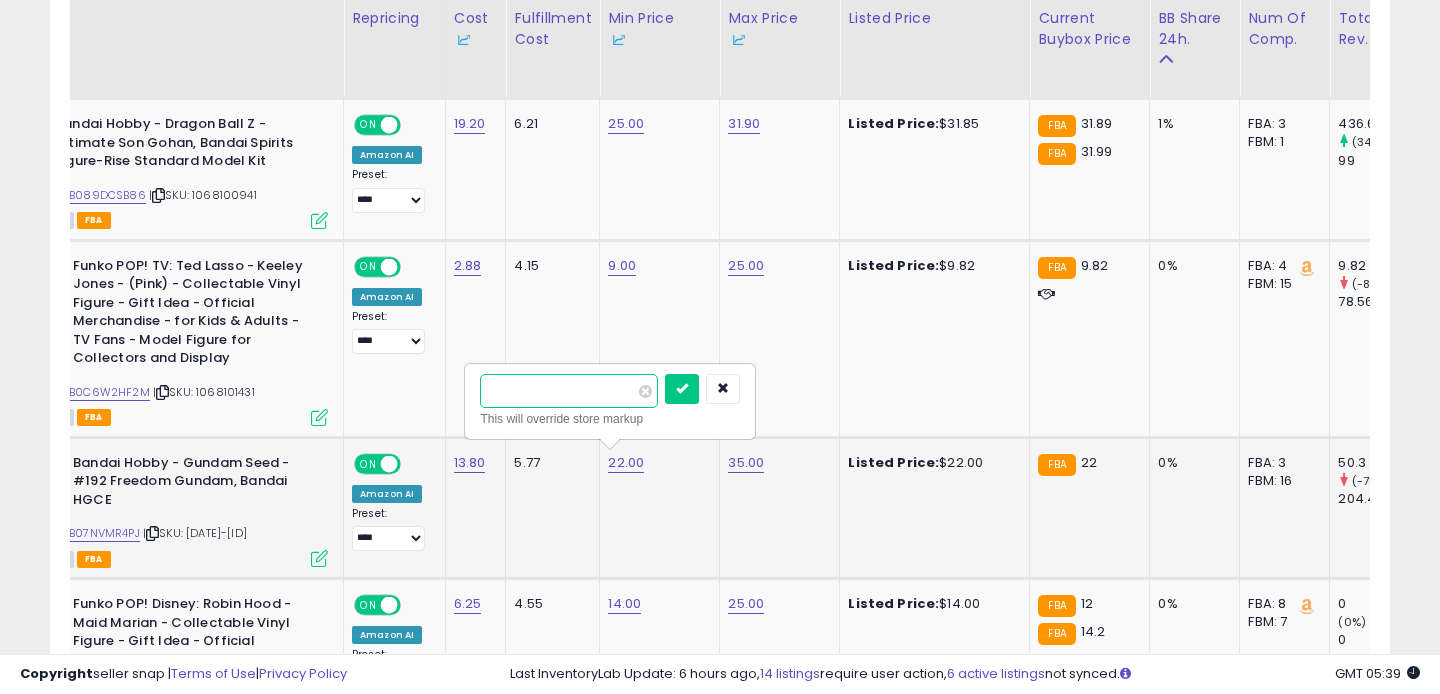 click on "*****" at bounding box center [569, 391] 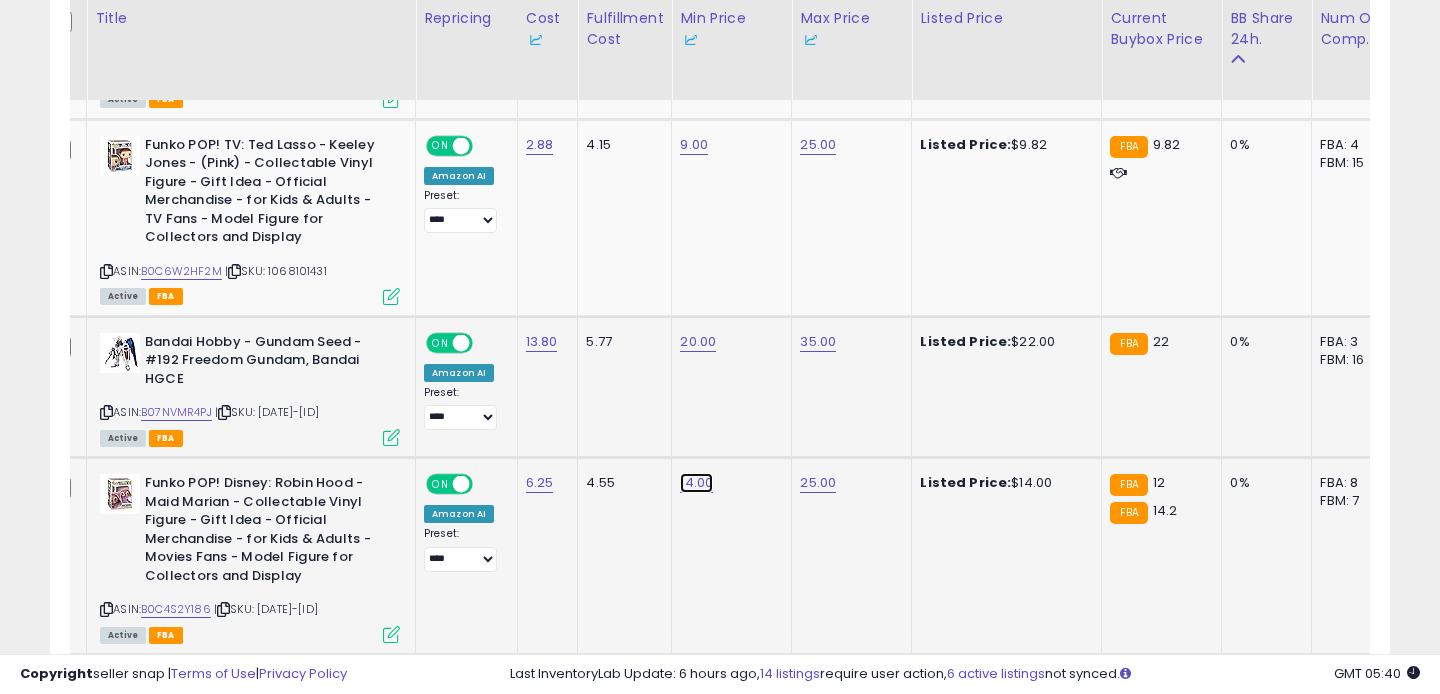 click on "14.00" at bounding box center (694, -1737) 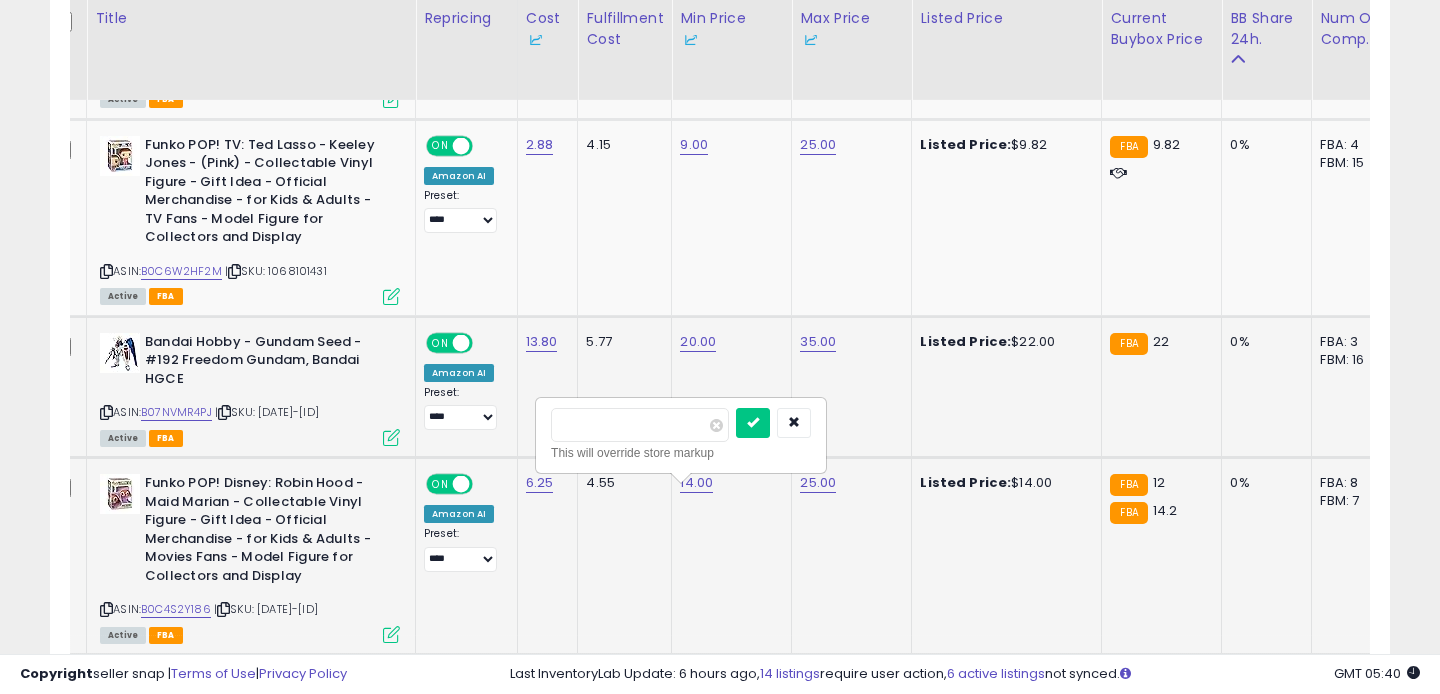 click on "*****" at bounding box center (640, 425) 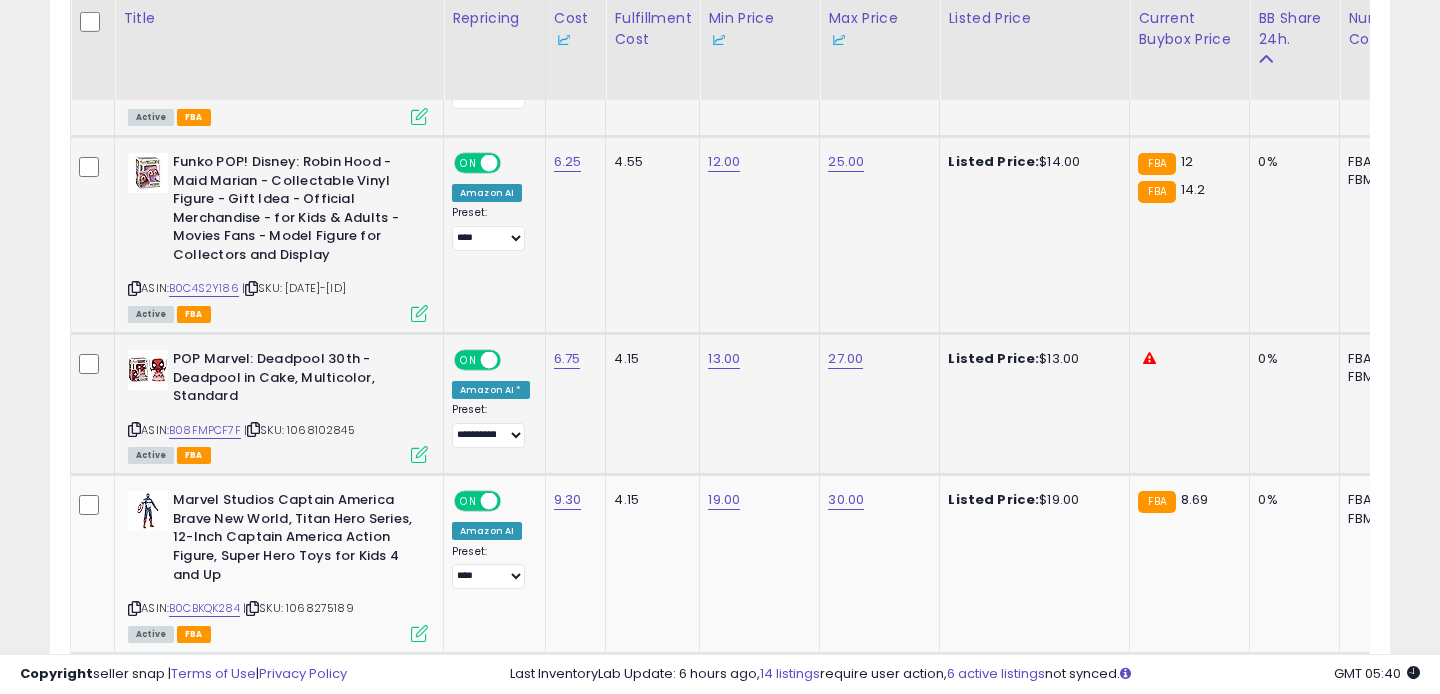 click on "POP Marvel: Deadpool 30th - Deadpool in Cake, Multicolor, Standard" at bounding box center (294, 380) 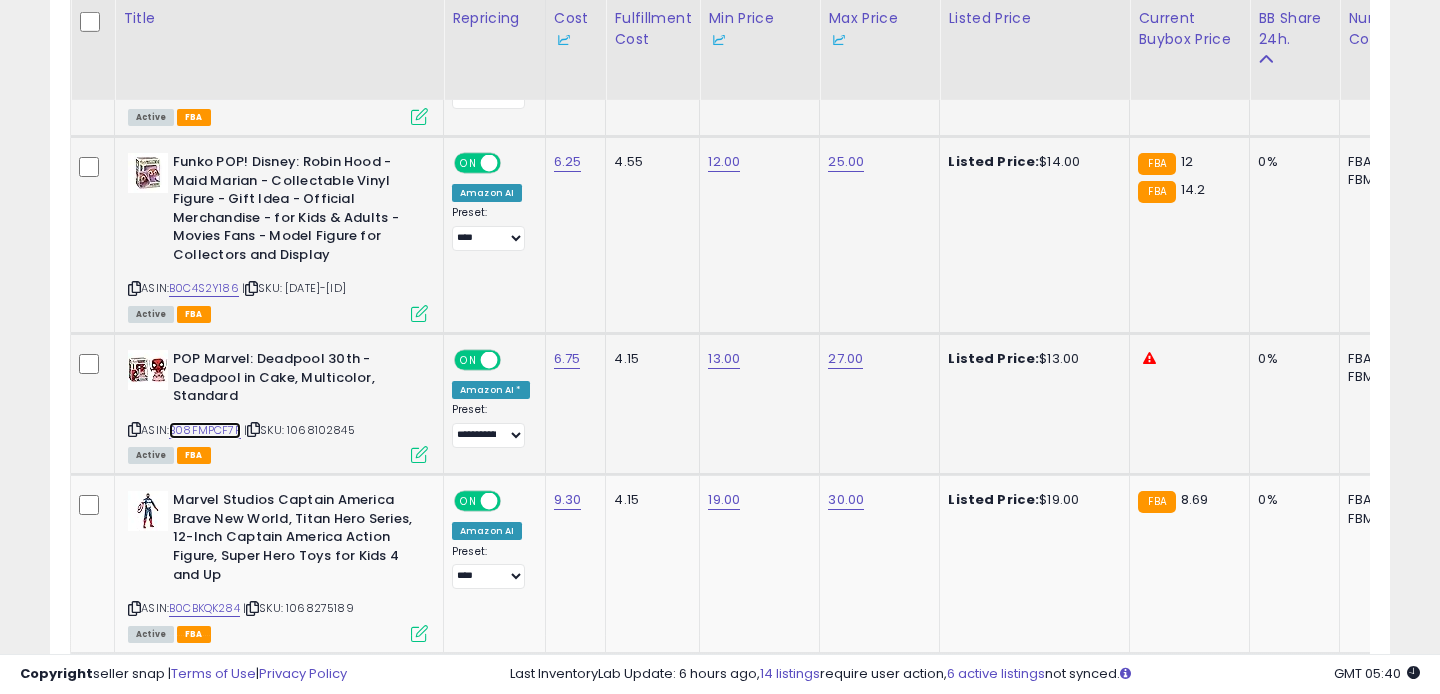 click on "B08FMPCF7F" at bounding box center [205, 430] 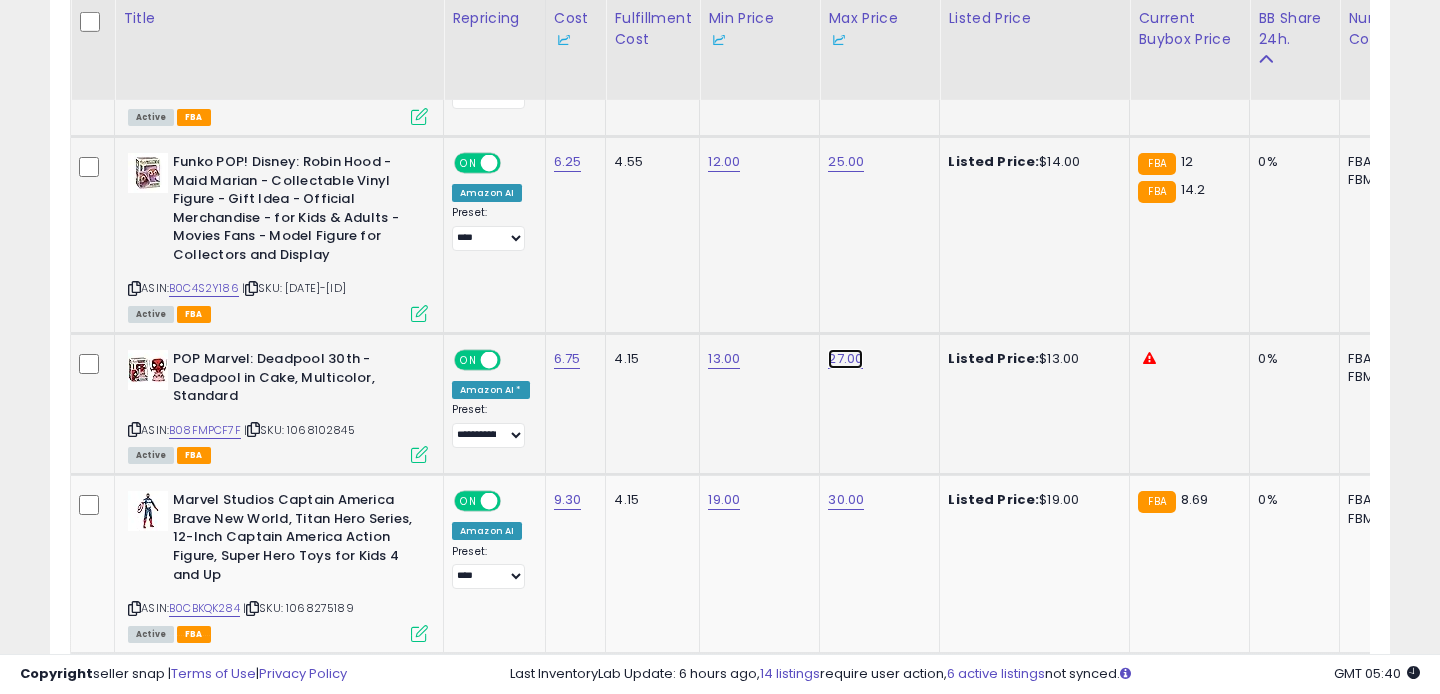 click on "27.00" at bounding box center (846, -2058) 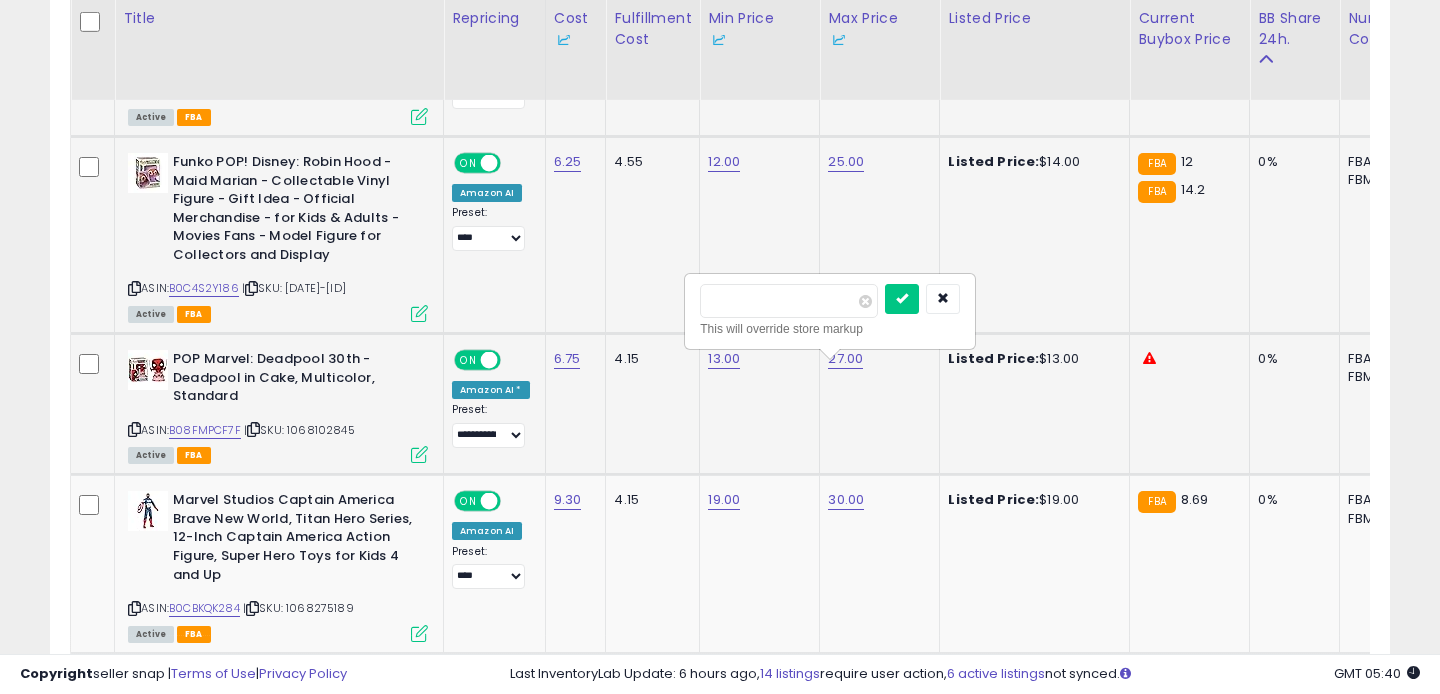 click on "*****" at bounding box center (789, 301) 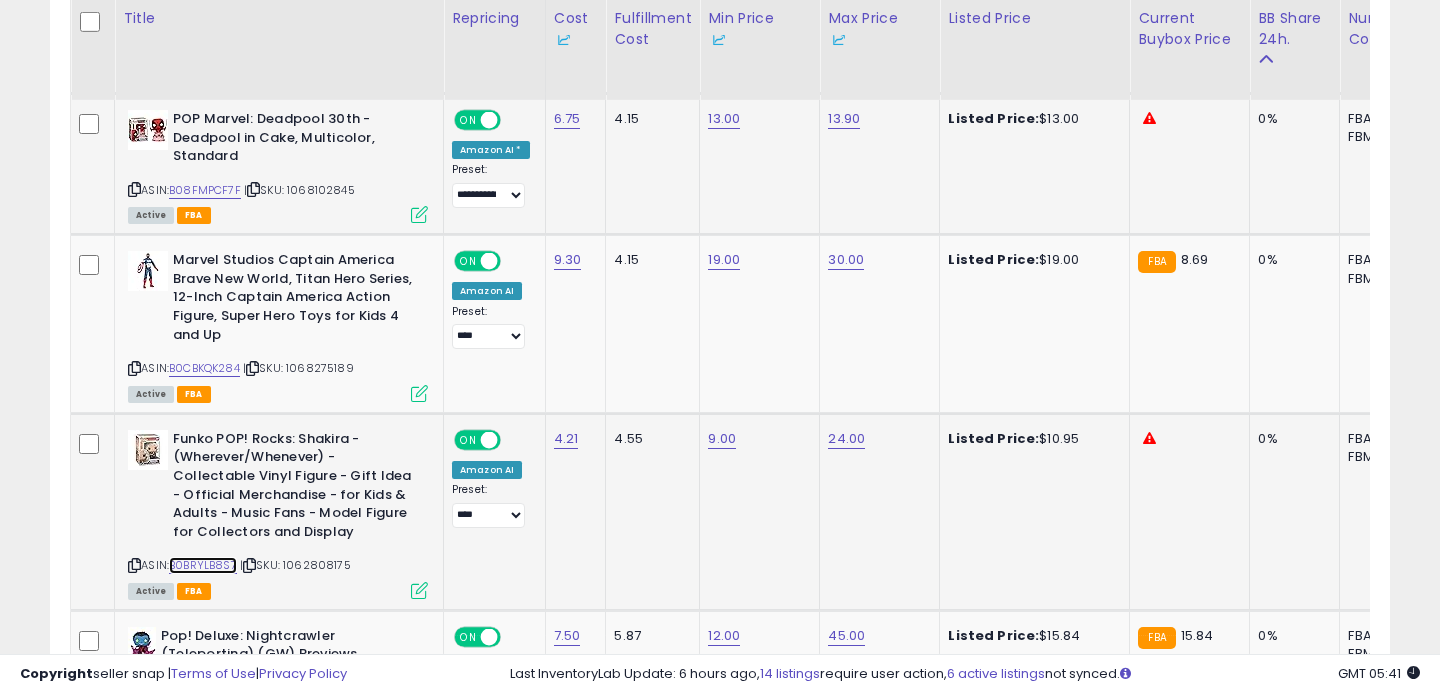 click on "B0BRYLB8S7" at bounding box center (203, 565) 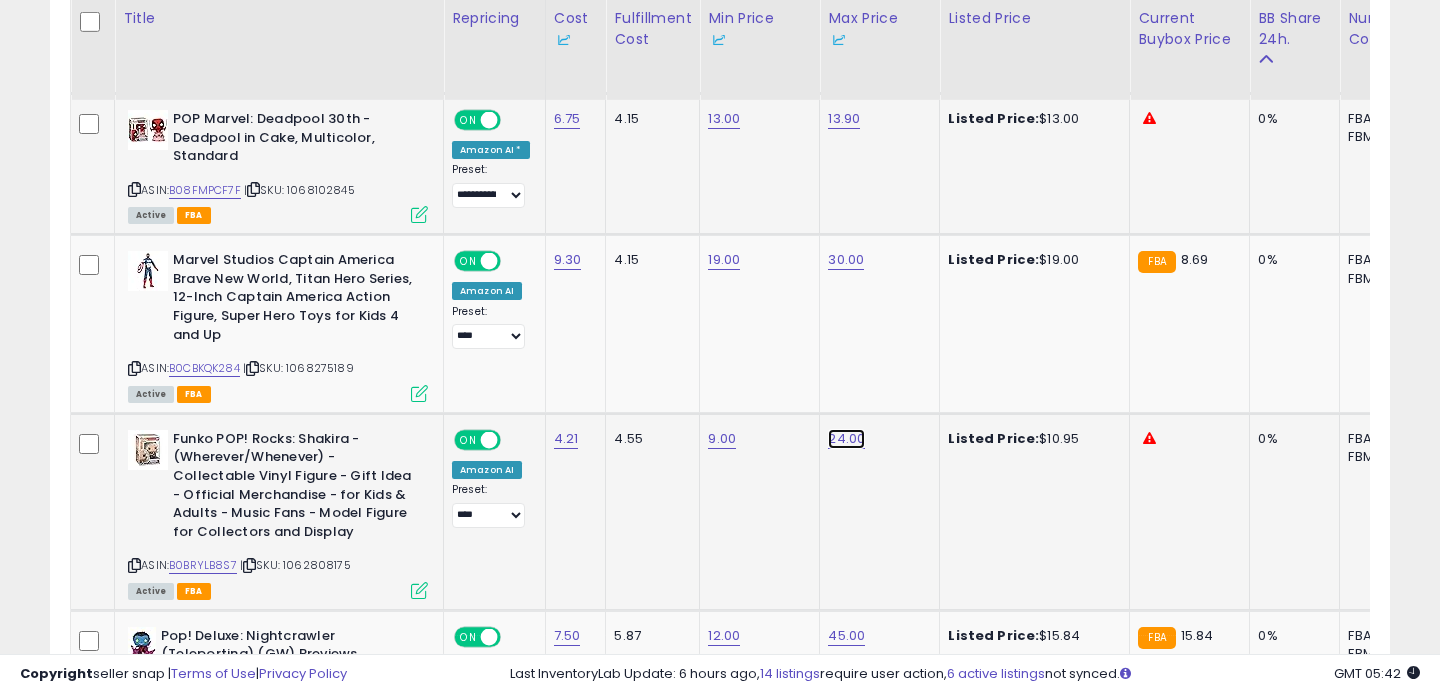 click on "24.00" at bounding box center (846, -2298) 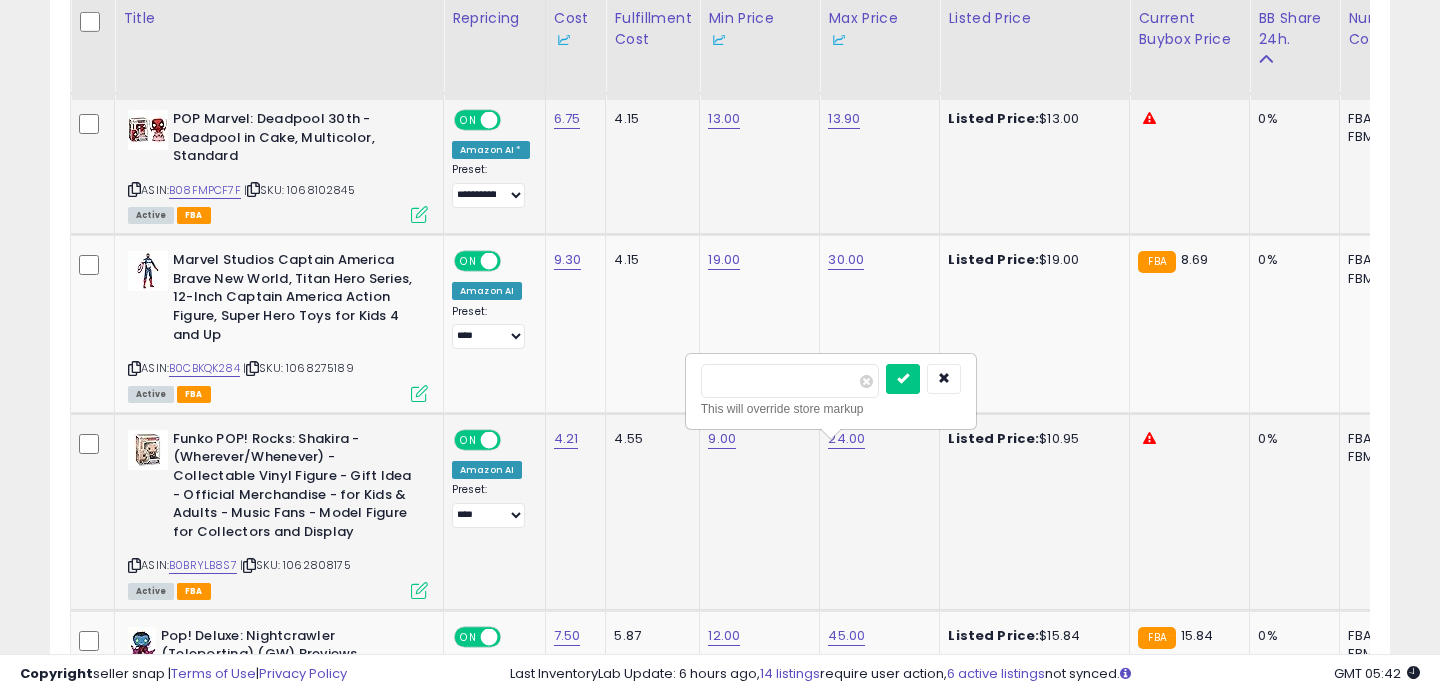 click on "*****" at bounding box center (790, 381) 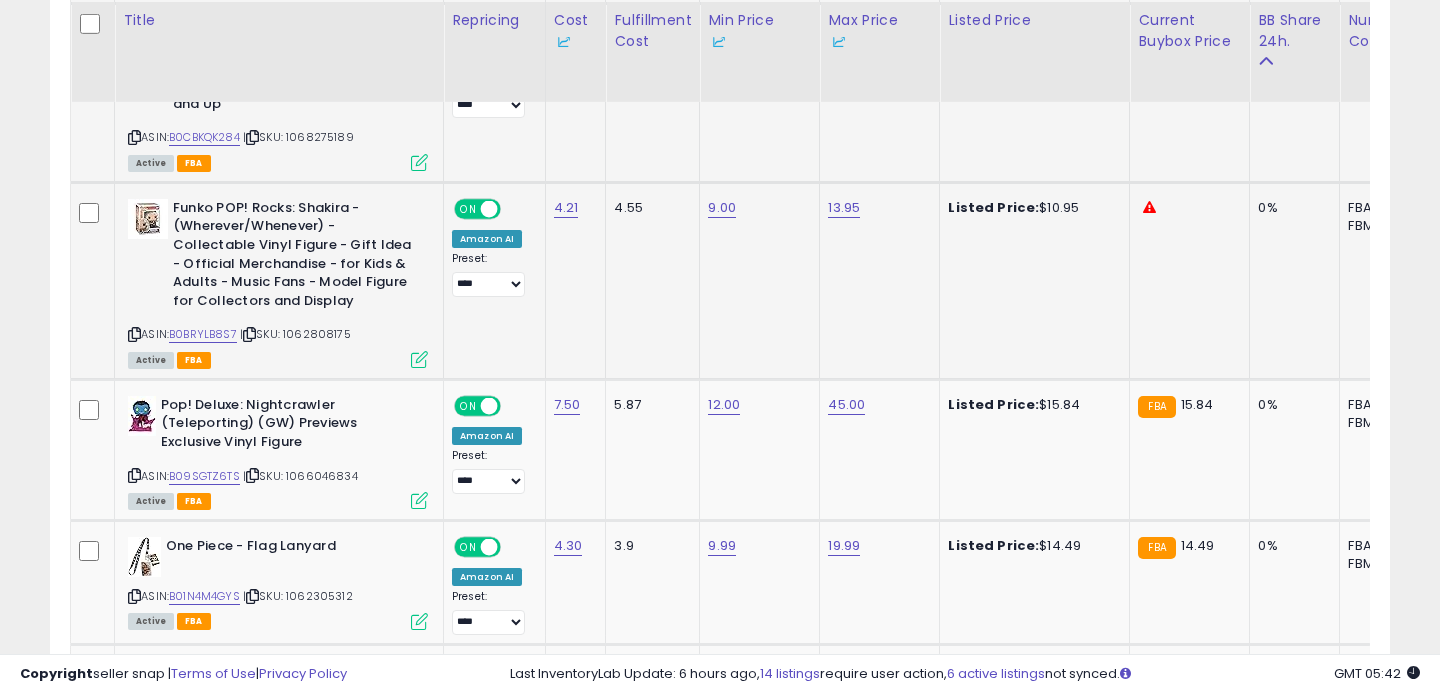 scroll, scrollTop: 3627, scrollLeft: 0, axis: vertical 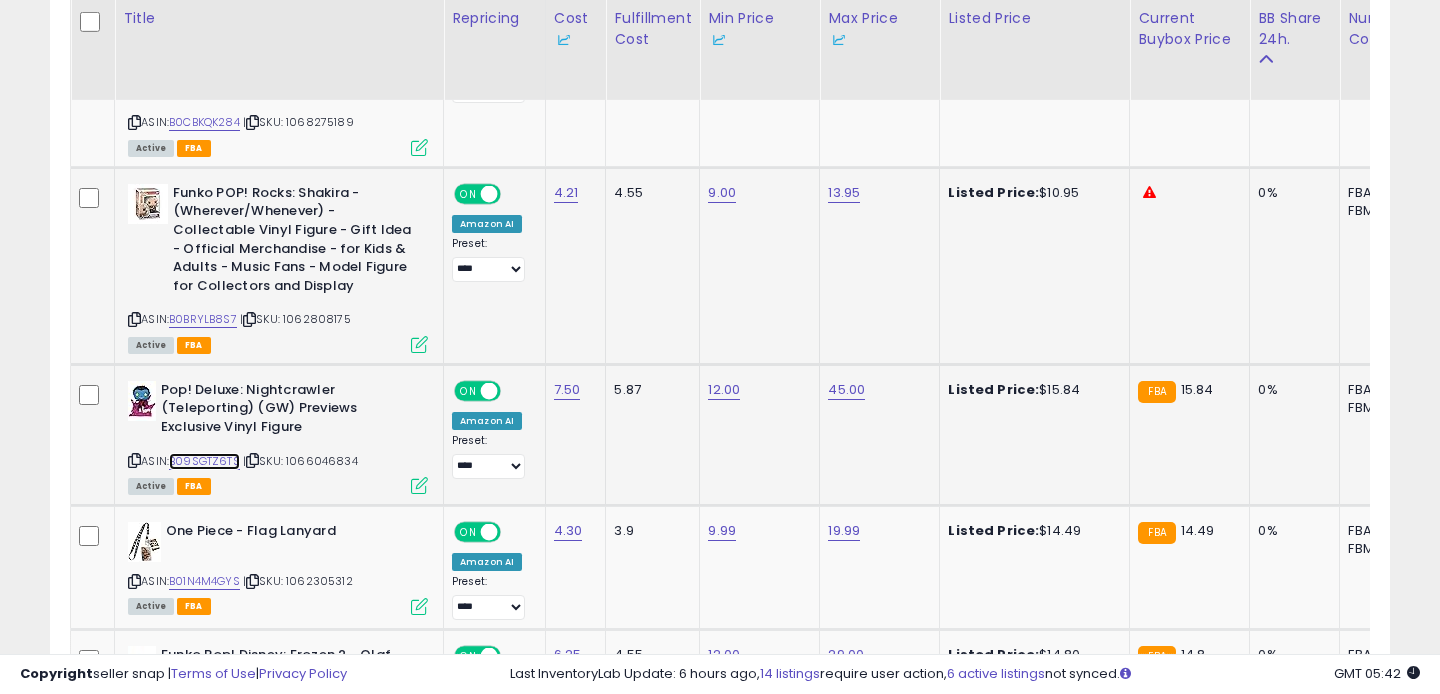 click on "B09SGTZ6TS" at bounding box center [204, 461] 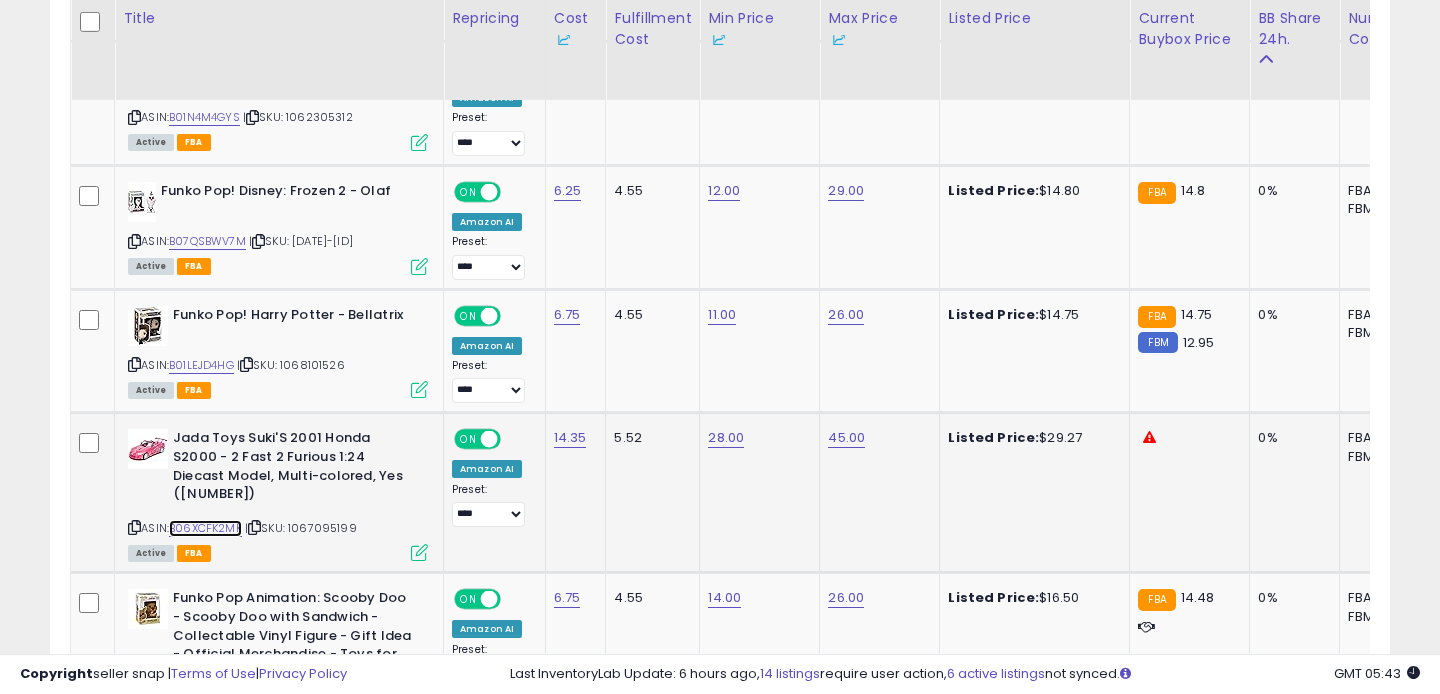 click on "B06XCFK2MK" at bounding box center (205, 528) 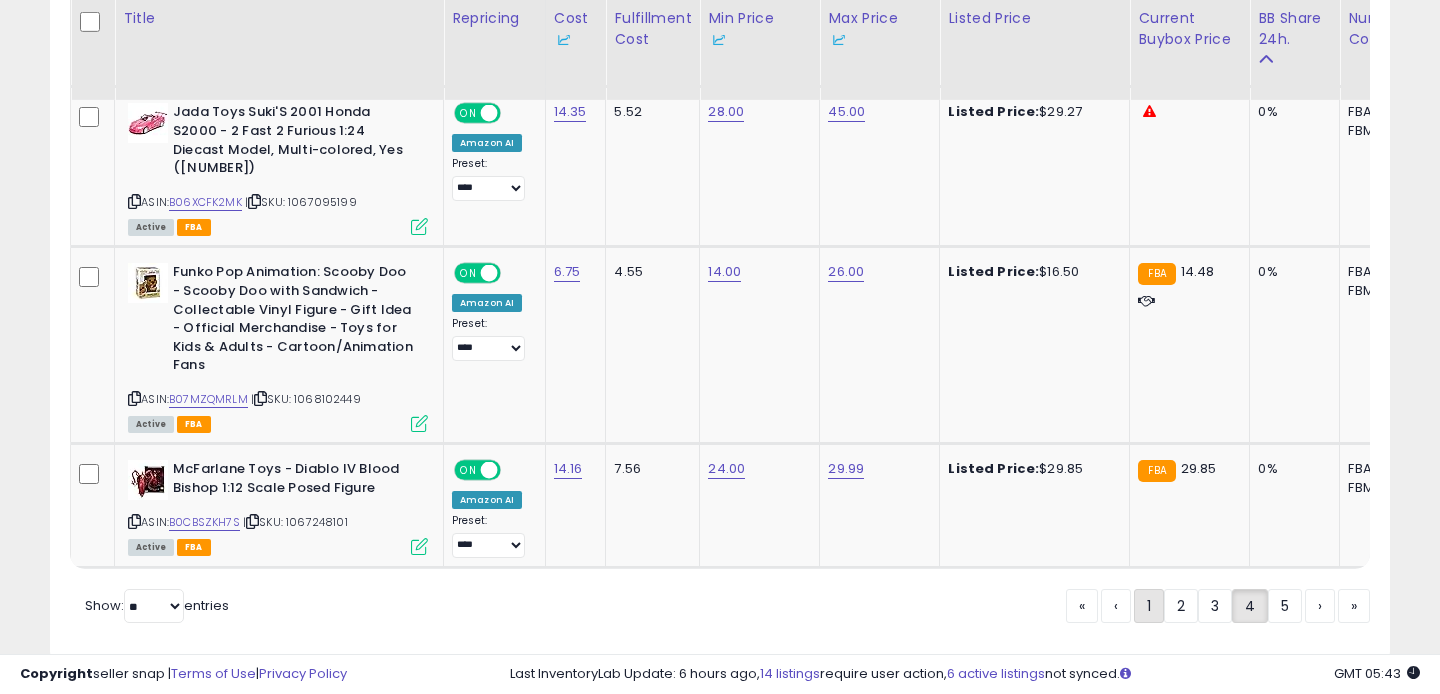 drag, startPoint x: 1281, startPoint y: 603, endPoint x: 1152, endPoint y: 540, distance: 143.56183 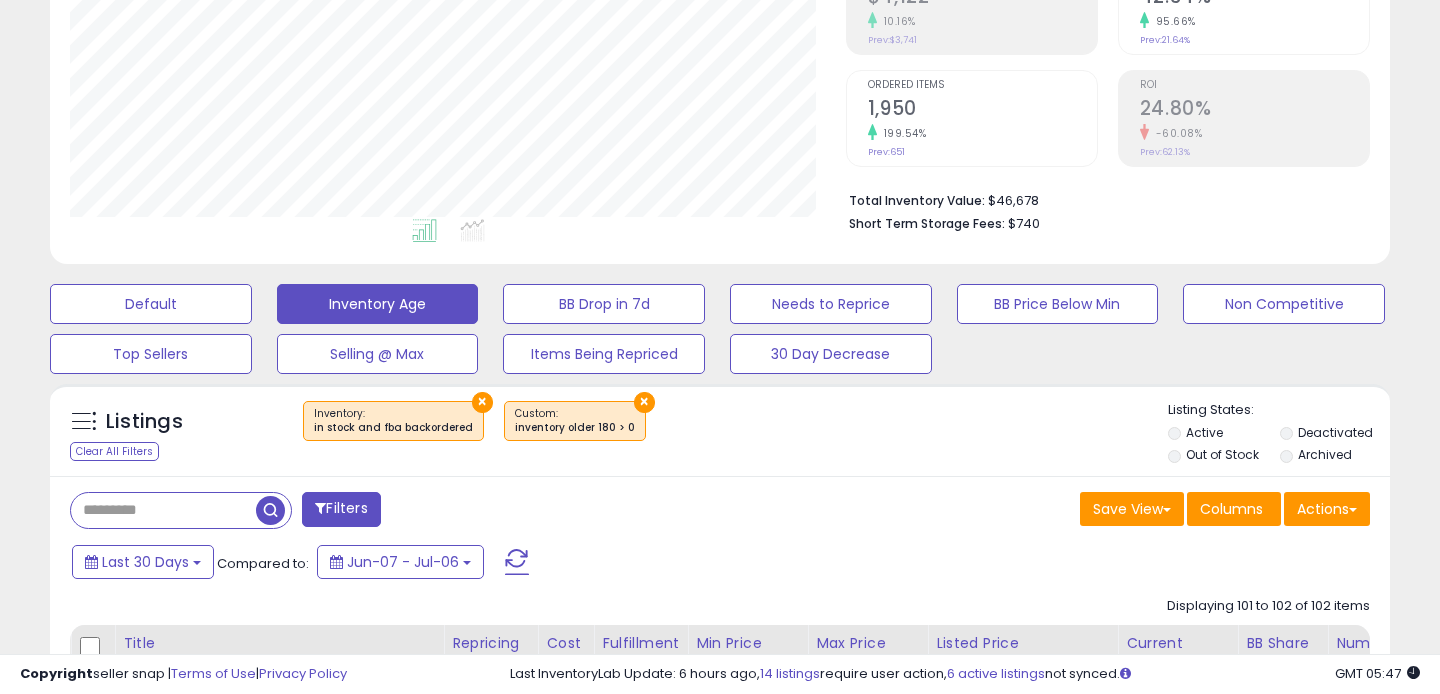 scroll, scrollTop: 0, scrollLeft: 0, axis: both 